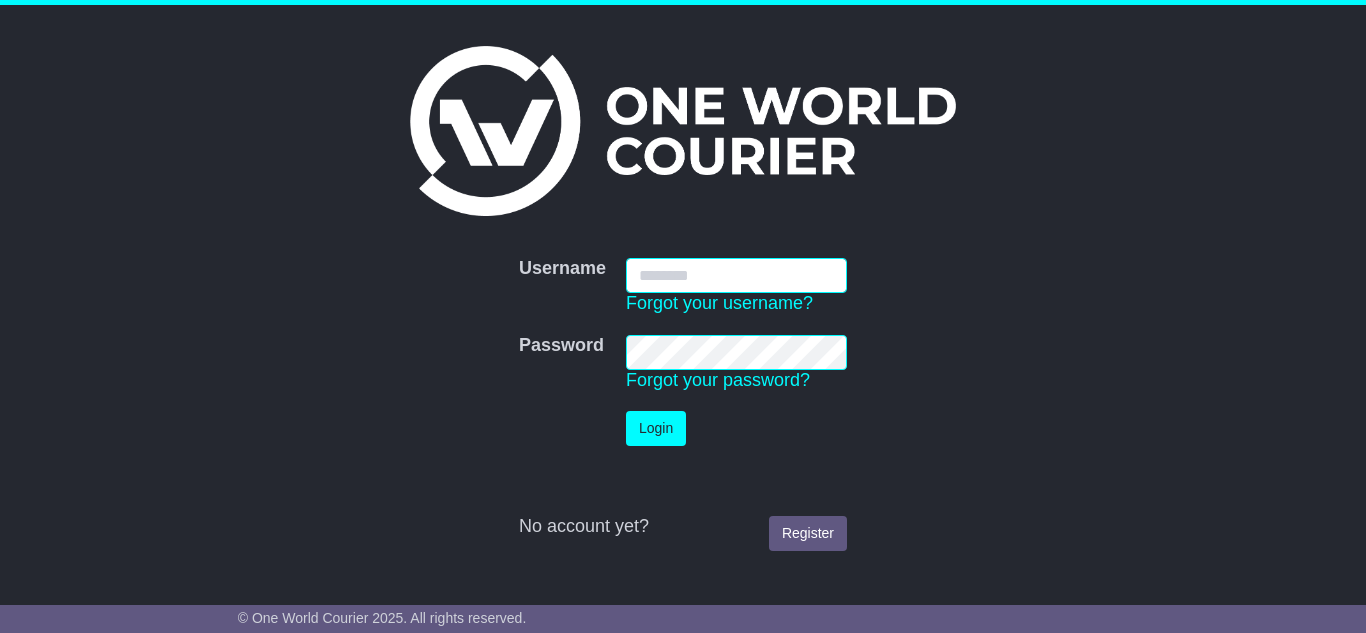 scroll, scrollTop: 0, scrollLeft: 0, axis: both 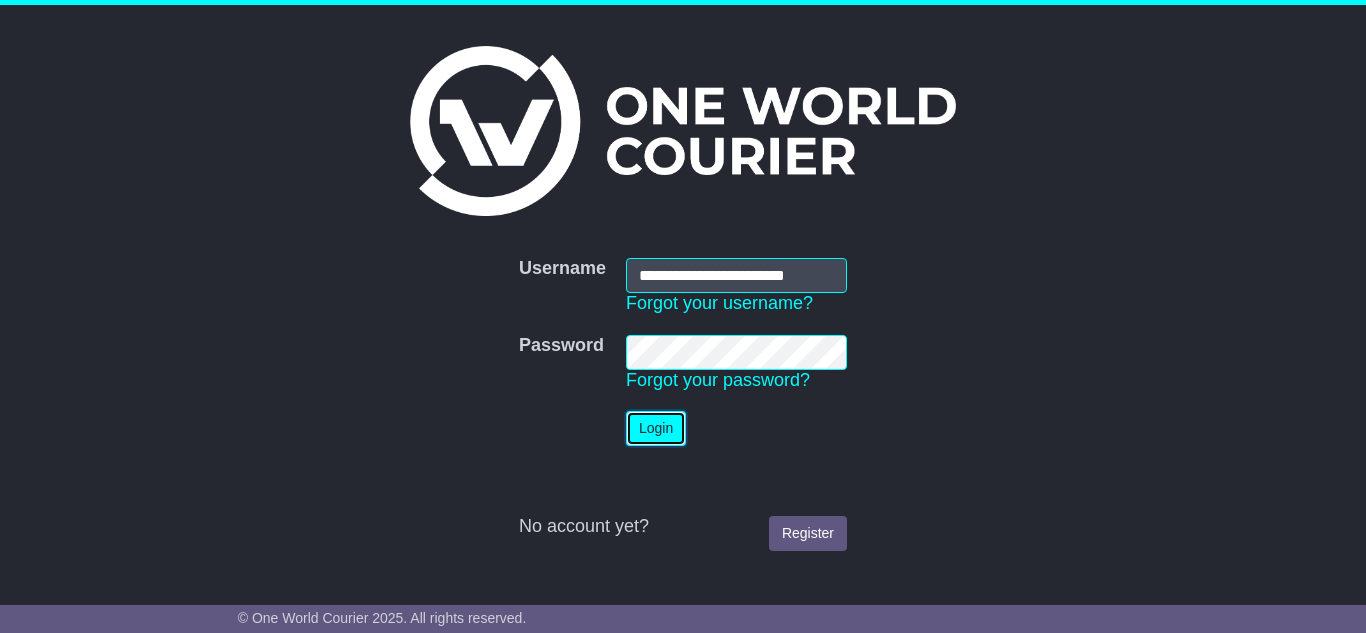 click on "Login" at bounding box center (656, 428) 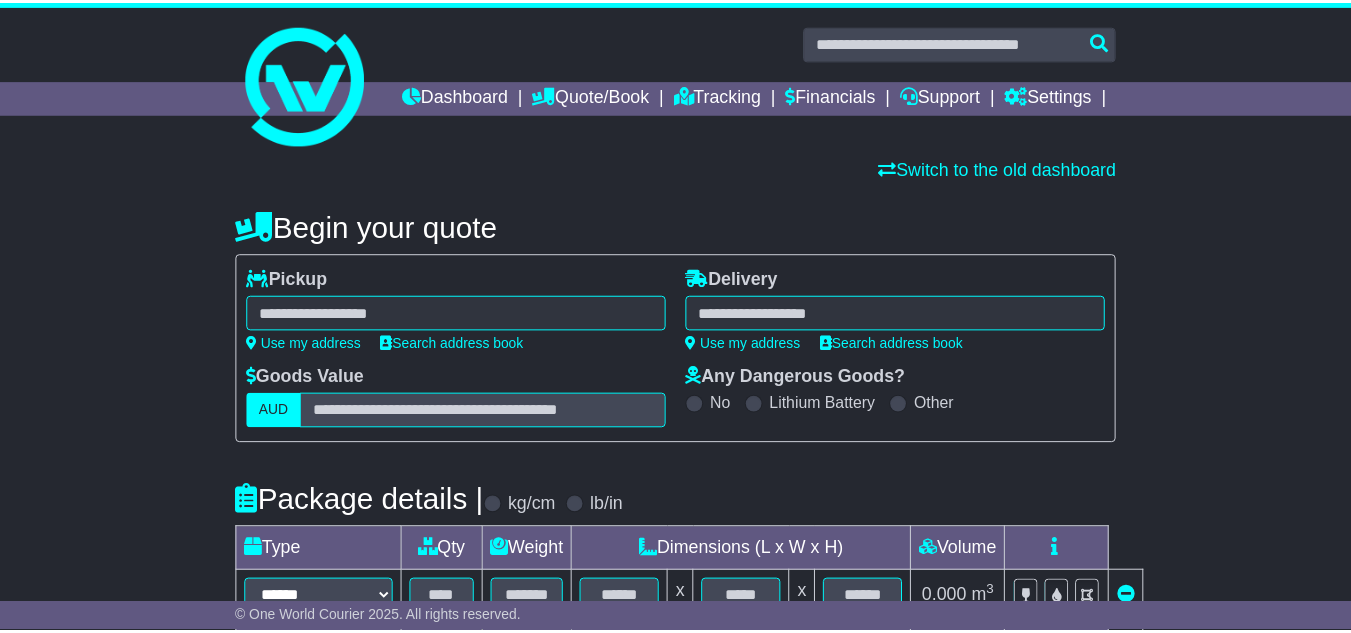 scroll, scrollTop: 0, scrollLeft: 0, axis: both 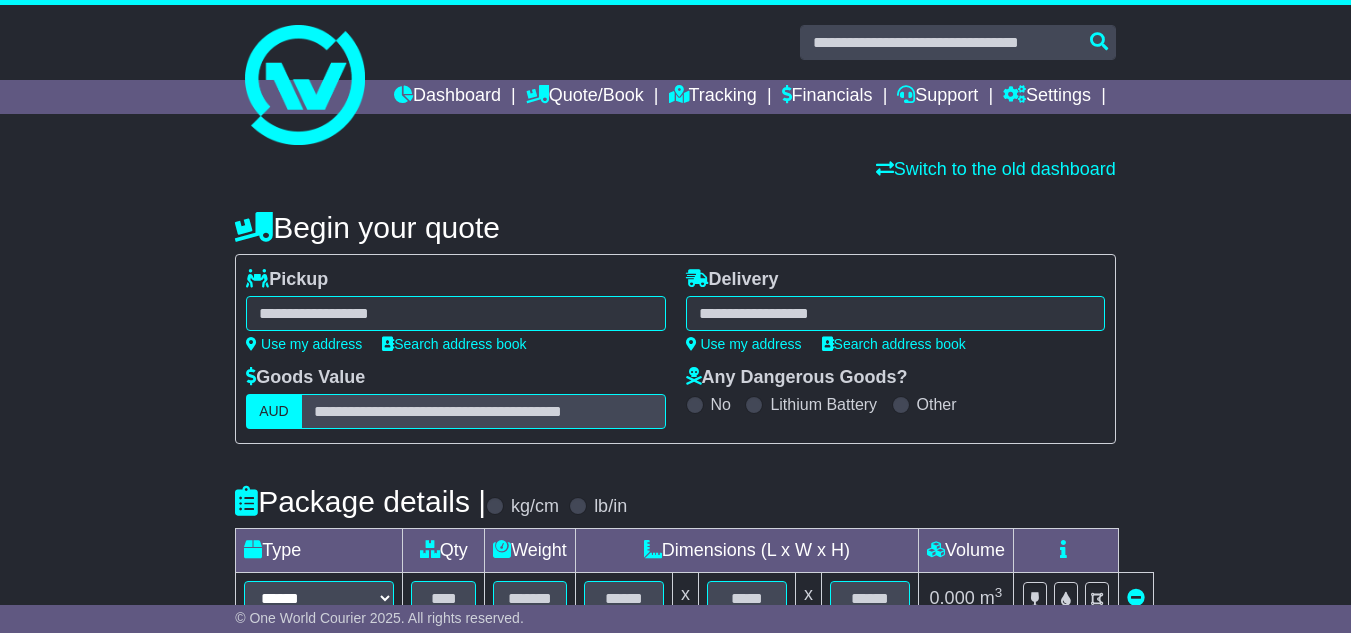 click at bounding box center [455, 313] 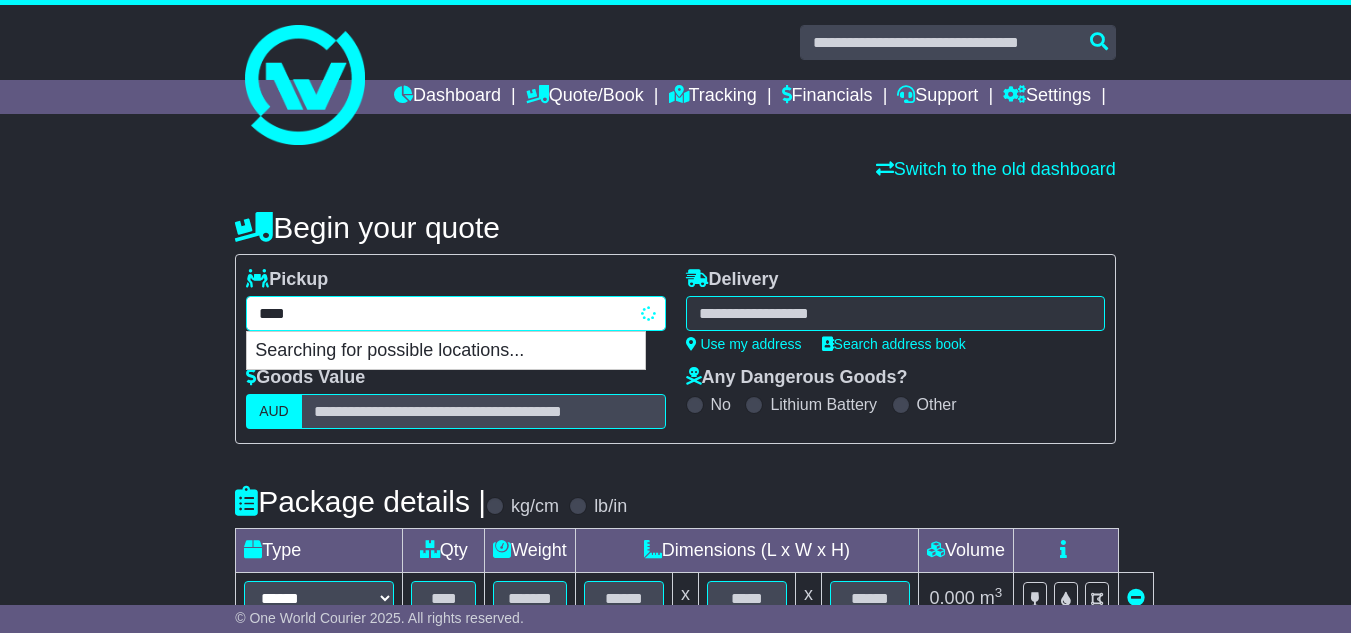 type on "****" 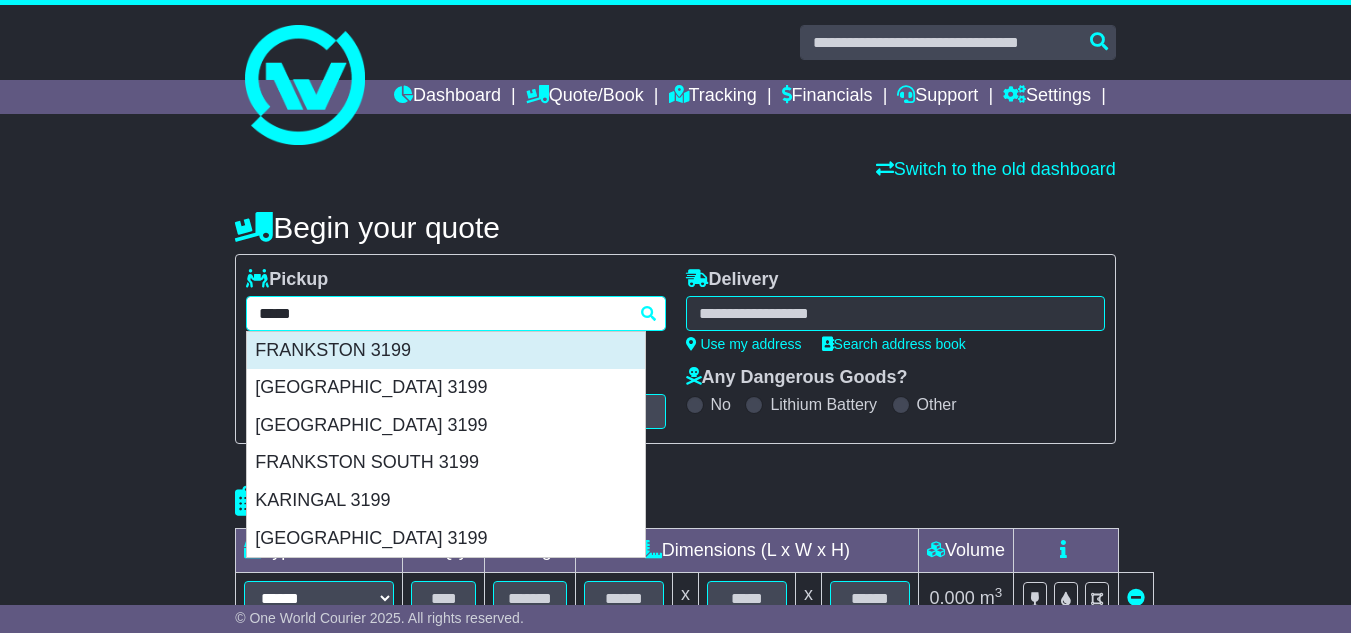click on "FRANKSTON 3199" at bounding box center (446, 351) 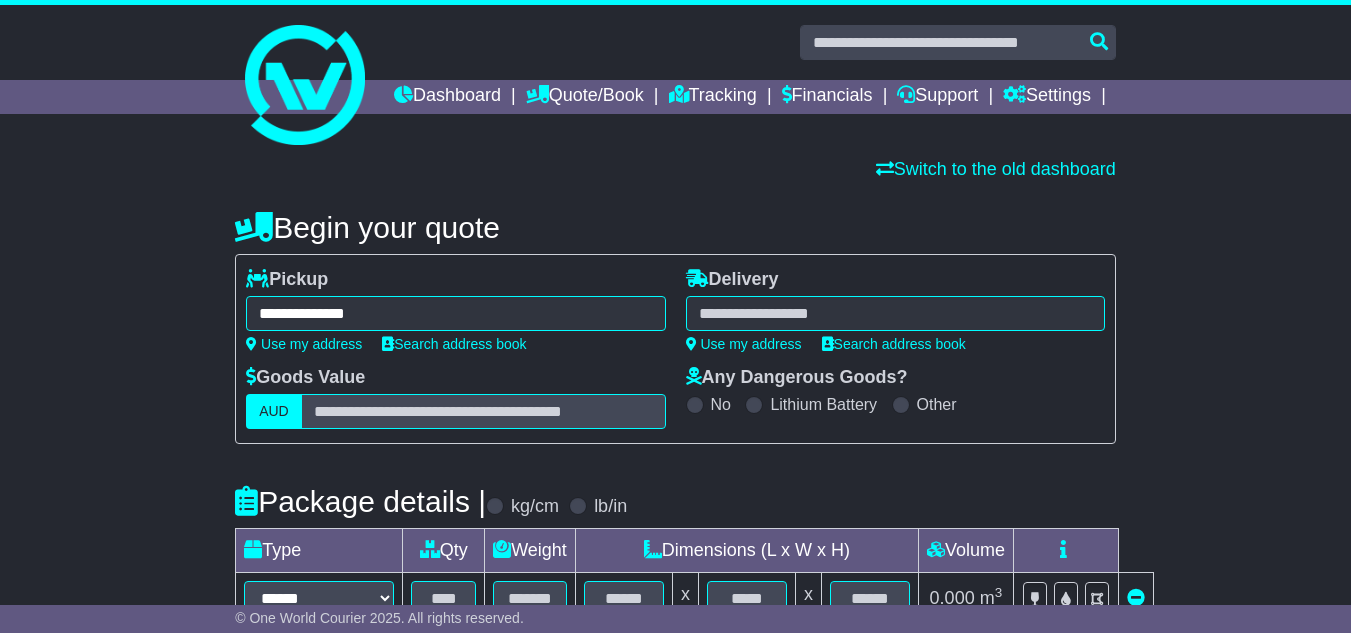 type on "**********" 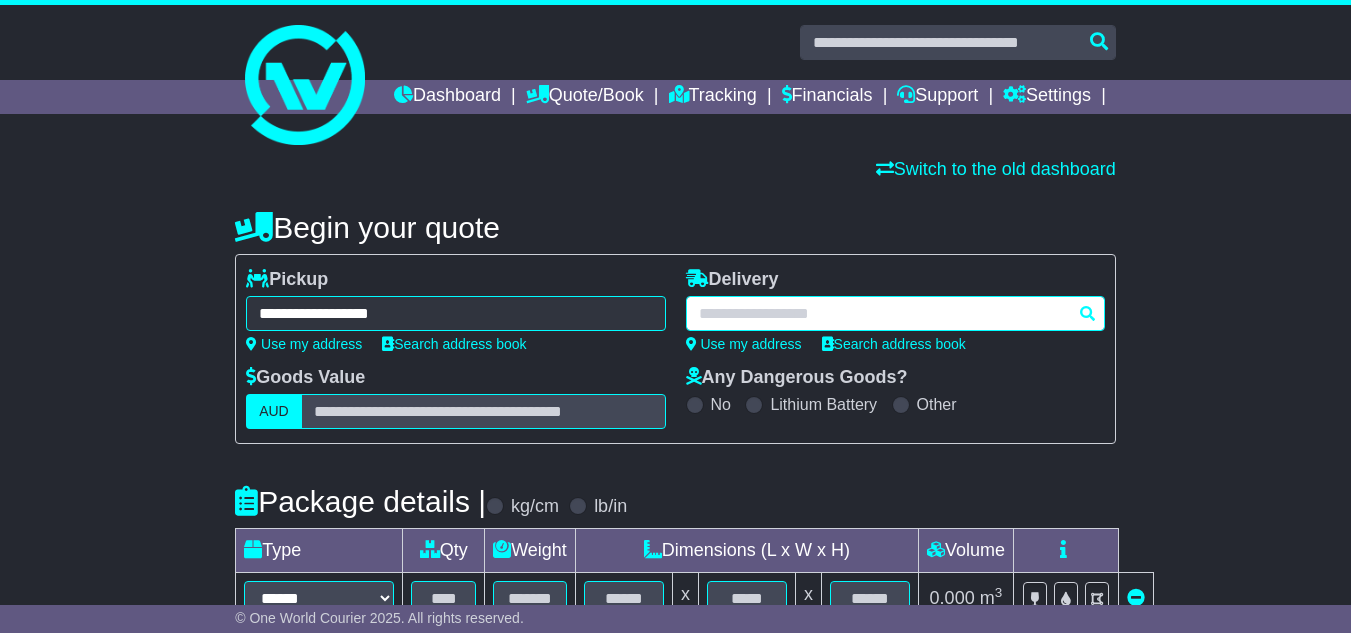 click at bounding box center (895, 313) 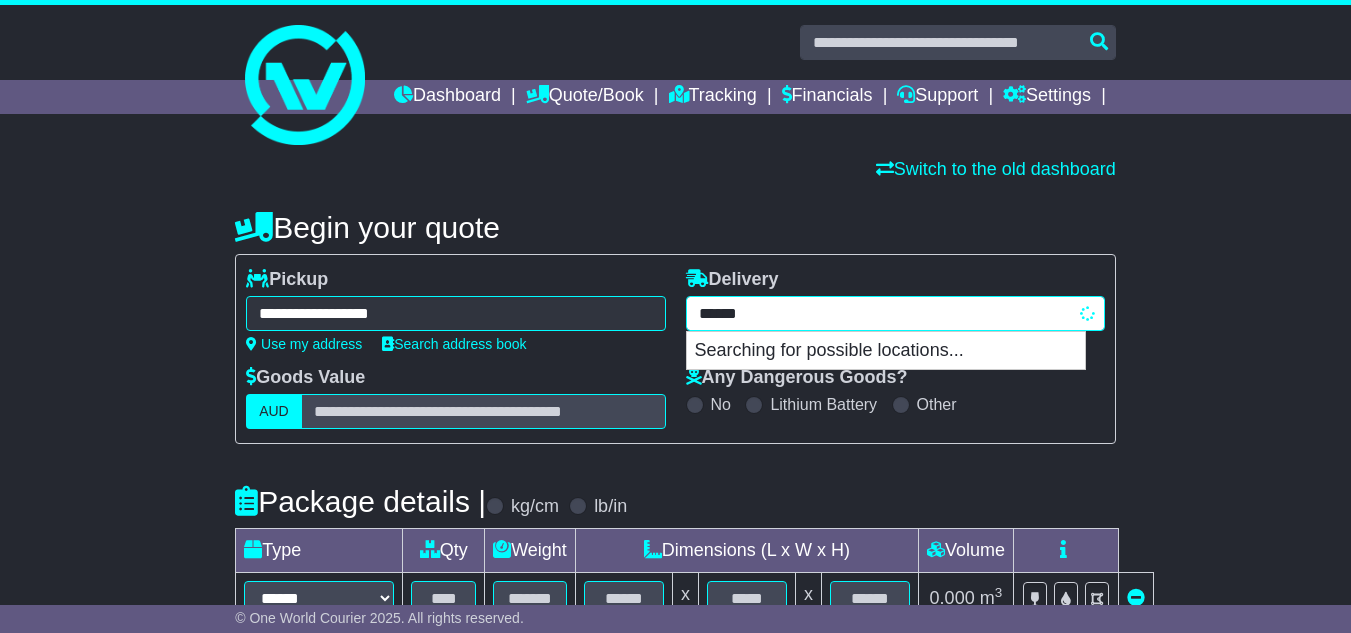 type on "******" 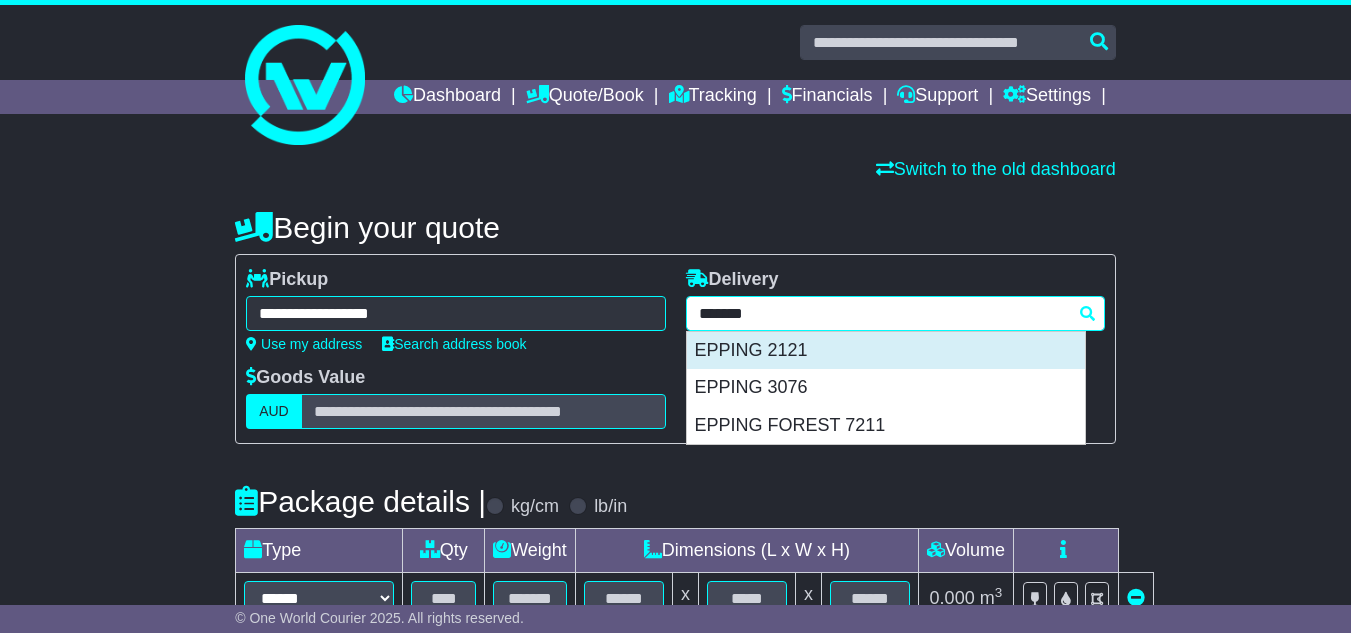 click on "EPPING 2121" at bounding box center [886, 351] 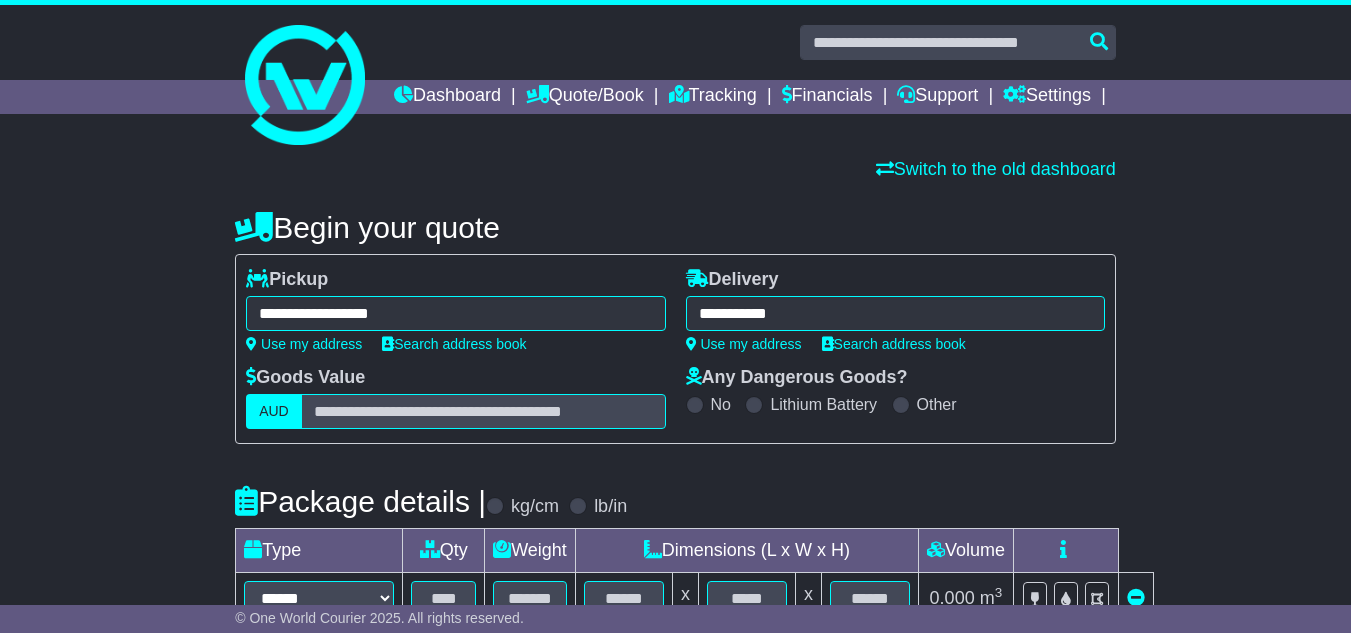 type on "**********" 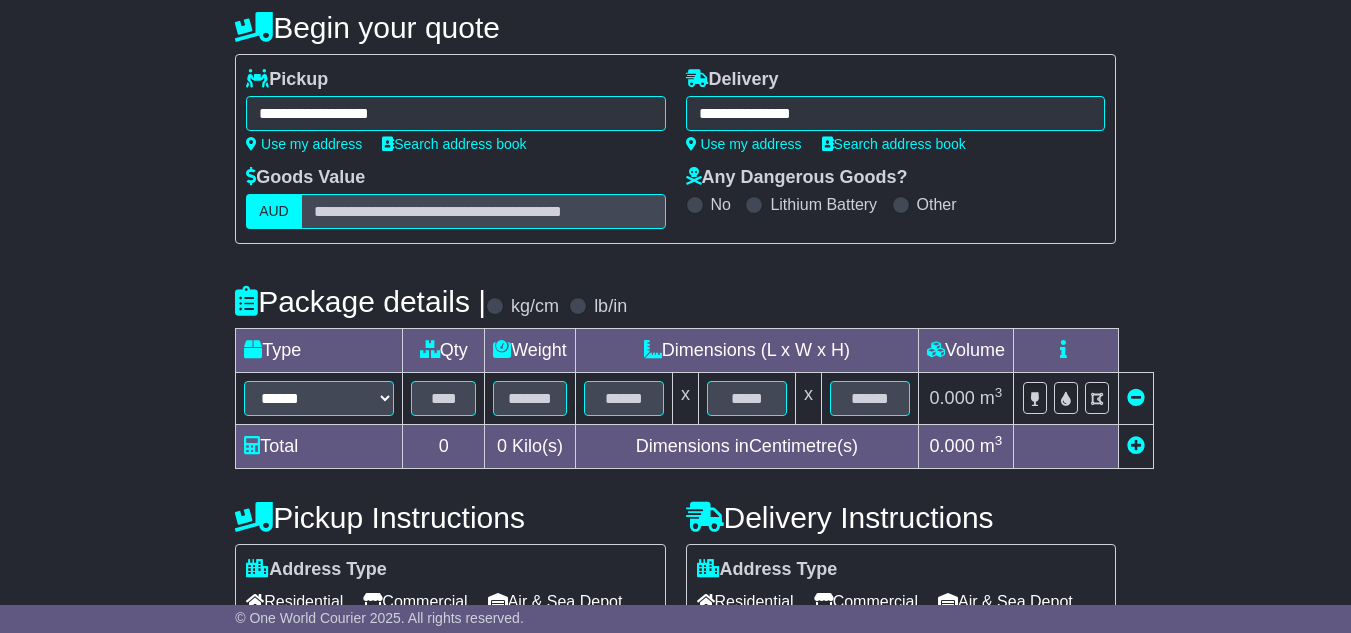 scroll, scrollTop: 400, scrollLeft: 0, axis: vertical 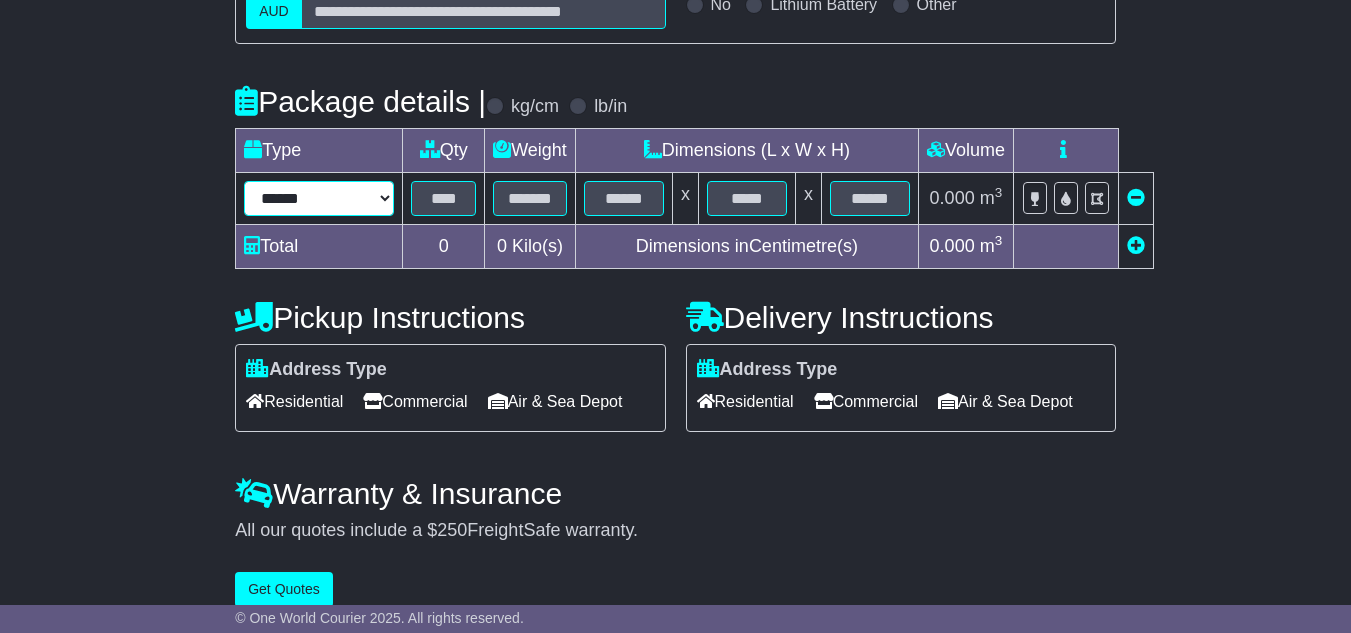 click on "****** ****** *** ******** ***** **** **** ****** *** *******" at bounding box center (319, 198) 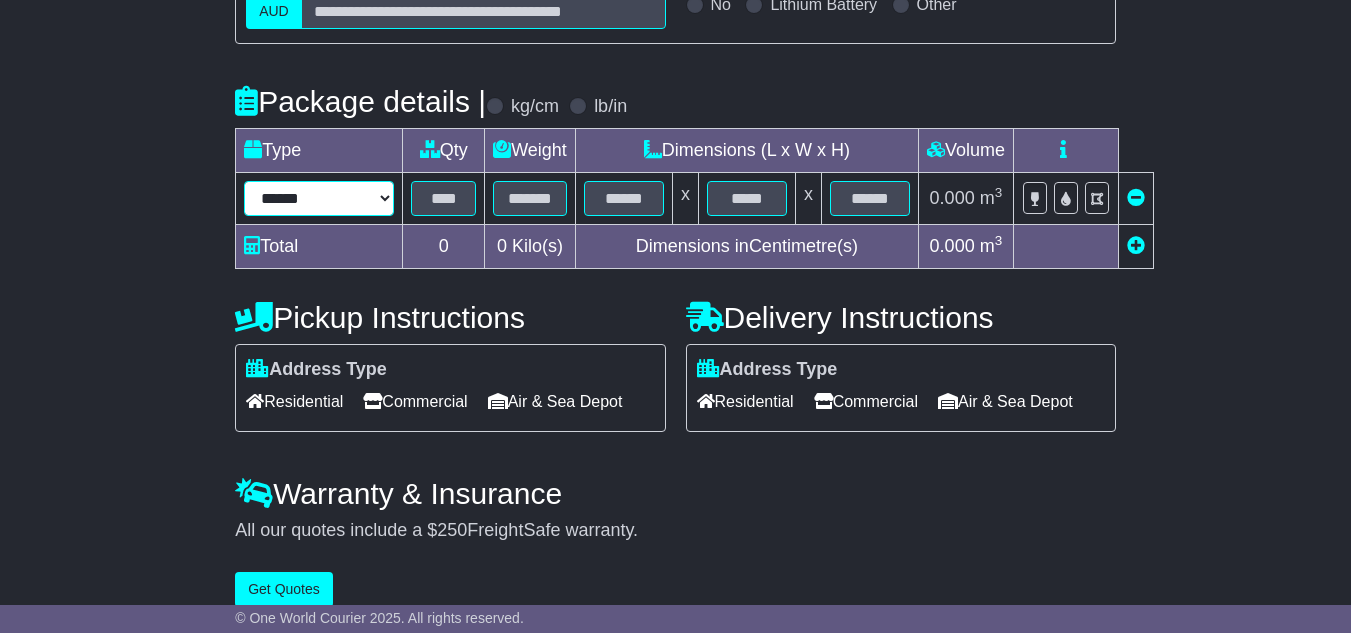 select on "*****" 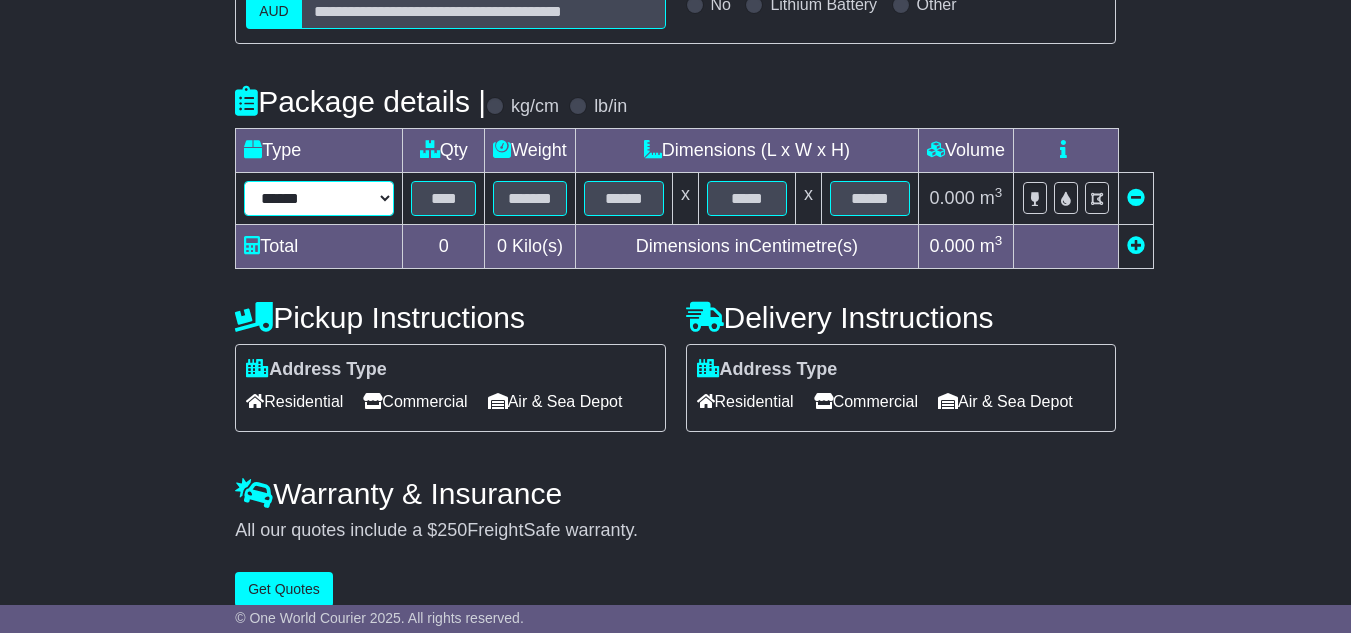 click on "****** ****** *** ******** ***** **** **** ****** *** *******" at bounding box center (319, 198) 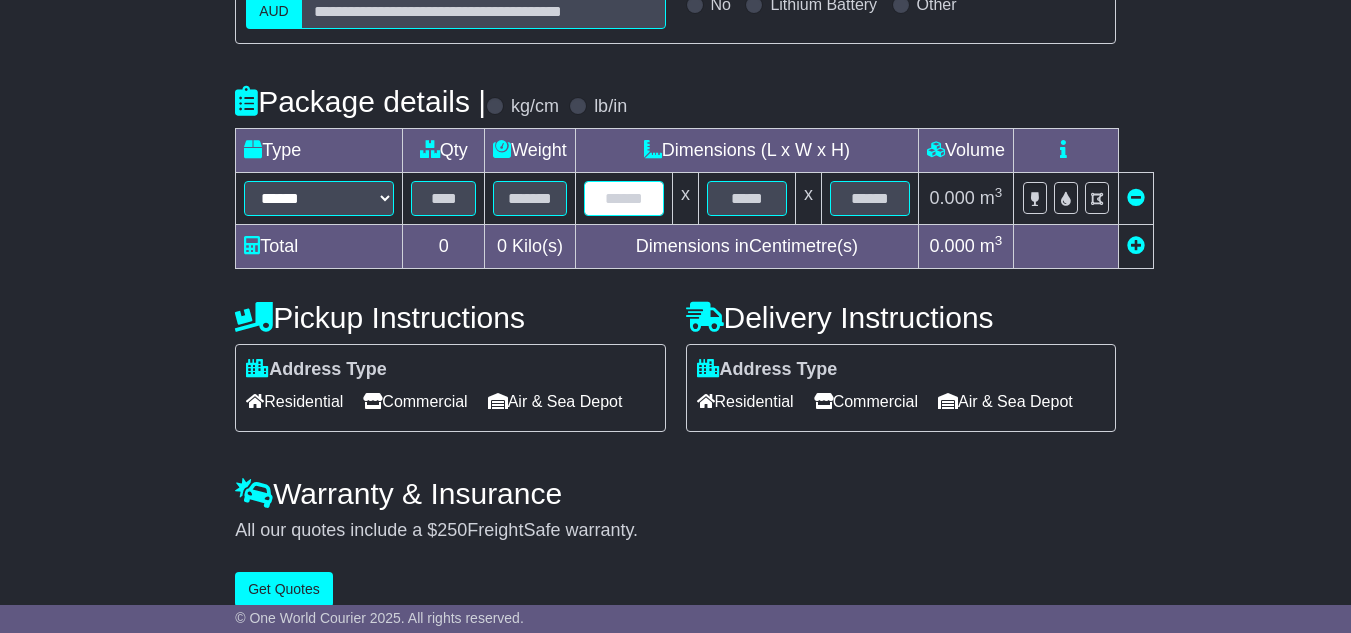 click at bounding box center [624, 198] 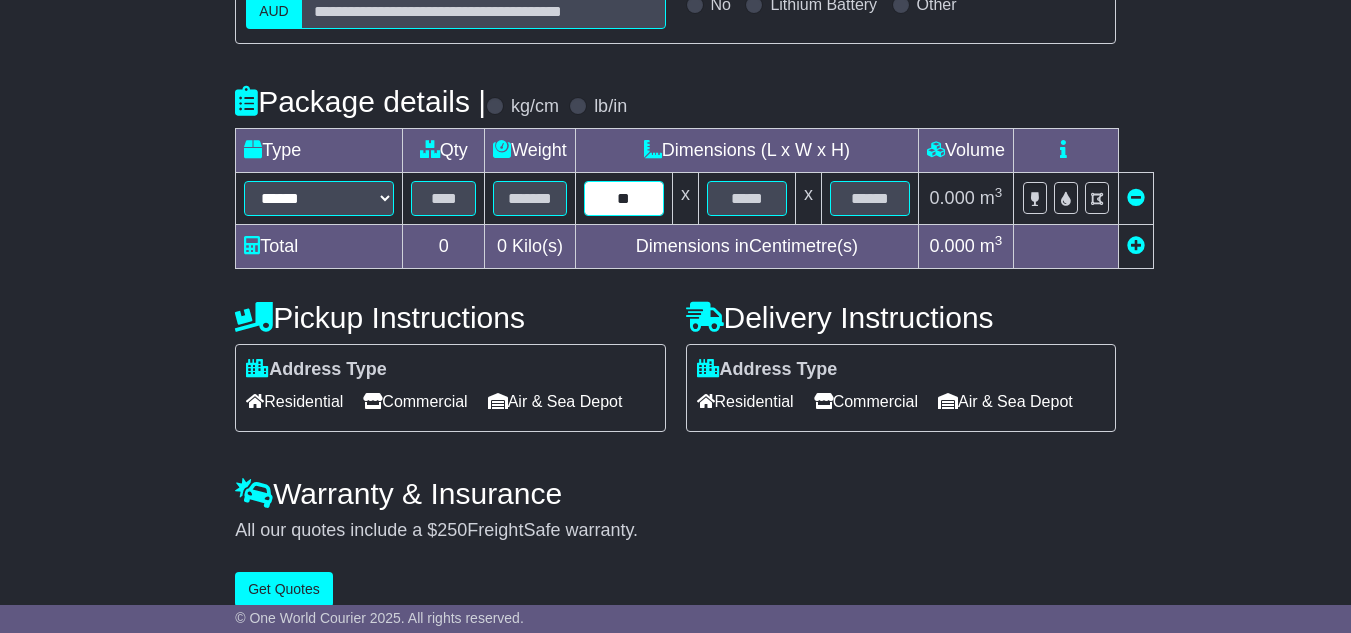 type on "**" 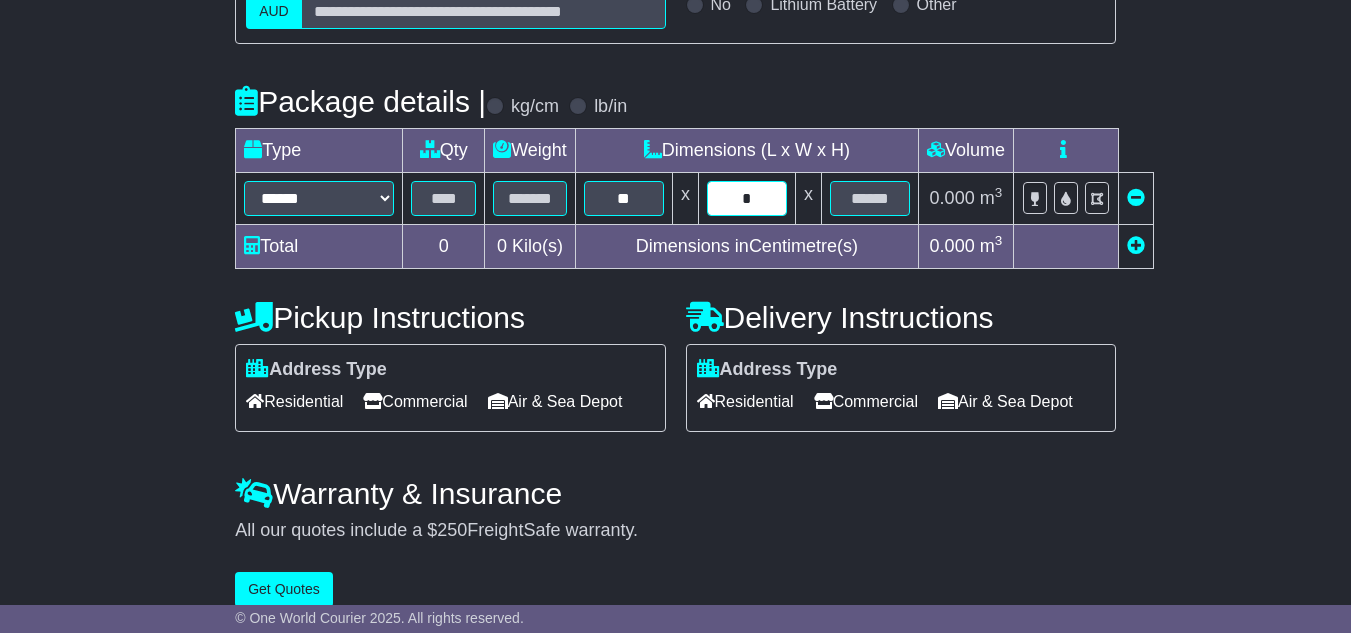type on "*" 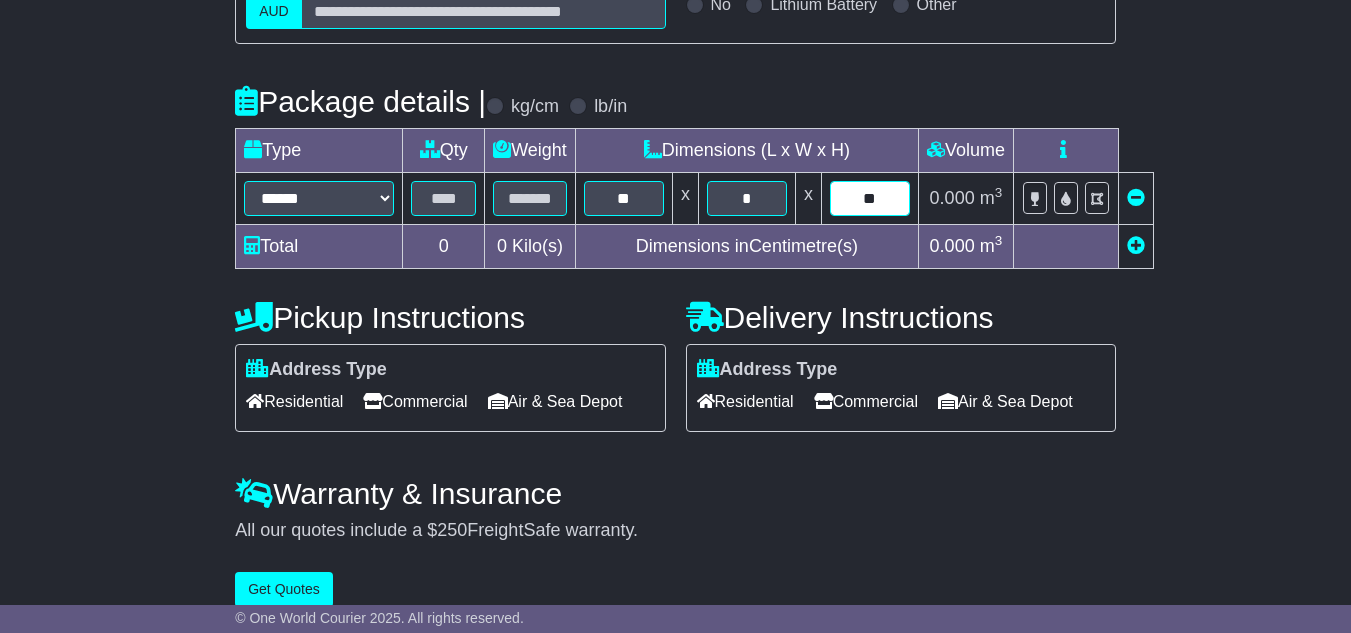 type on "**" 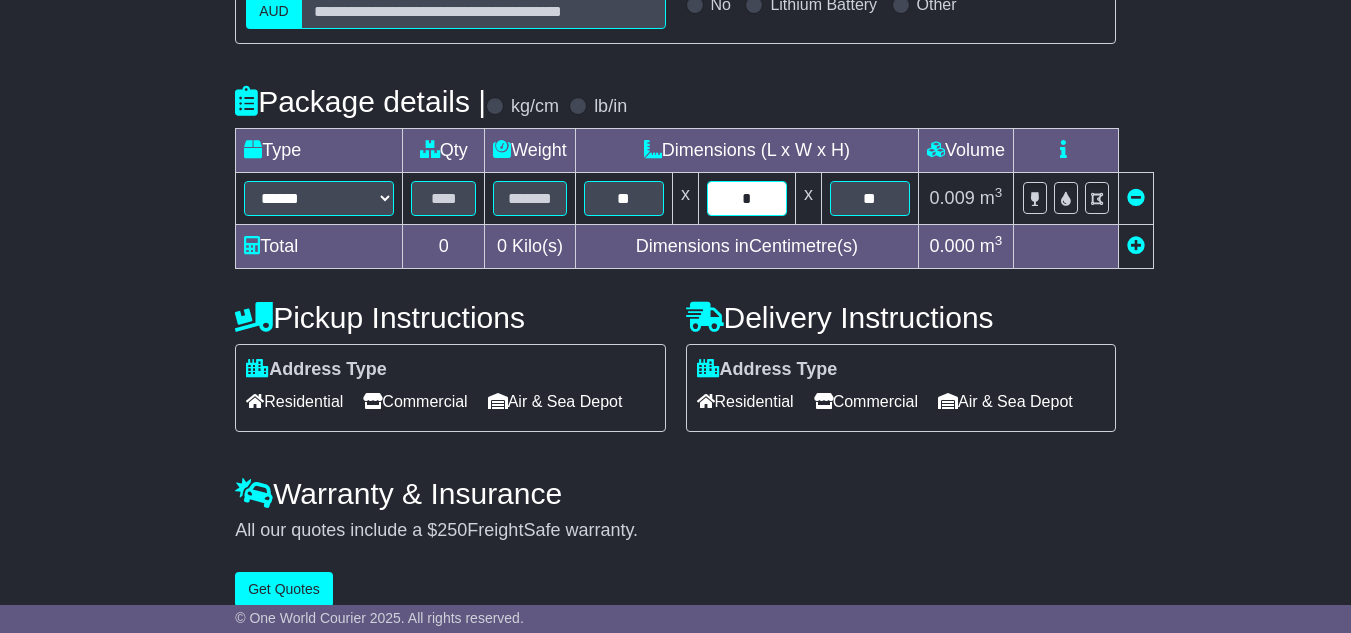 click on "*" at bounding box center [747, 198] 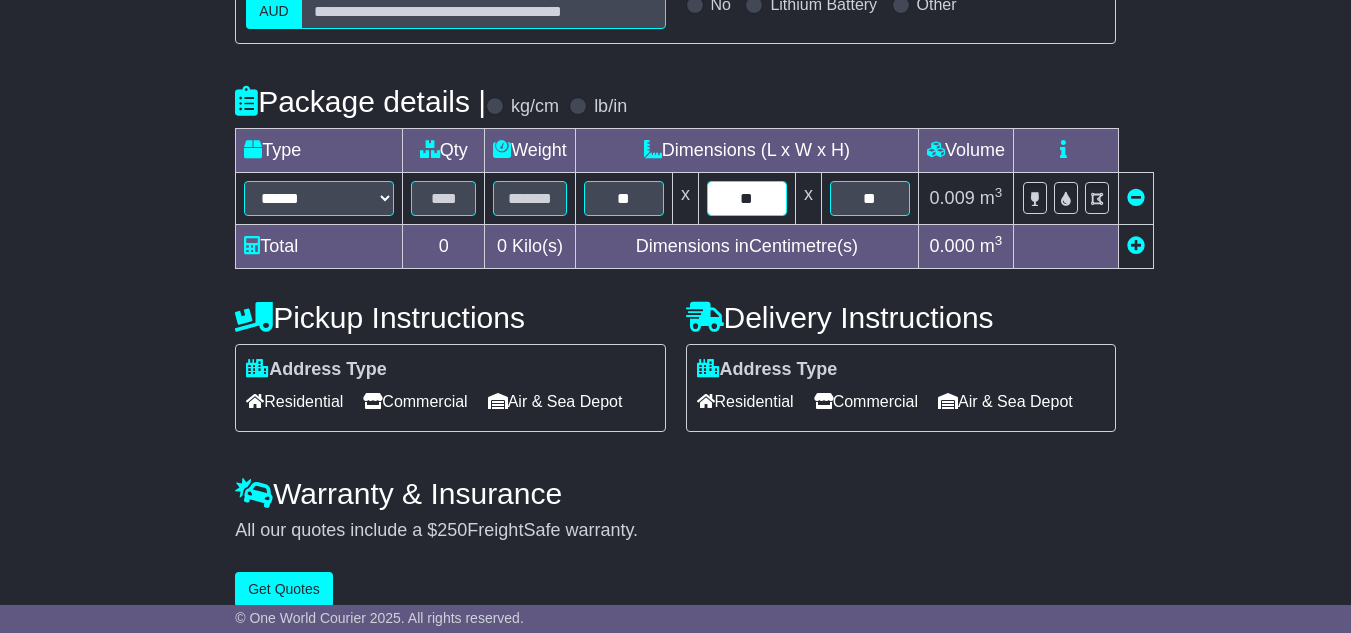 type on "**" 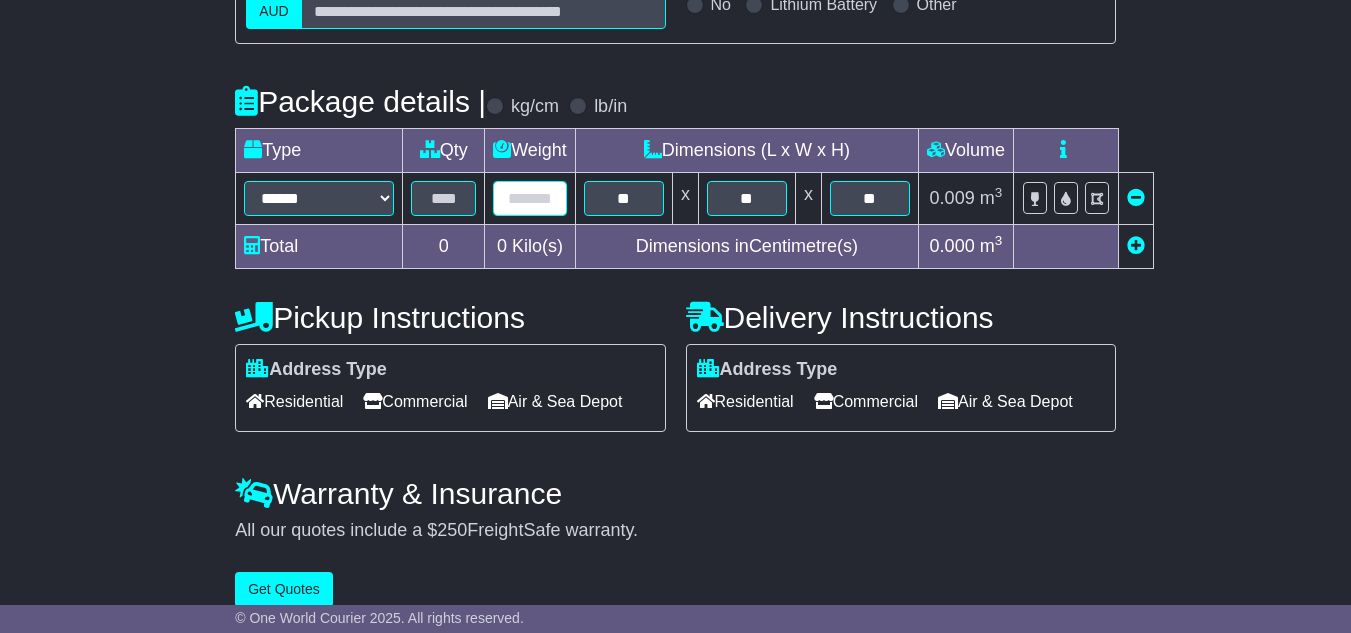 click at bounding box center (530, 198) 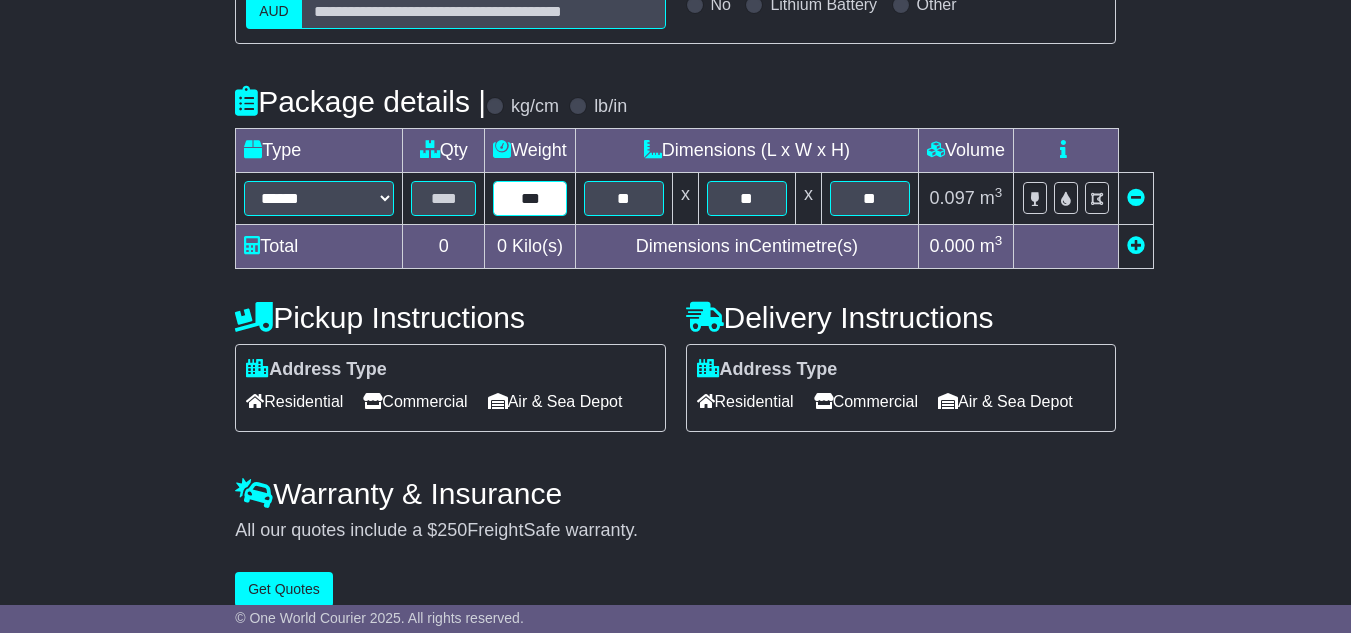 type on "***" 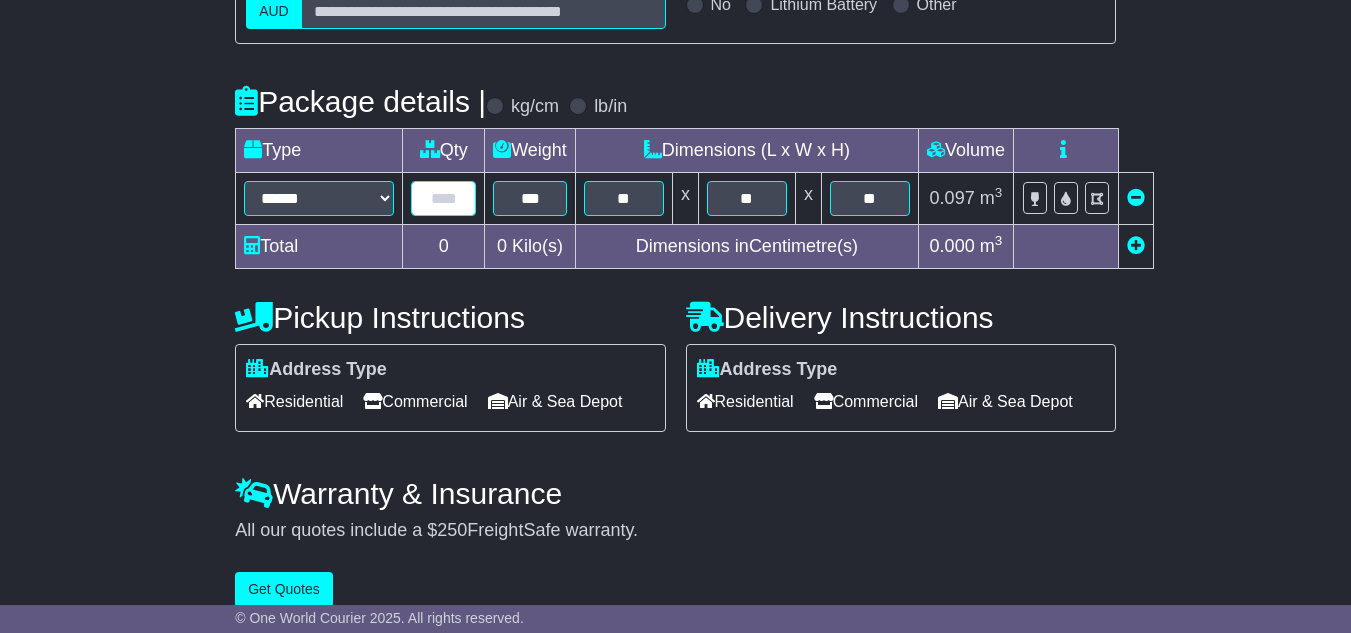 click at bounding box center (443, 198) 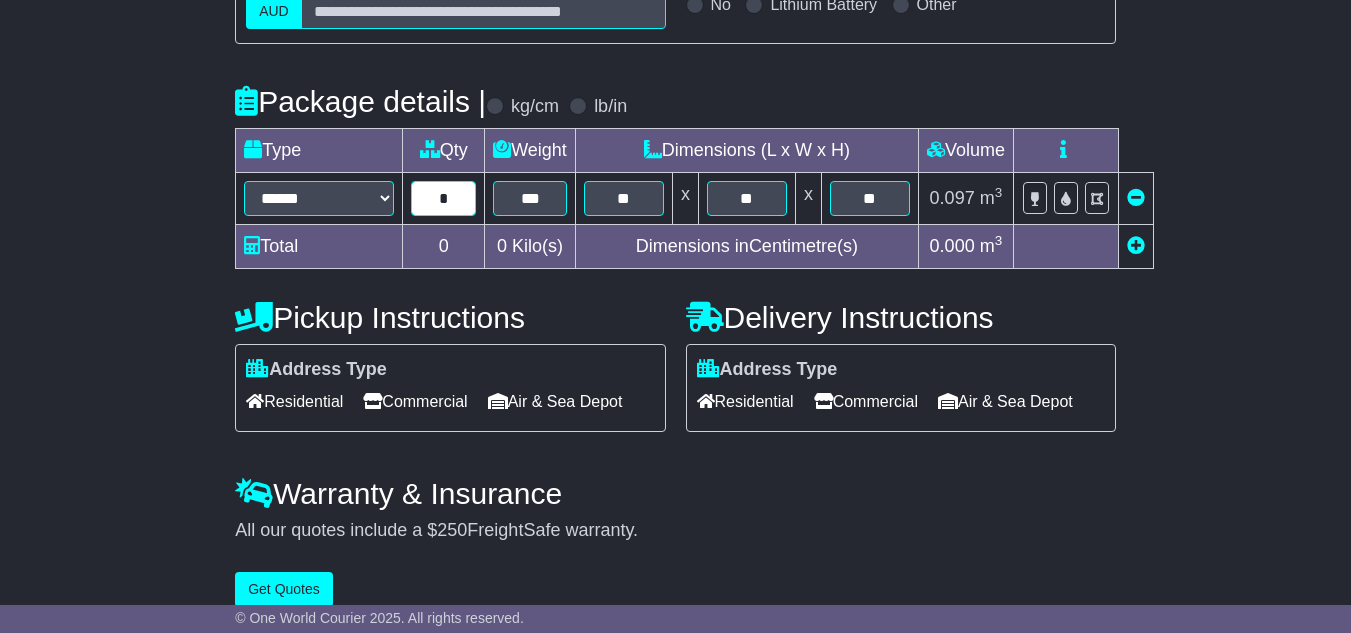 type on "*" 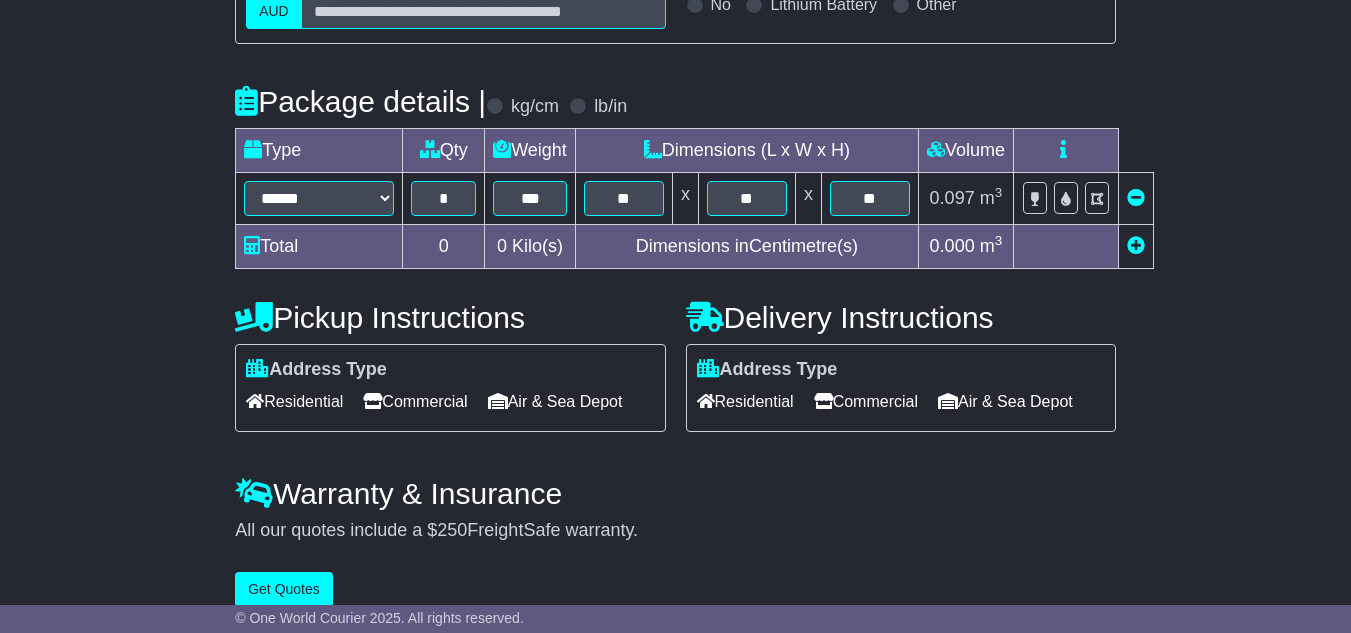 click on "**********" at bounding box center (675, 204) 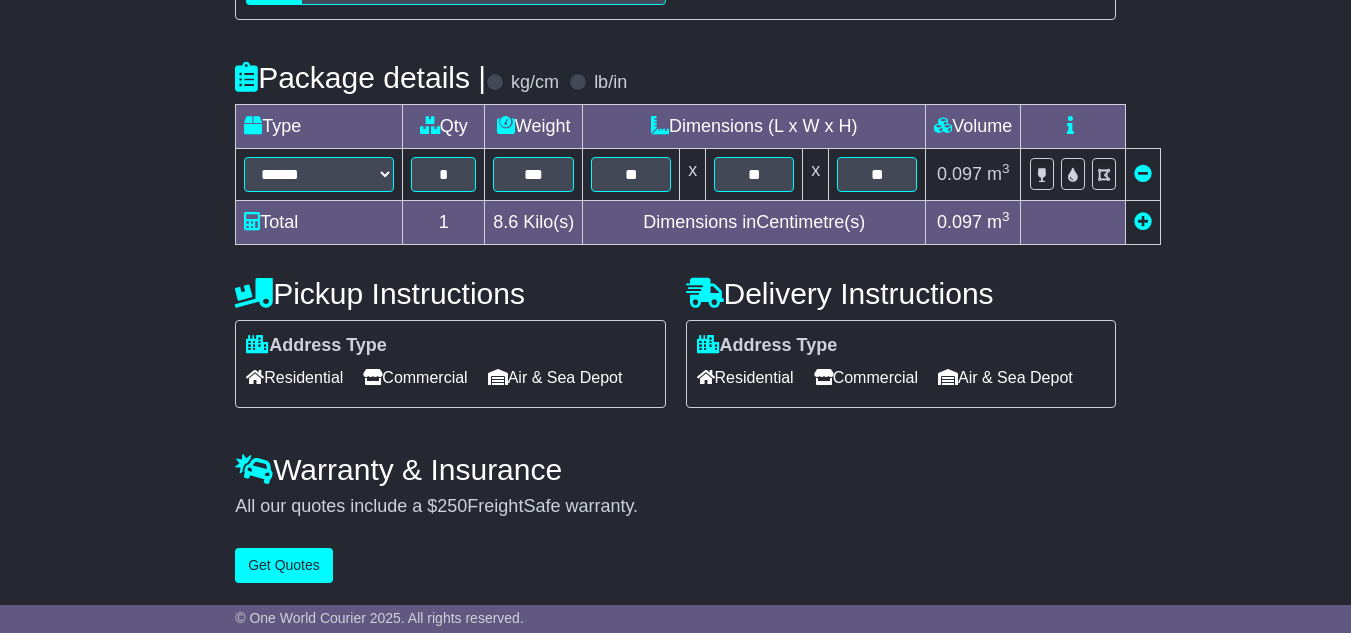 scroll, scrollTop: 458, scrollLeft: 0, axis: vertical 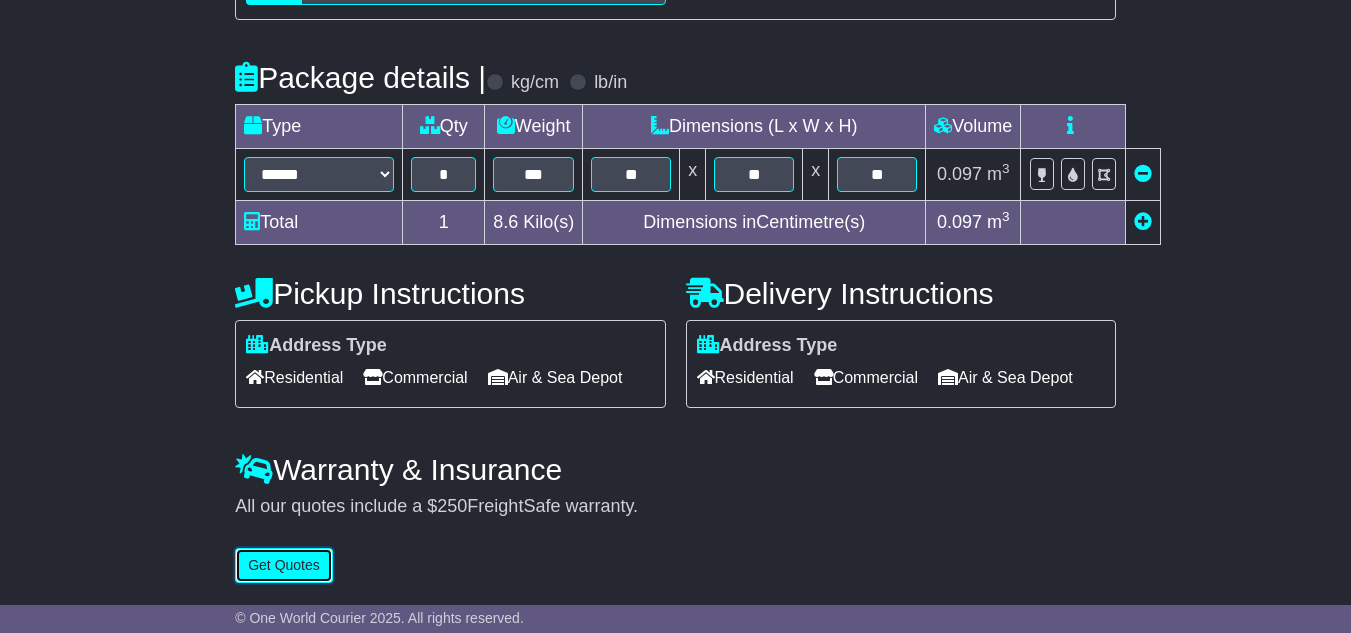 click on "Get Quotes" at bounding box center [284, 565] 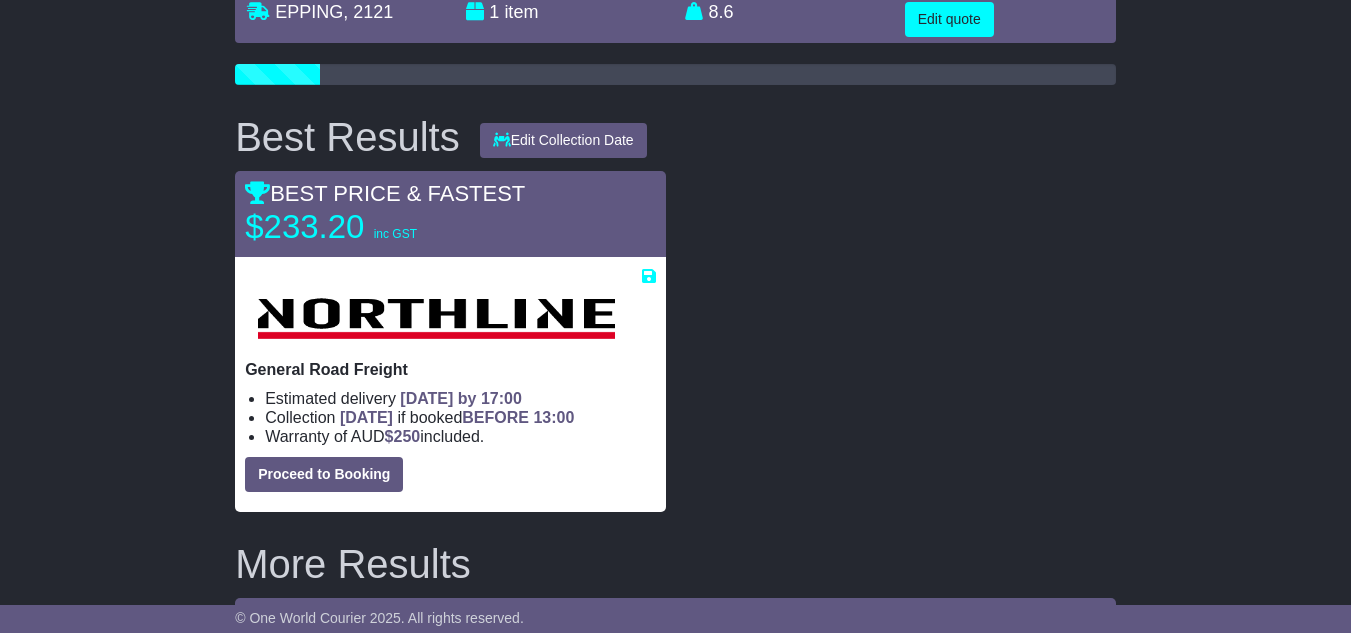 scroll, scrollTop: 244, scrollLeft: 0, axis: vertical 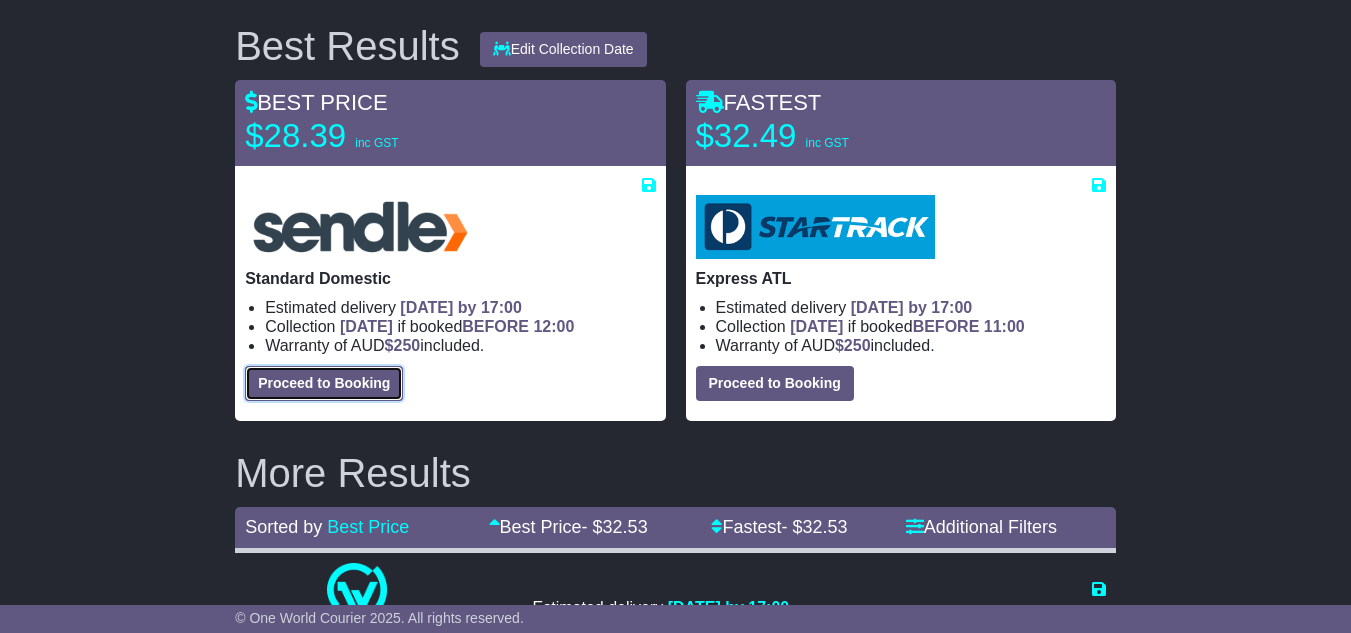 click on "Proceed to Booking" at bounding box center [324, 383] 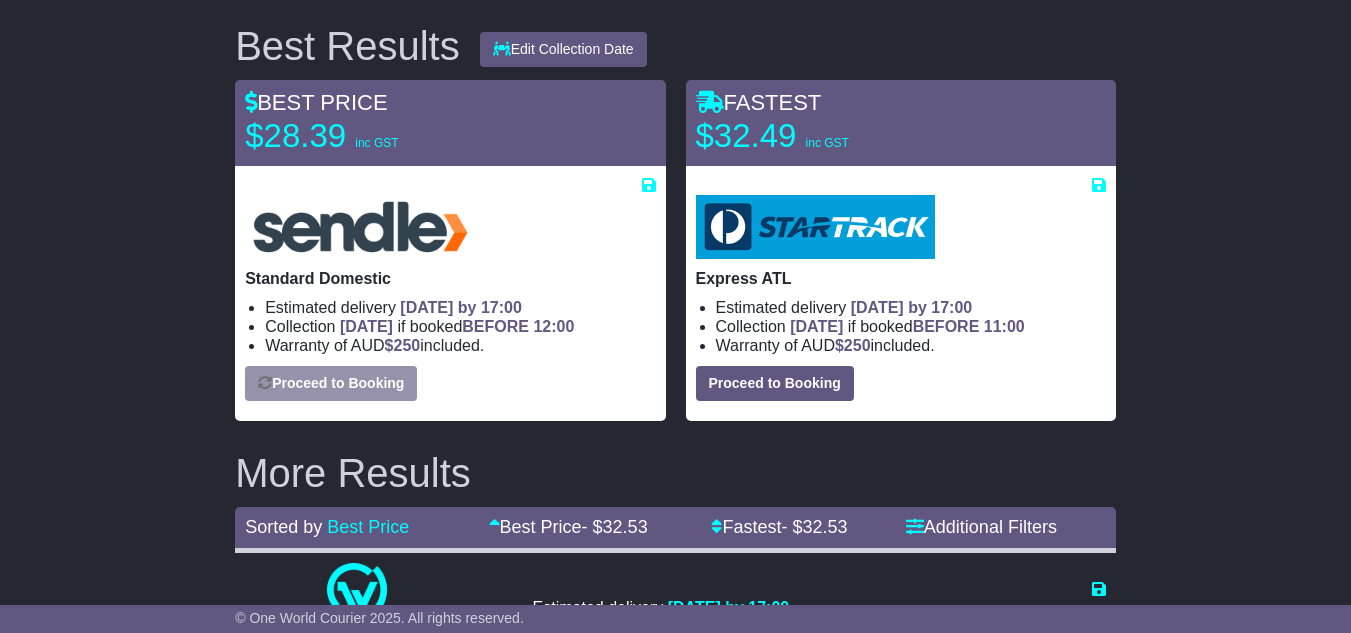 select on "**********" 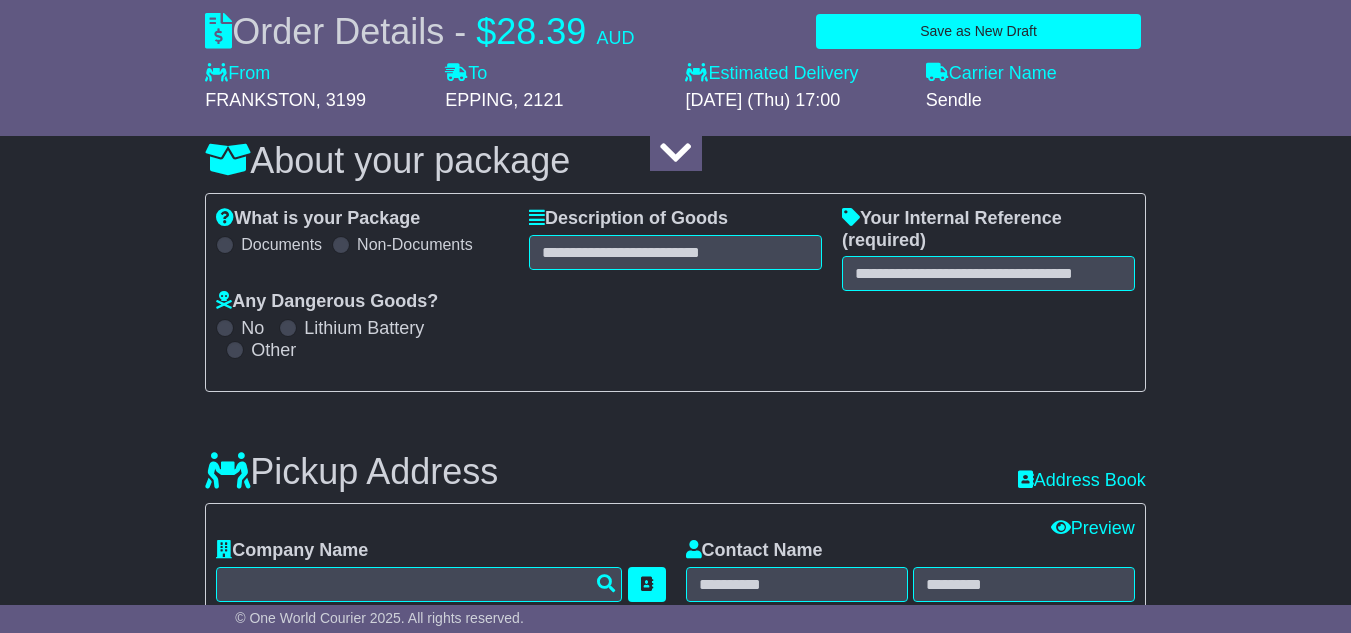 select 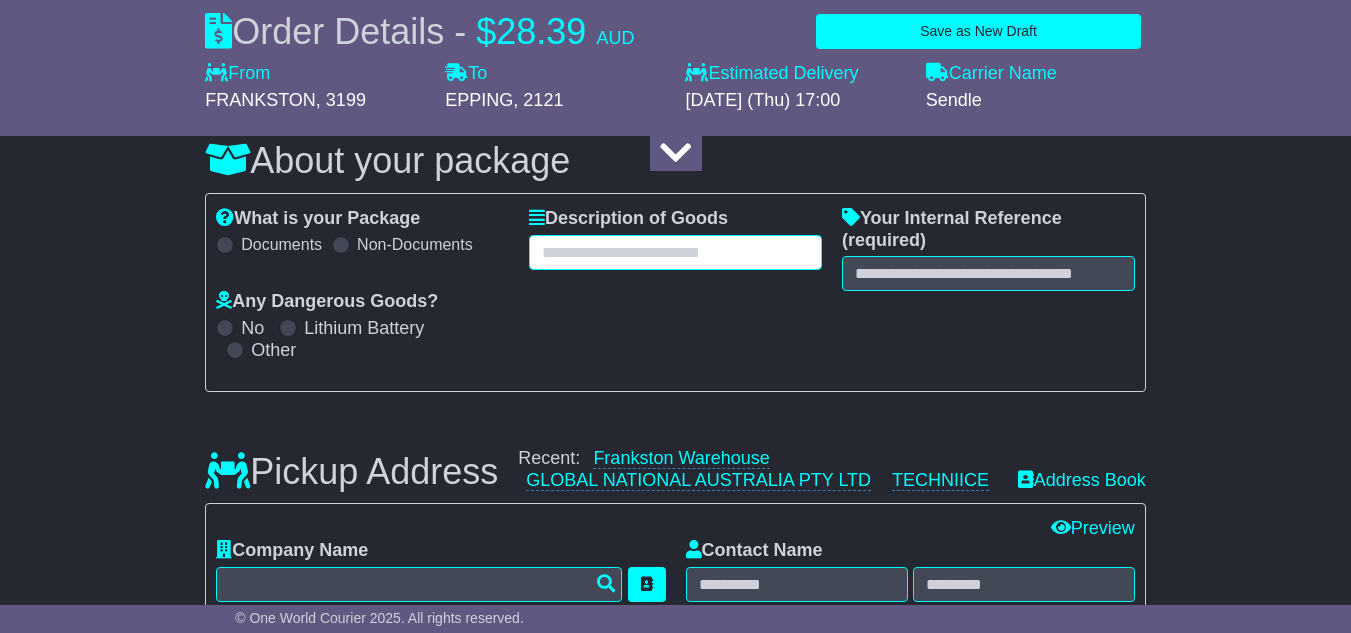click at bounding box center (675, 252) 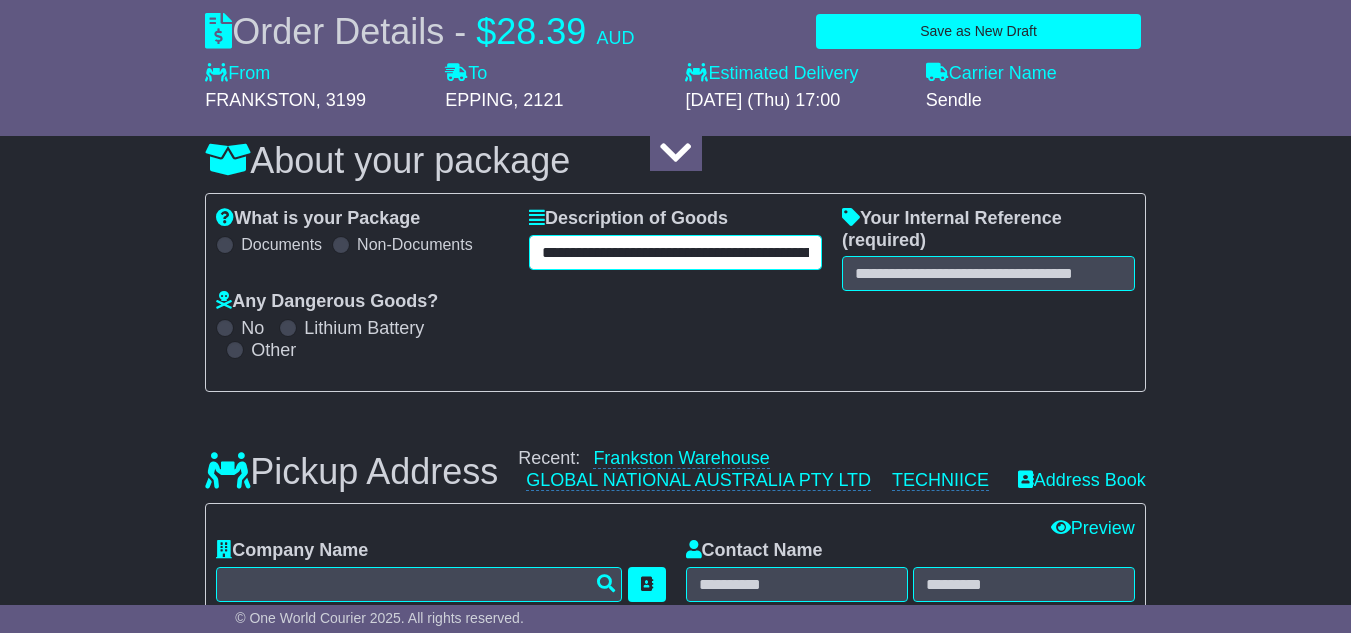 scroll, scrollTop: 0, scrollLeft: 87, axis: horizontal 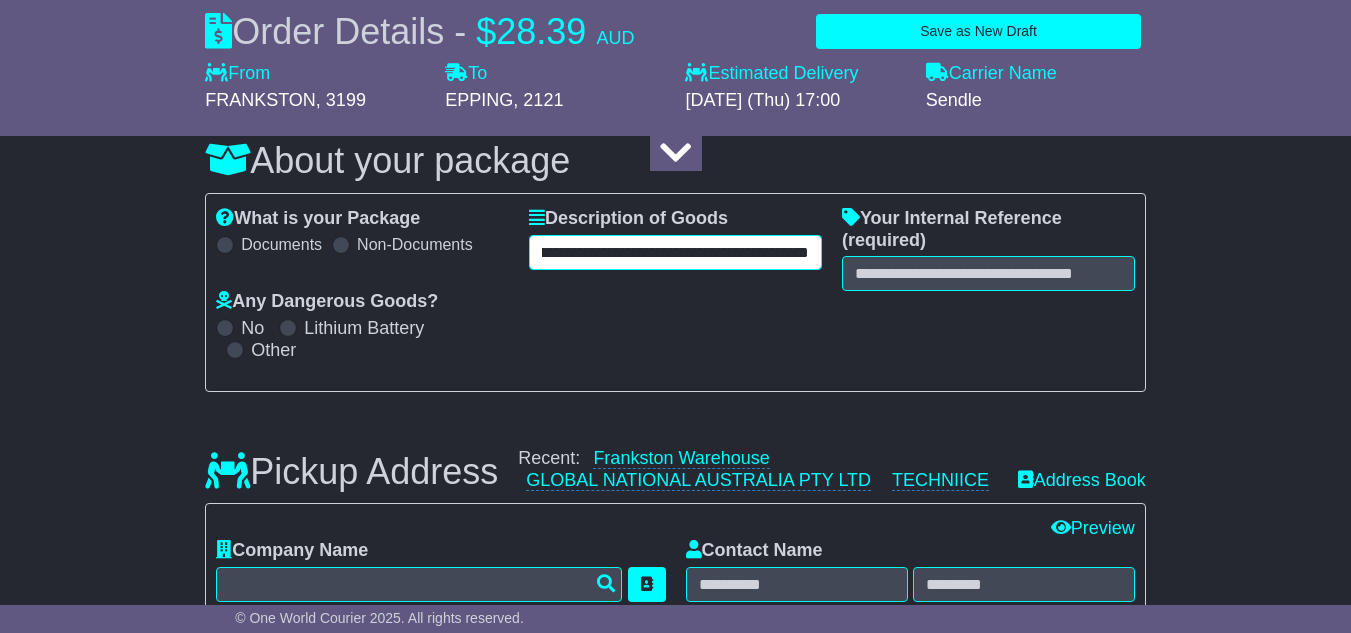 type on "**********" 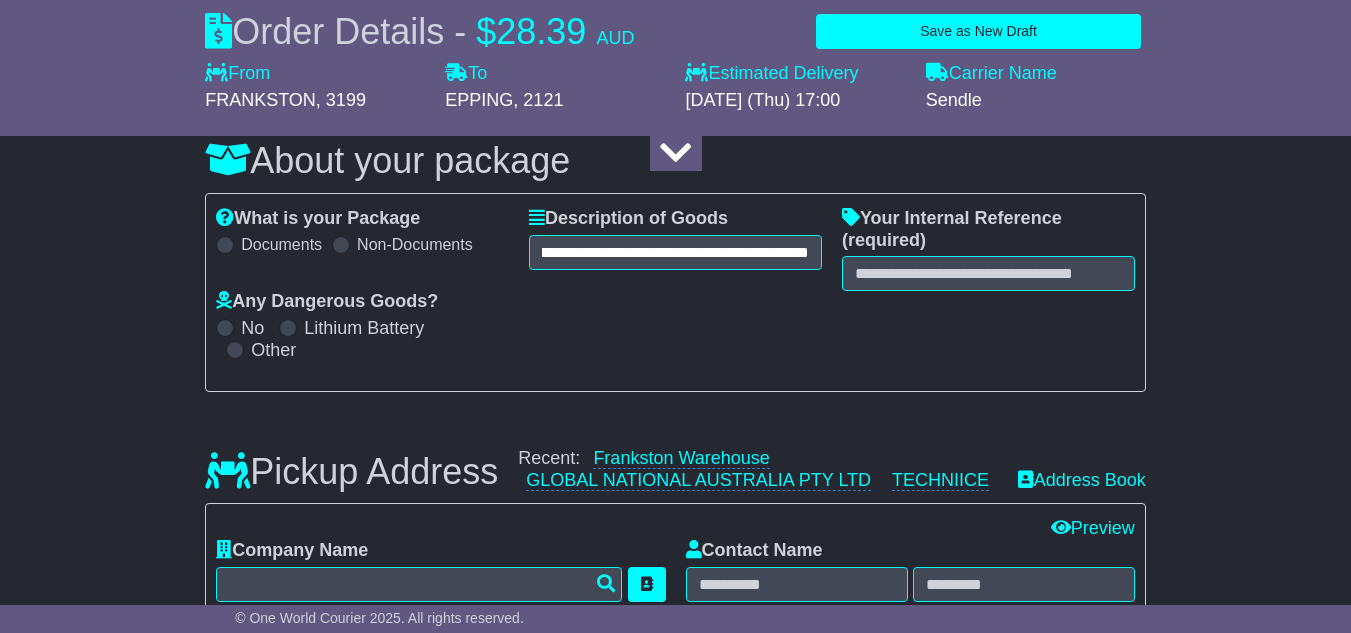 click on "**********" at bounding box center (675, 292) 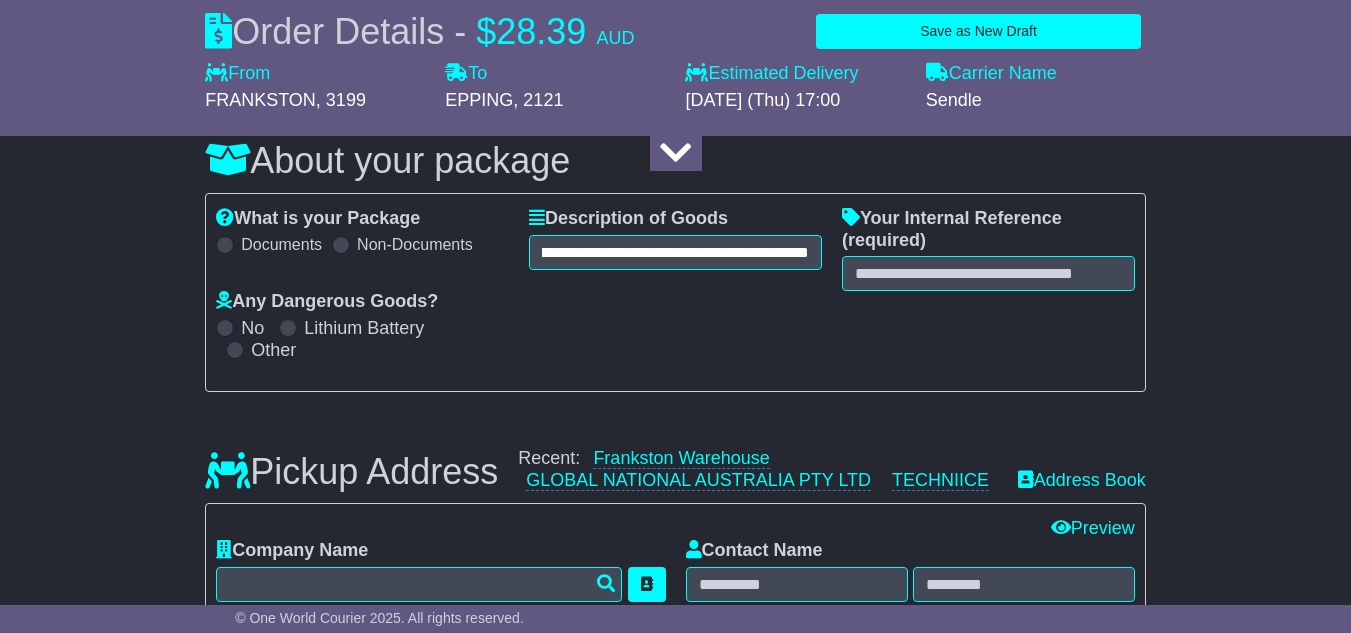 scroll, scrollTop: 0, scrollLeft: 0, axis: both 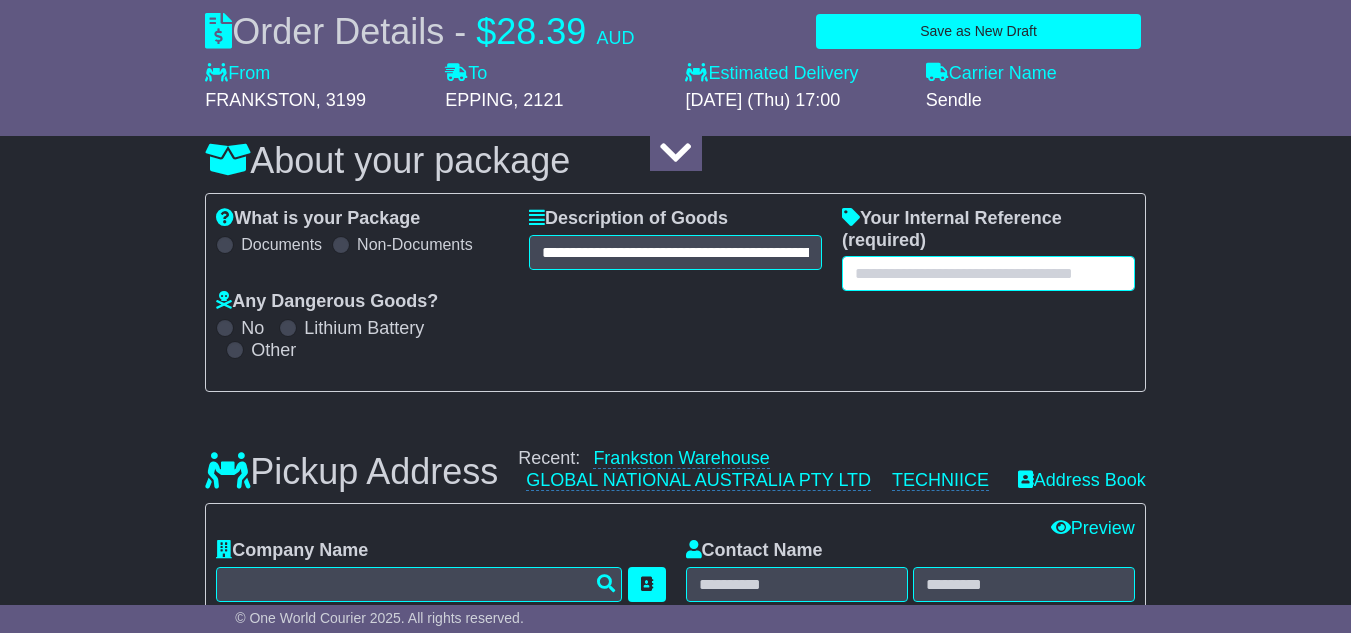 click at bounding box center (988, 273) 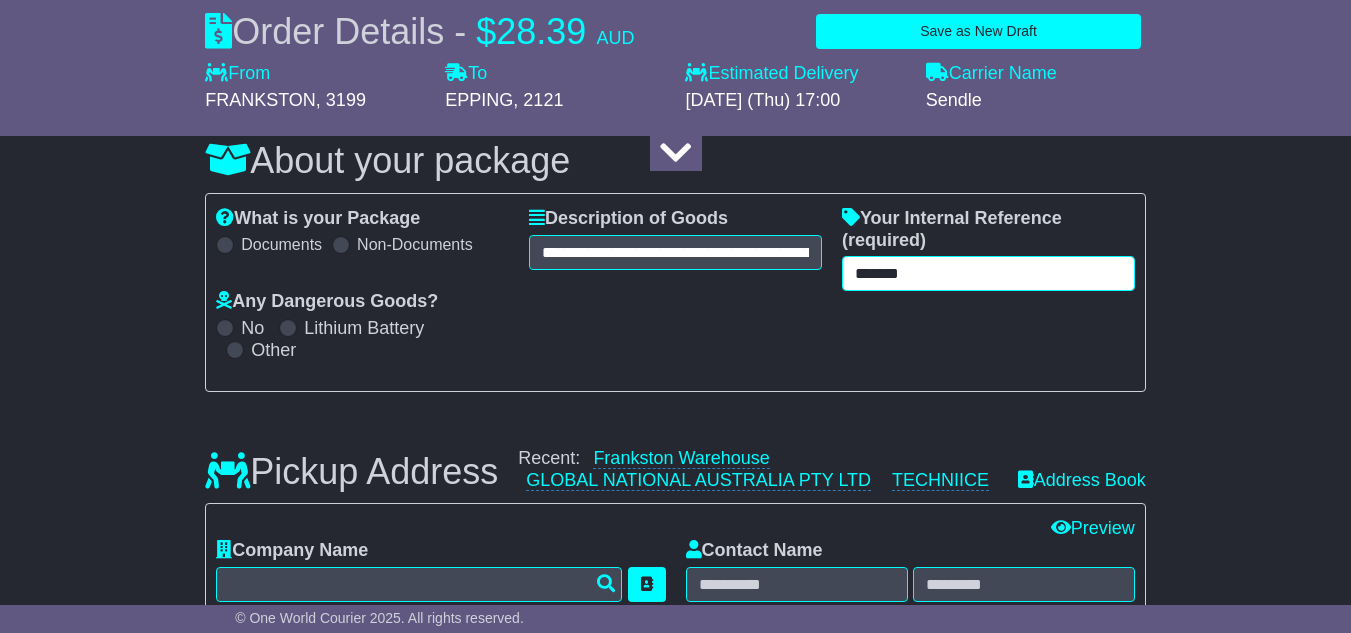 type on "*******" 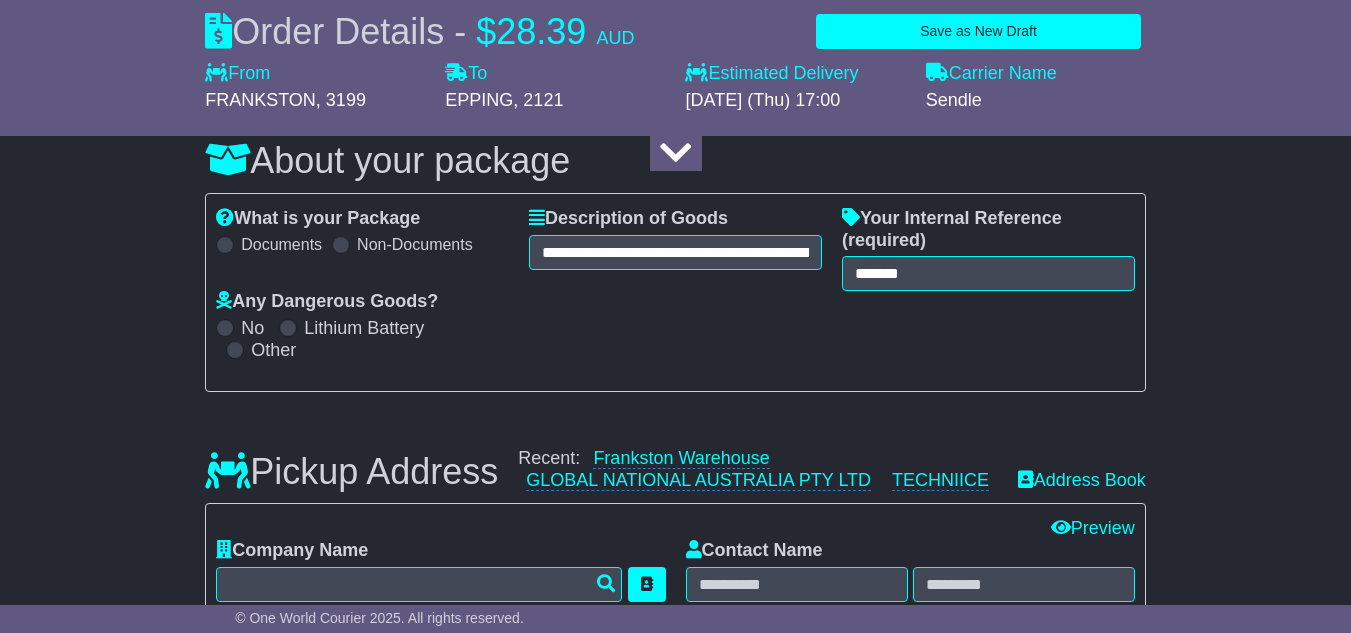 click on "**********" at bounding box center (675, 292) 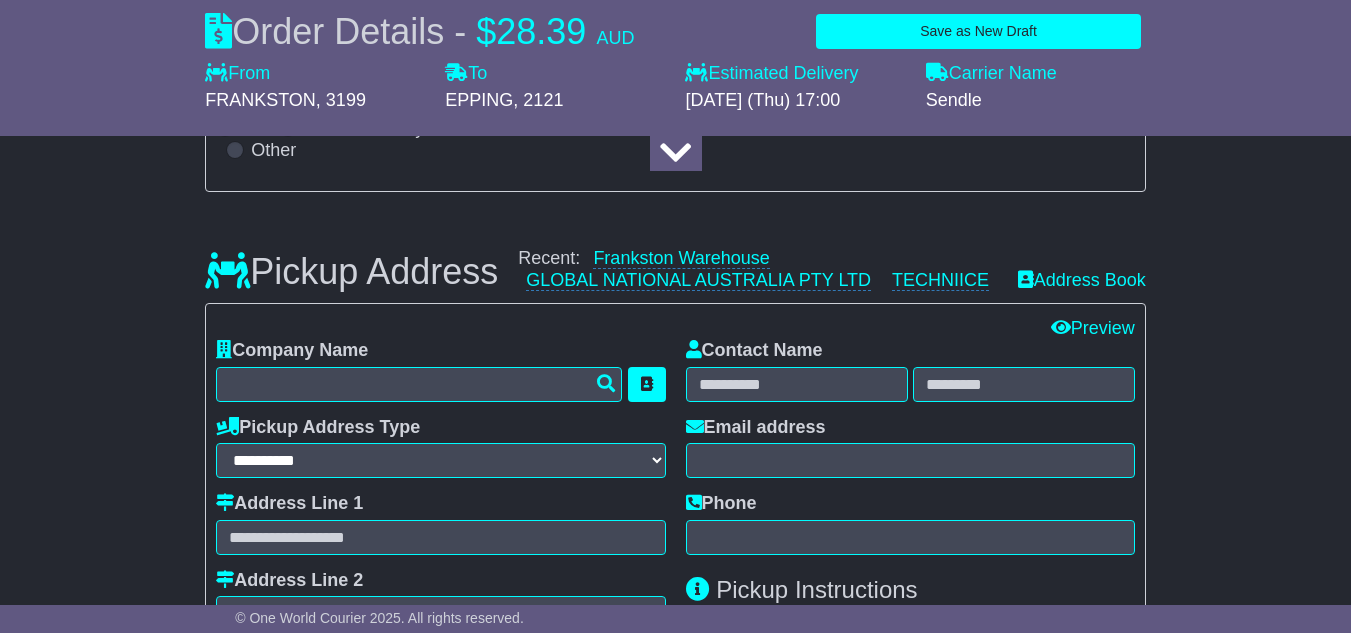 scroll, scrollTop: 644, scrollLeft: 0, axis: vertical 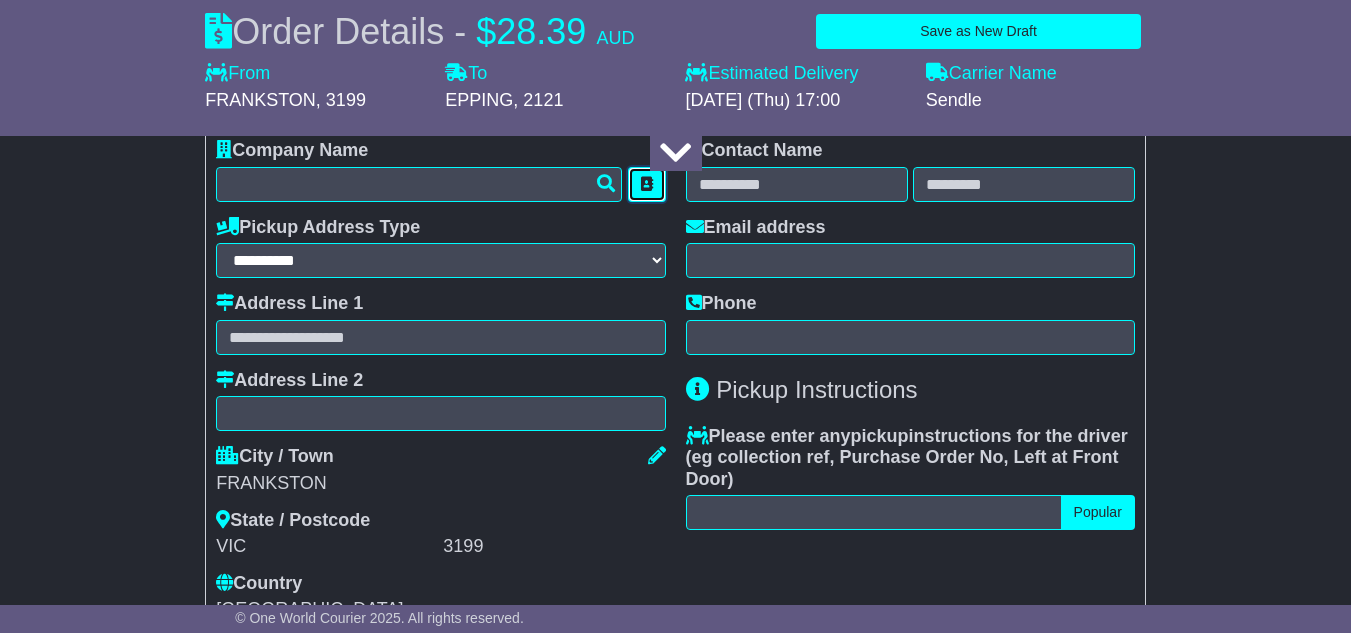 click at bounding box center [647, 184] 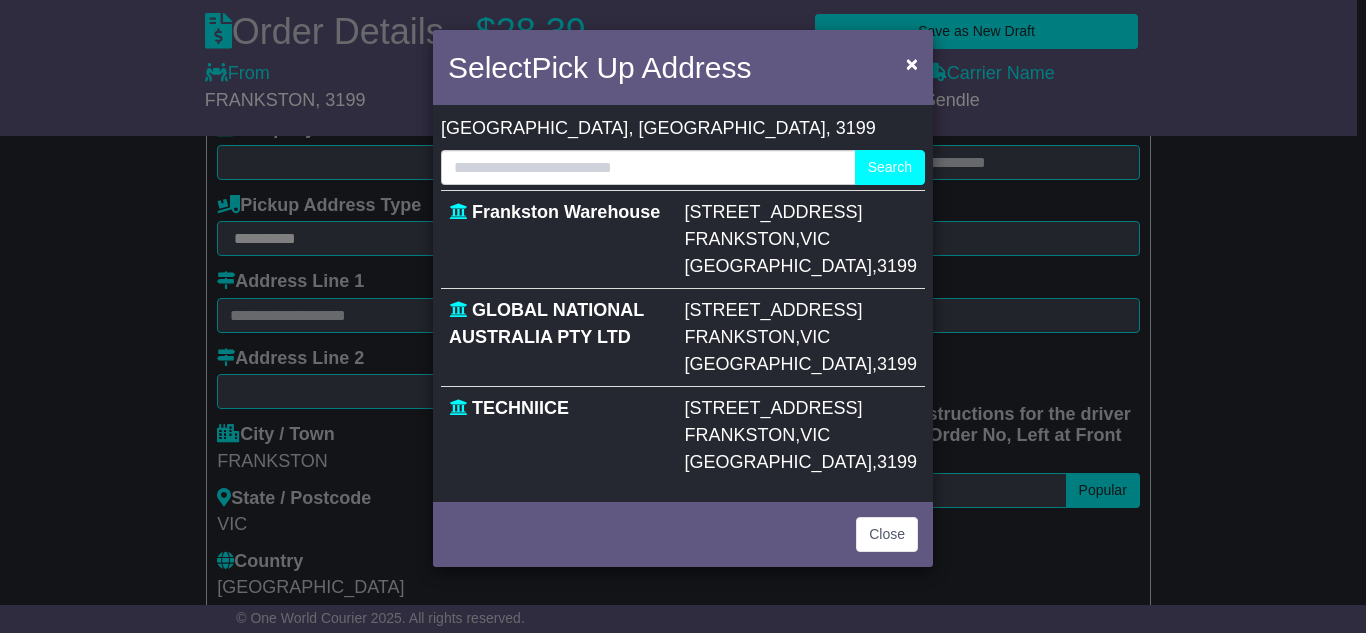 click on "TECHNIICE" at bounding box center (559, 435) 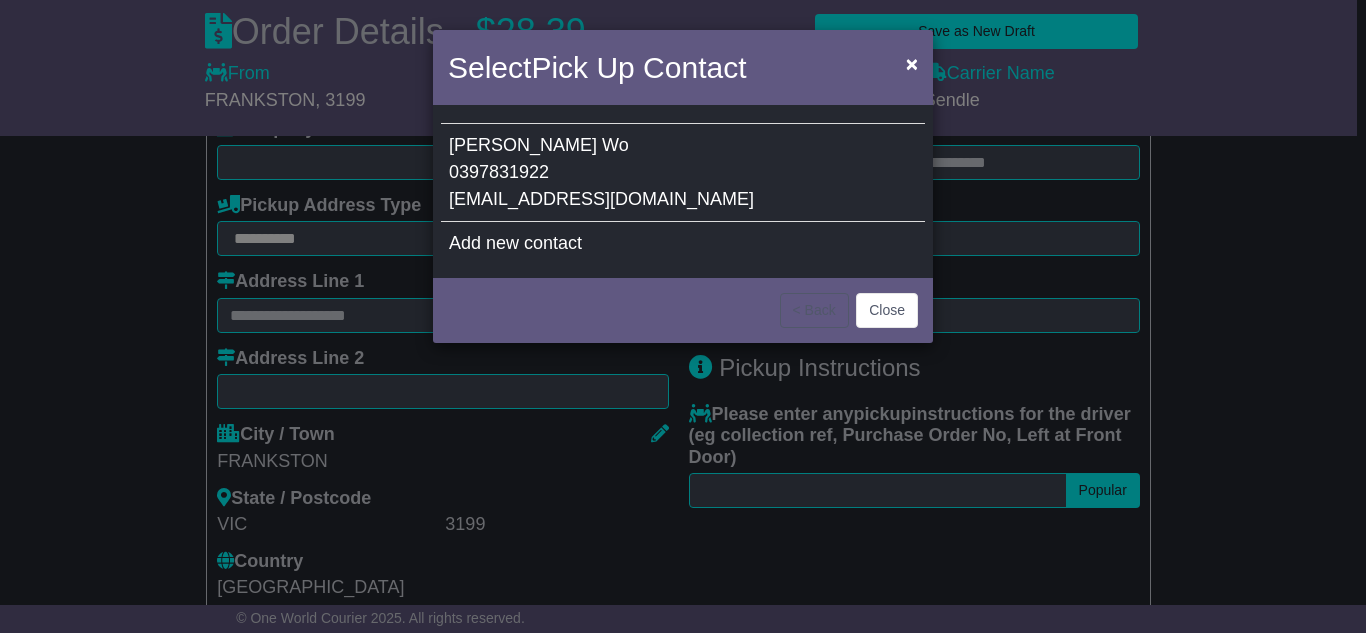 click on "Pam   Wo
0397831922
support@techniice.com" at bounding box center [683, 173] 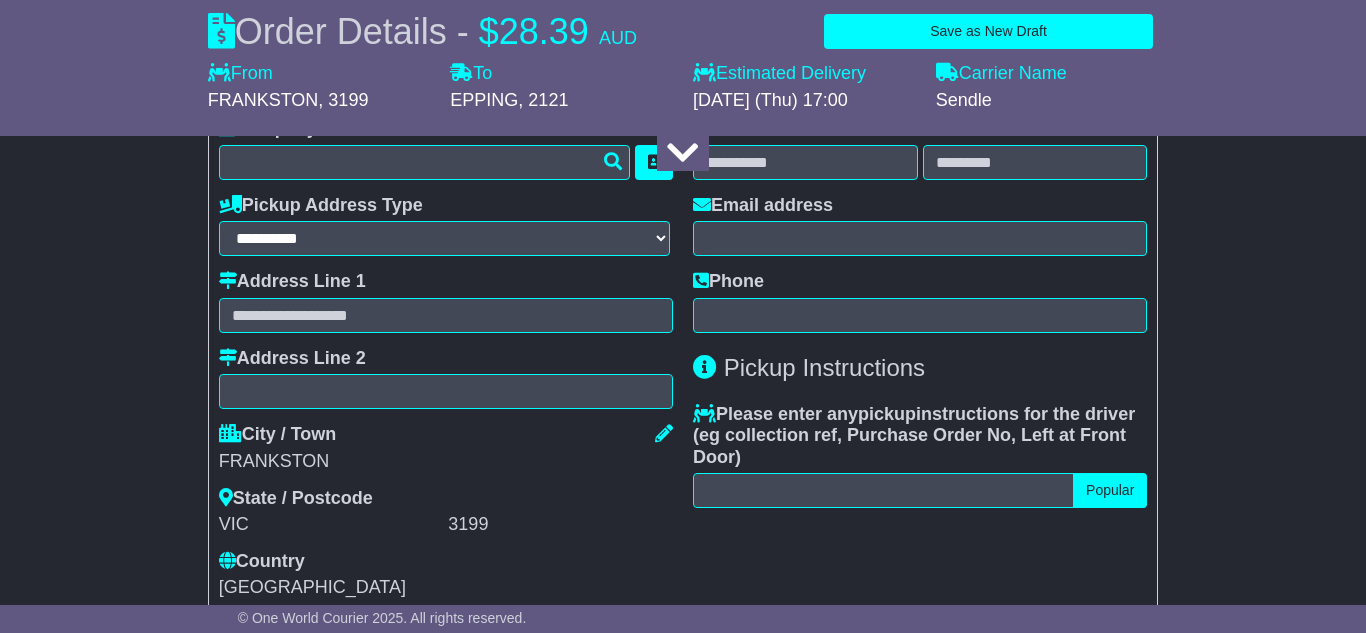 type on "*********" 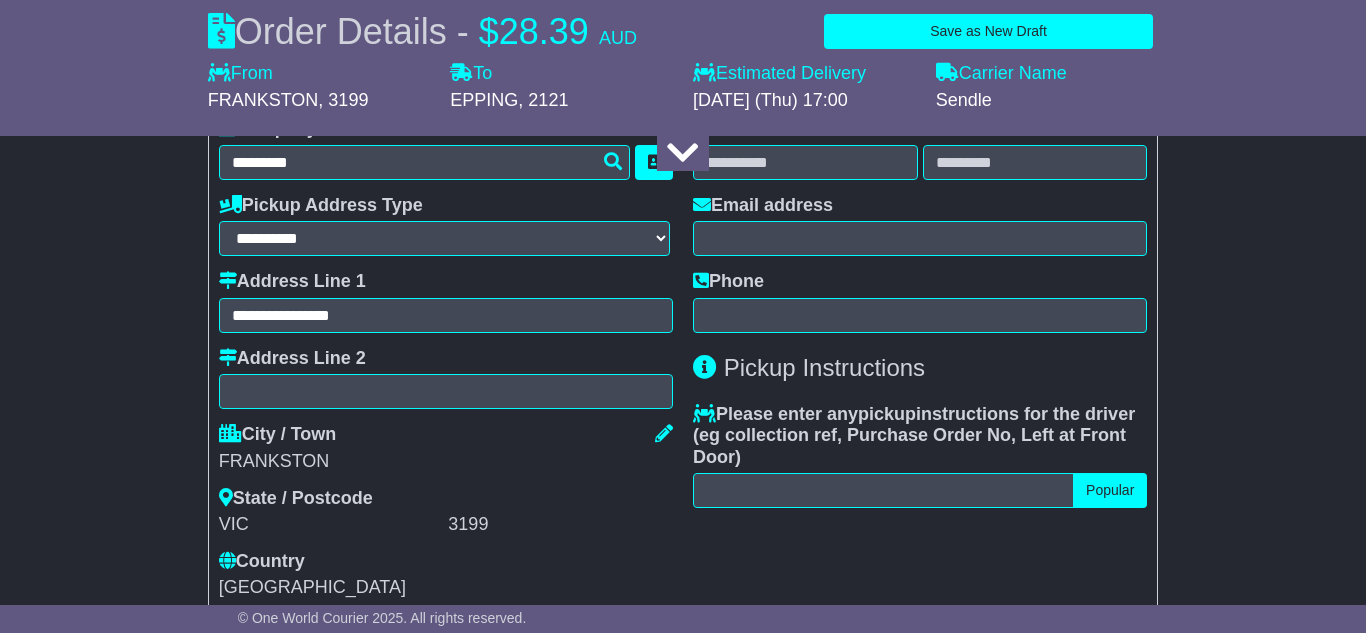type on "***" 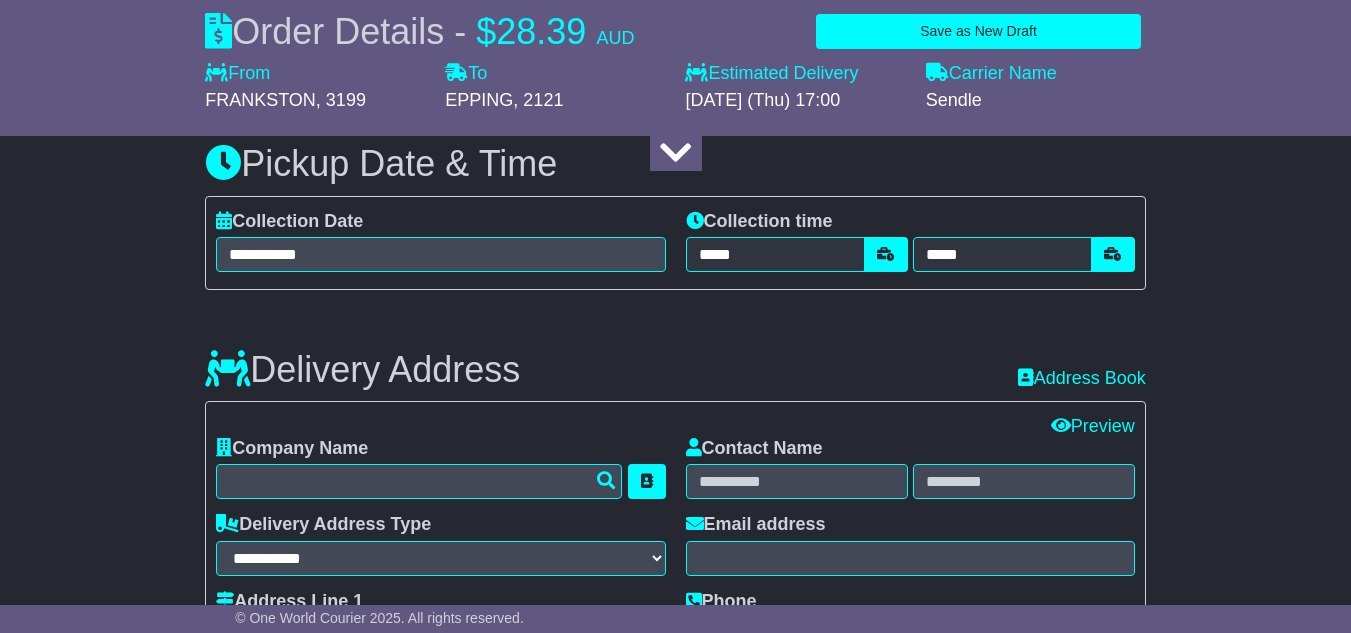 scroll, scrollTop: 1244, scrollLeft: 0, axis: vertical 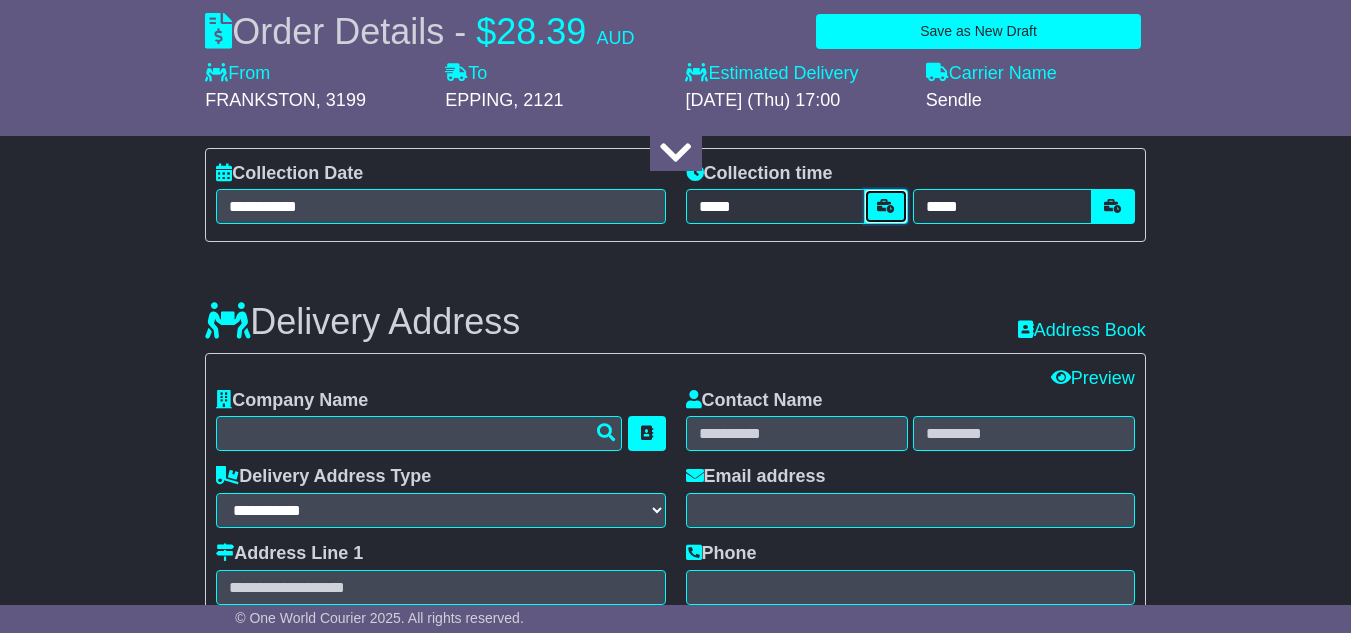 click at bounding box center (886, 206) 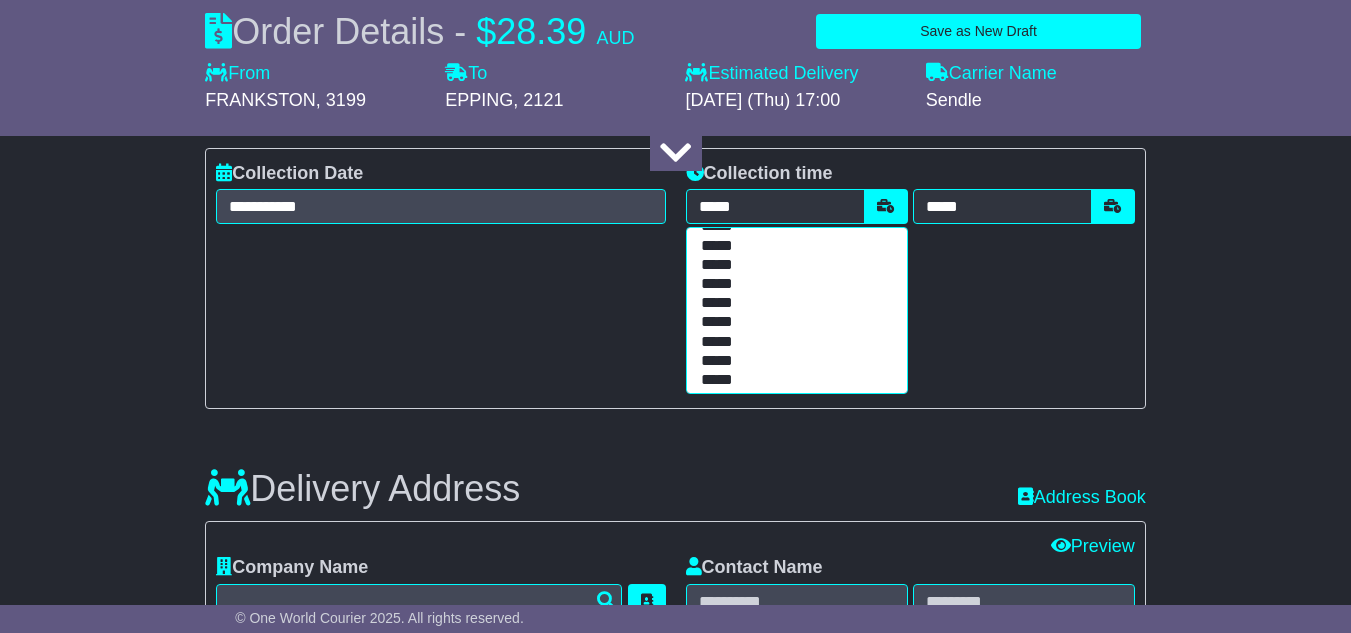 scroll, scrollTop: 600, scrollLeft: 0, axis: vertical 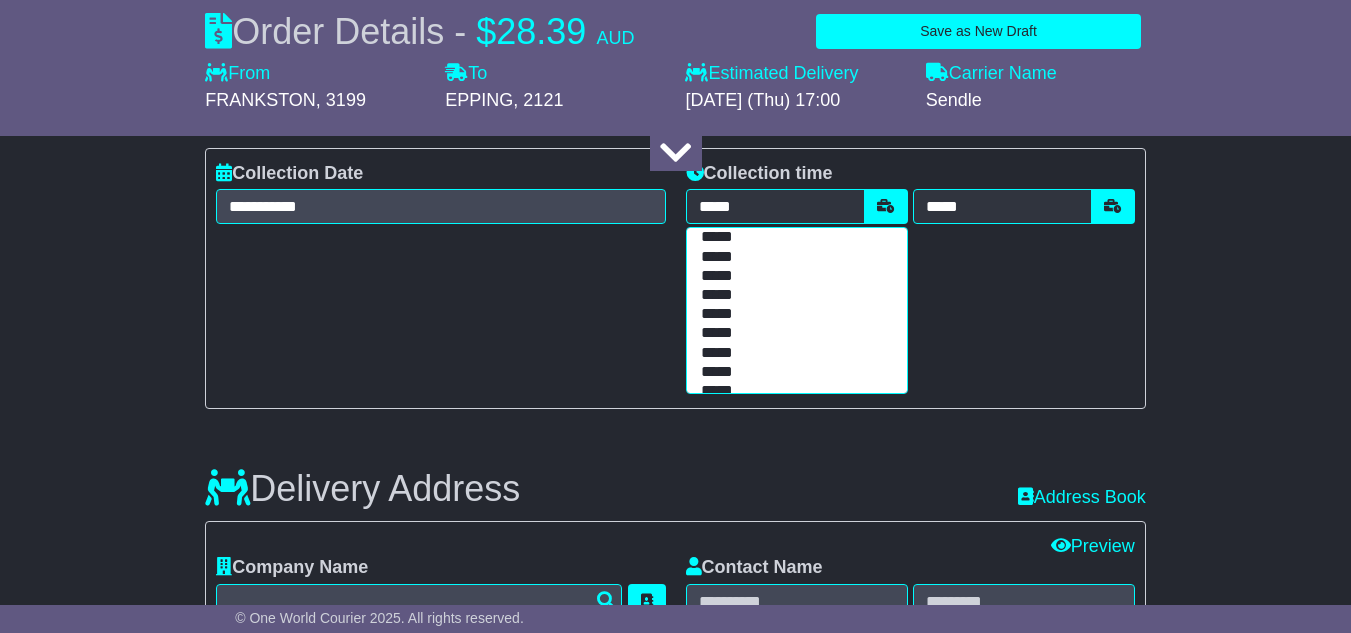 click on "*****" at bounding box center [792, 257] 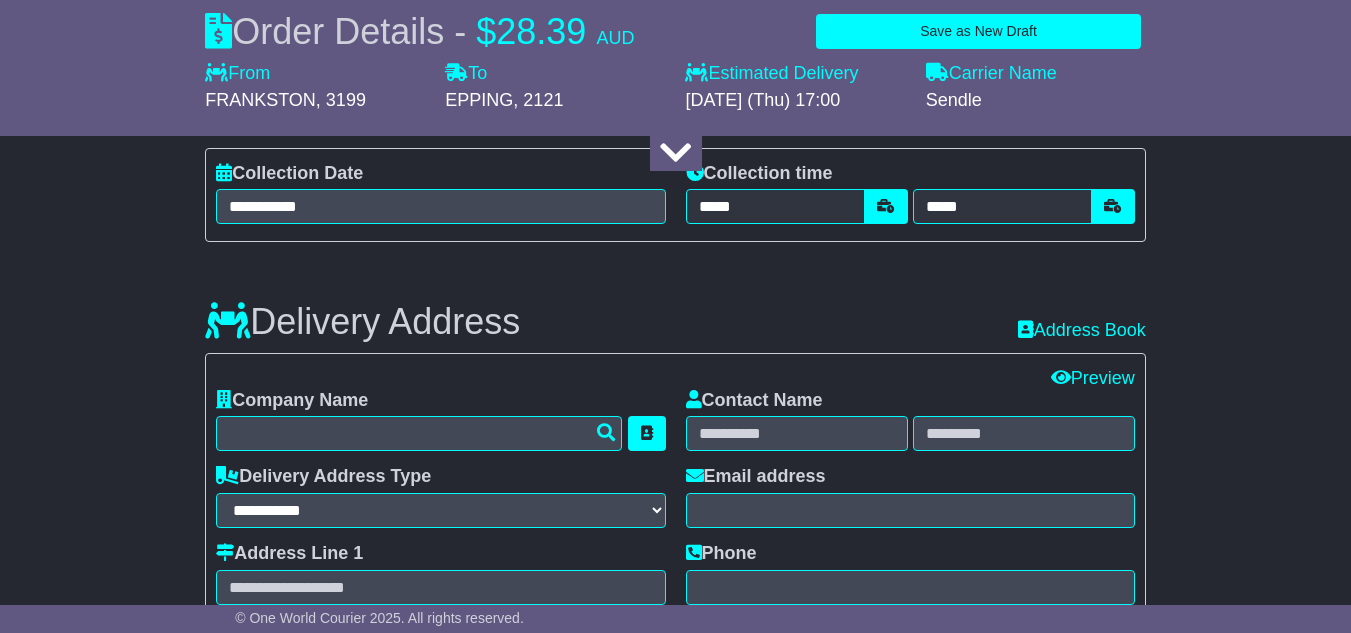 click on "**********" at bounding box center [675, 459] 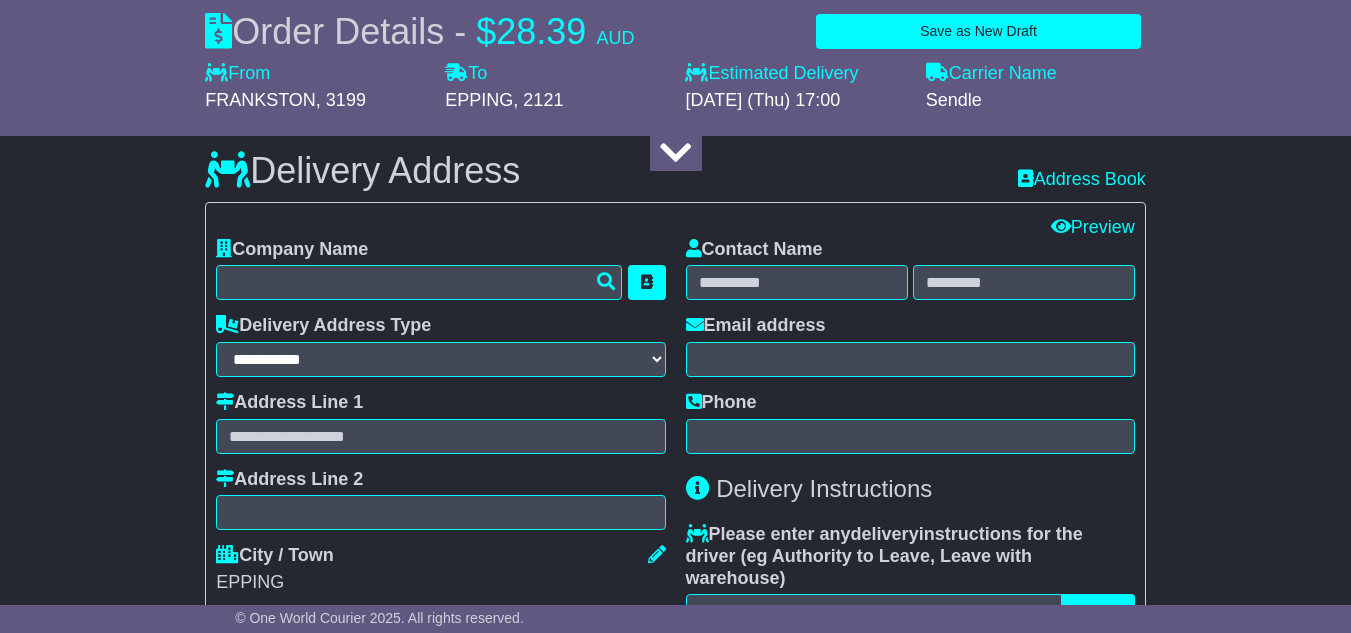 scroll, scrollTop: 1444, scrollLeft: 0, axis: vertical 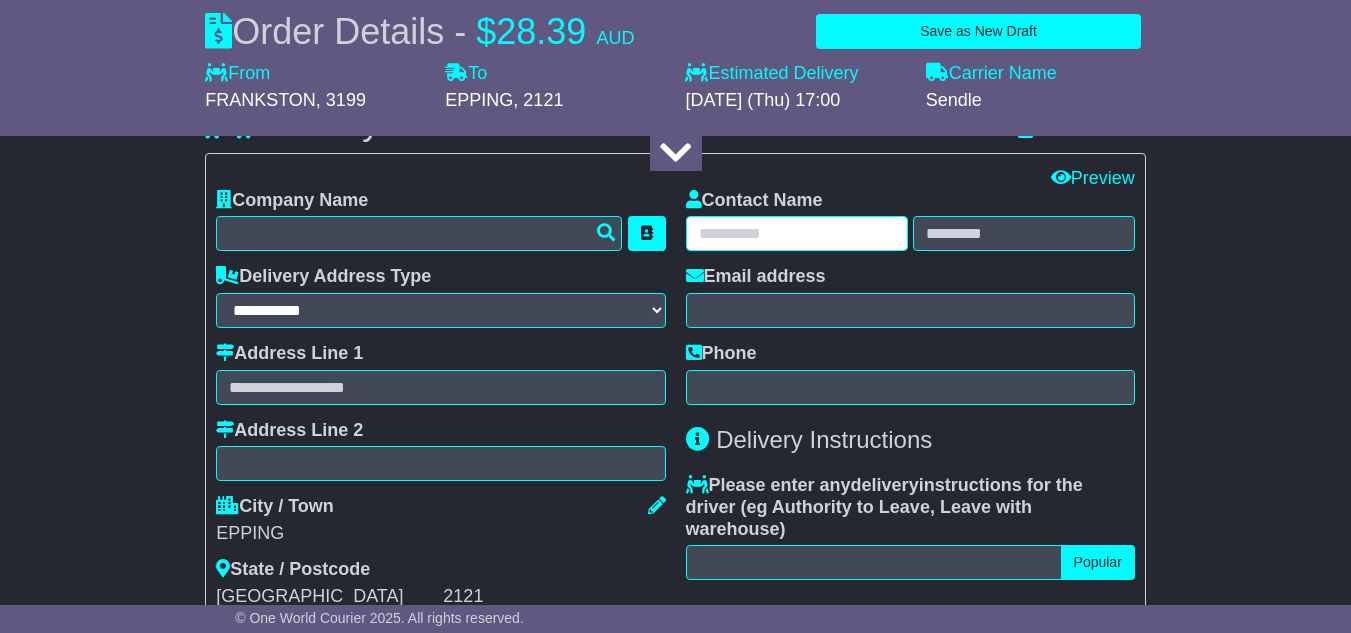click at bounding box center (797, 233) 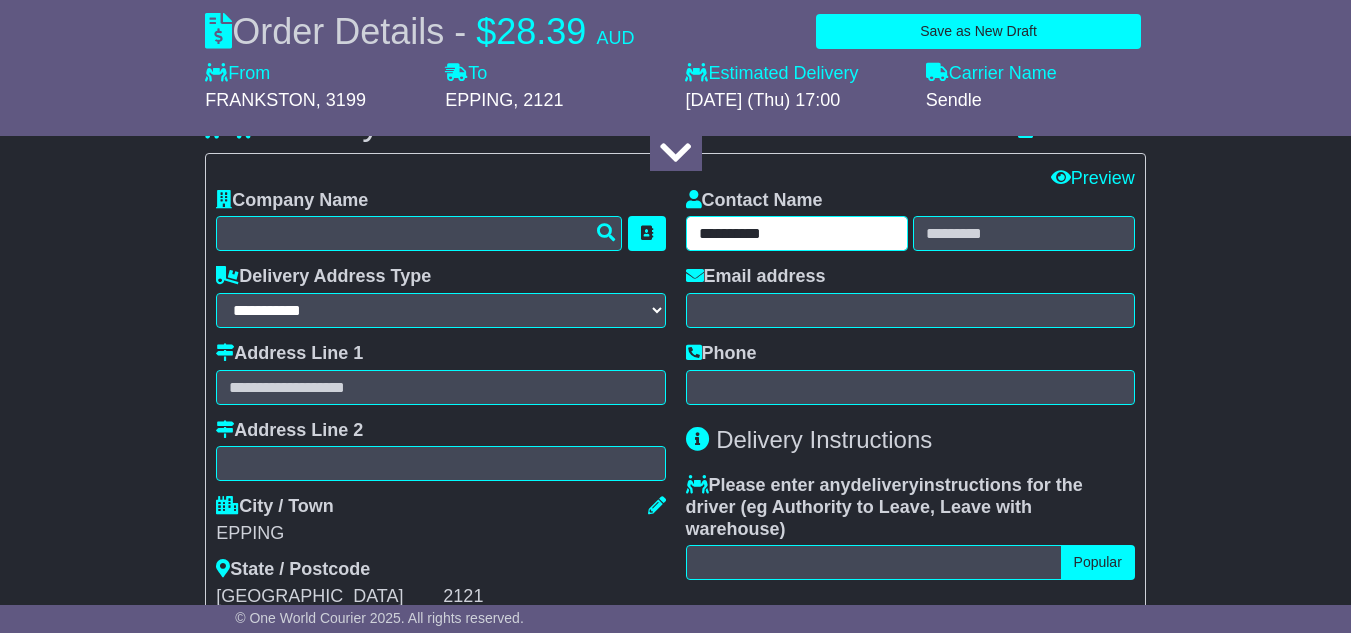 click on "**********" at bounding box center [797, 233] 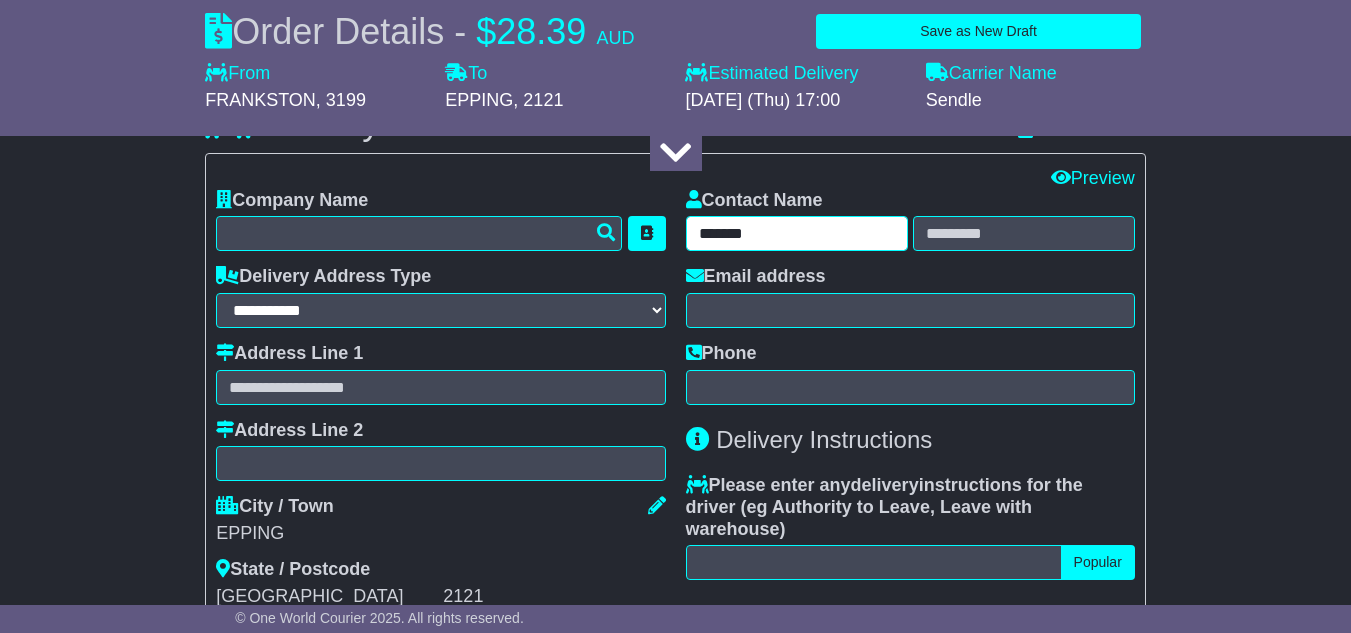 type on "******" 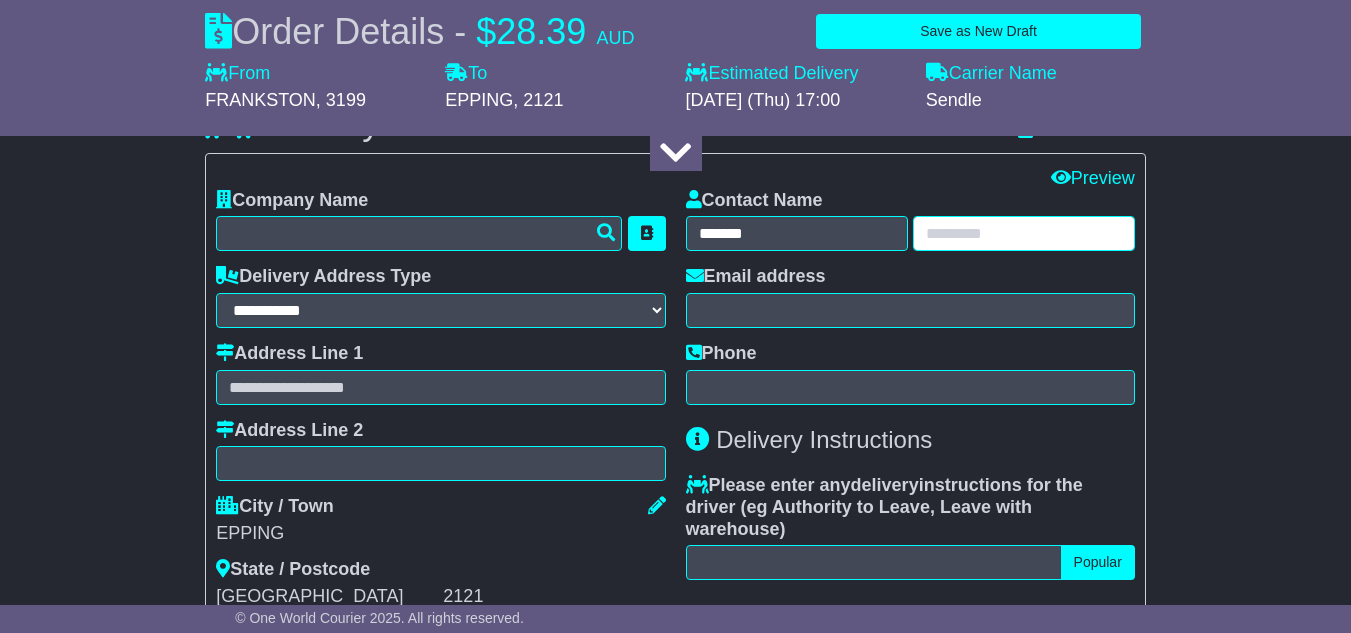 click at bounding box center [1024, 233] 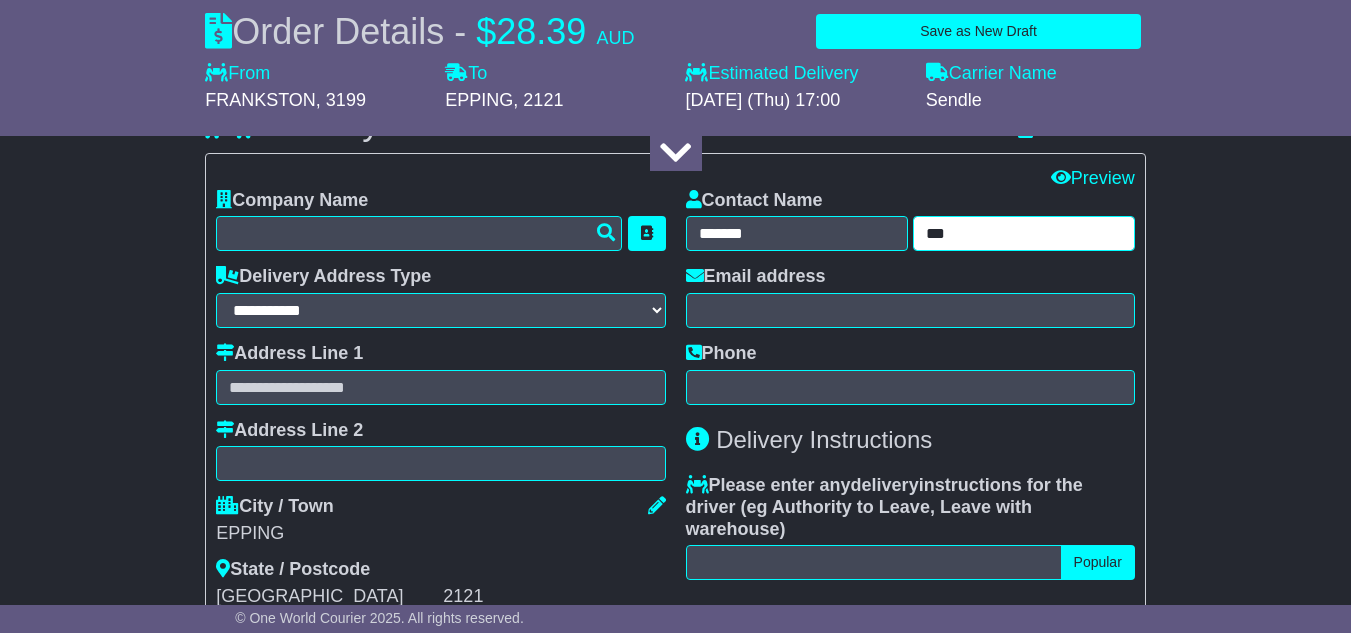 type on "***" 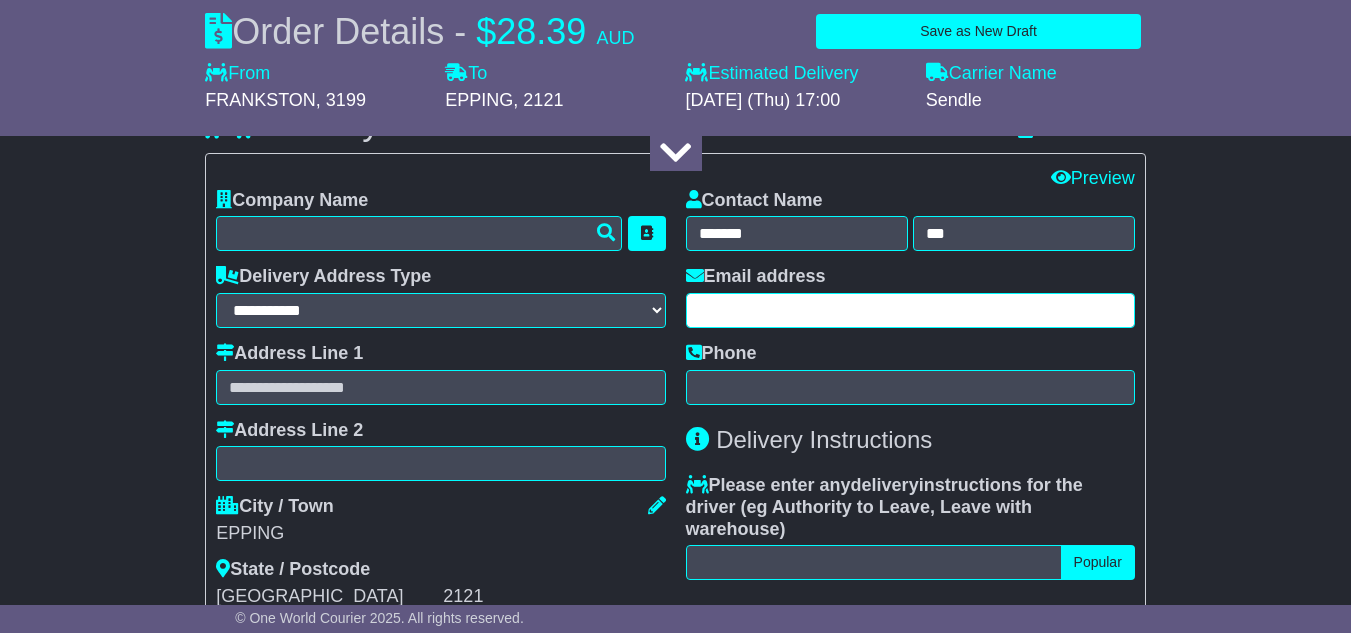 click at bounding box center [910, 310] 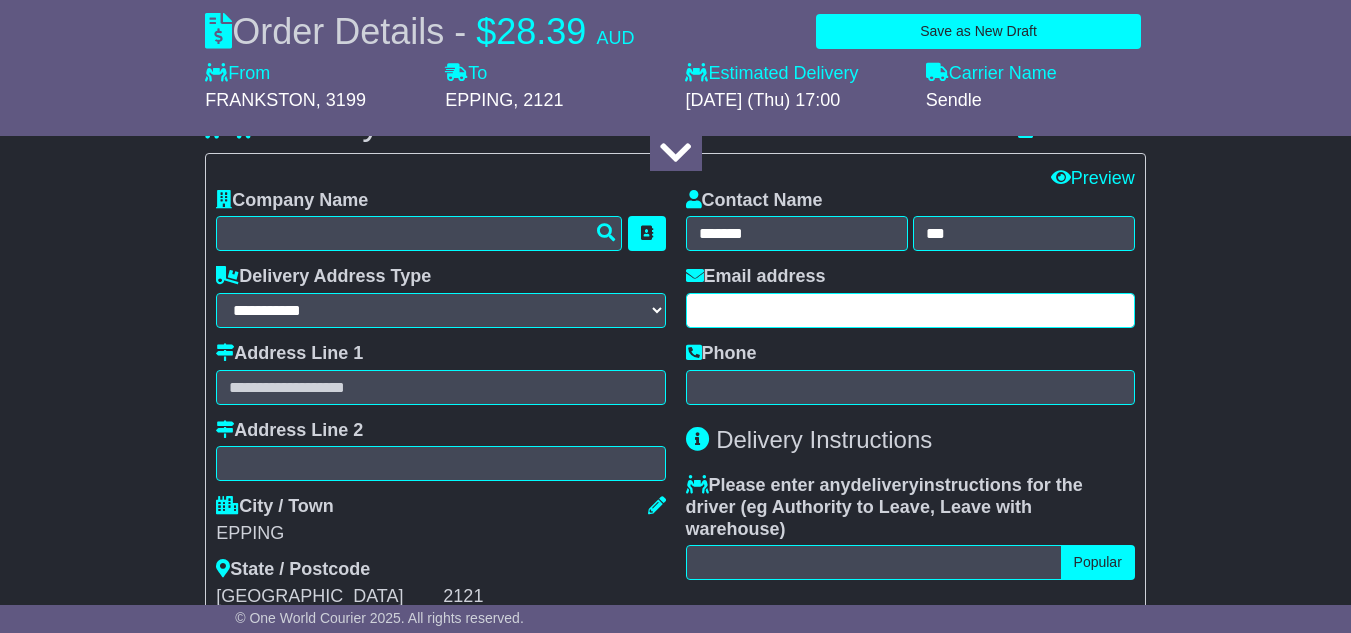 click at bounding box center (910, 310) 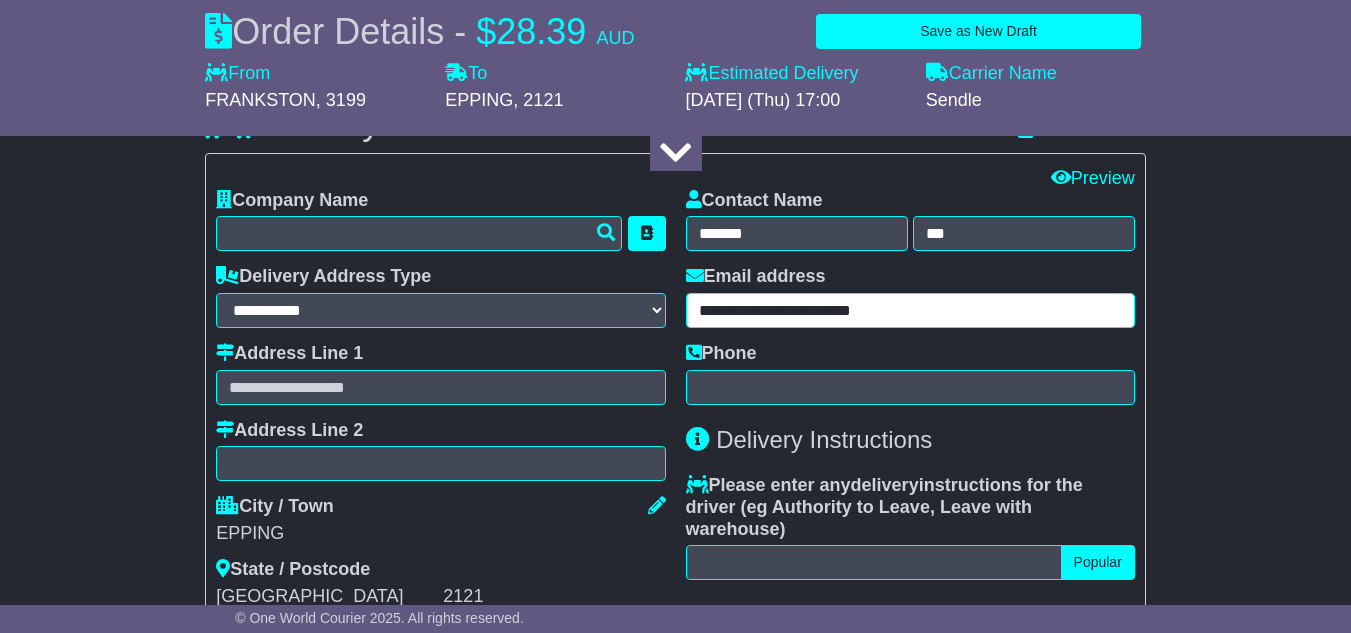 type on "**********" 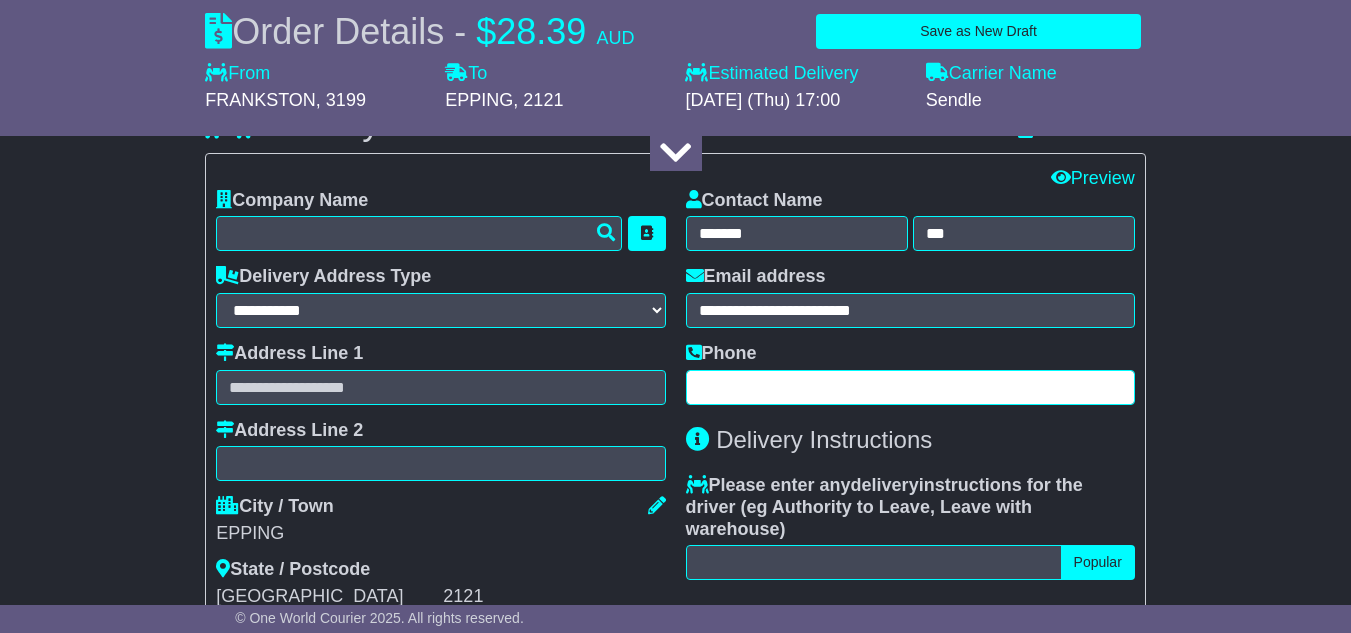 click at bounding box center [910, 387] 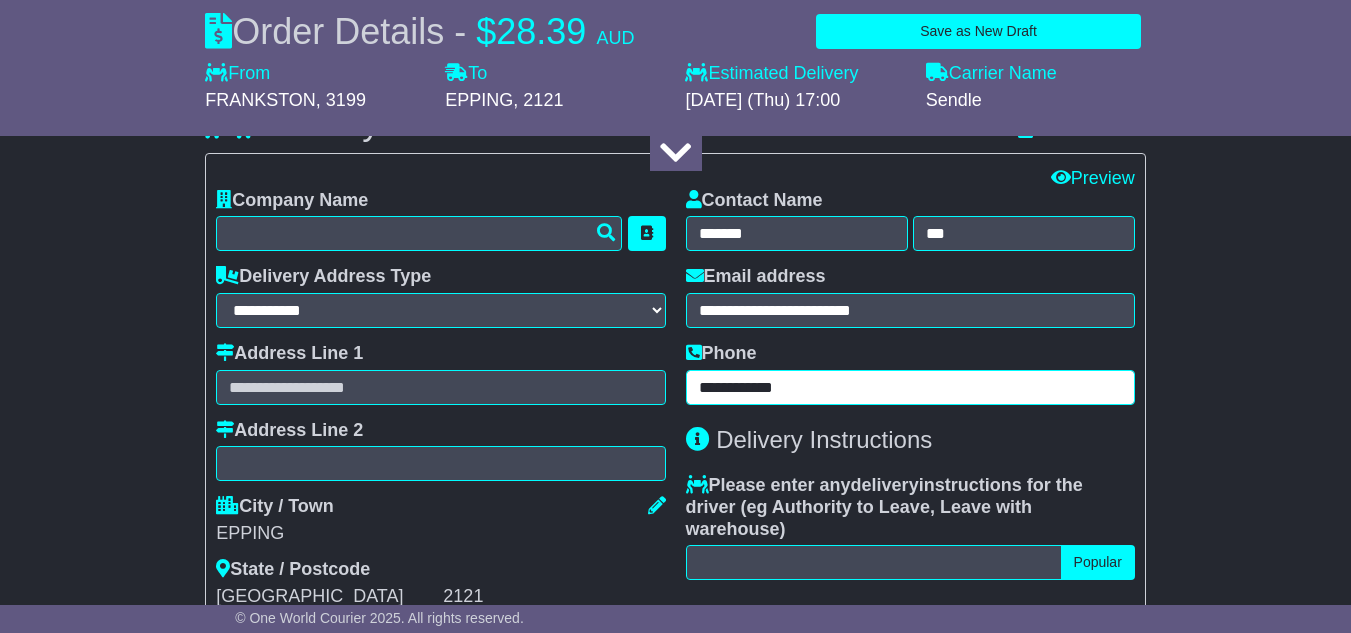 type on "**********" 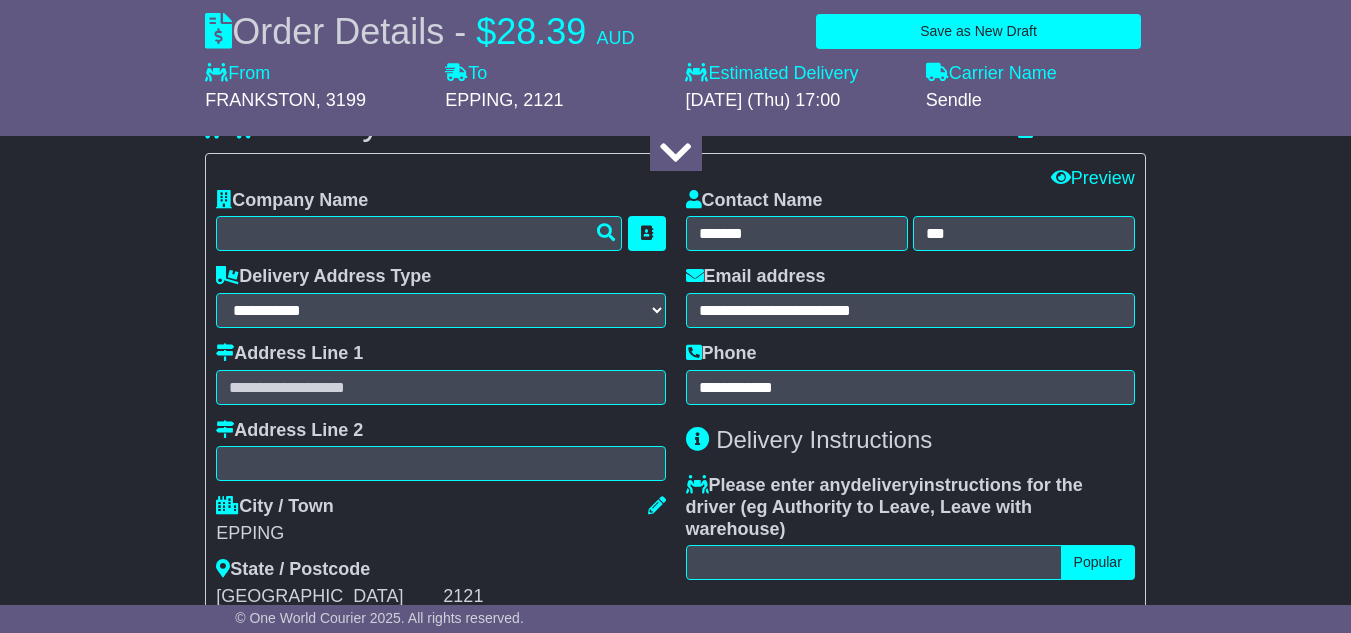 click on "Address Line 1" at bounding box center [440, 374] 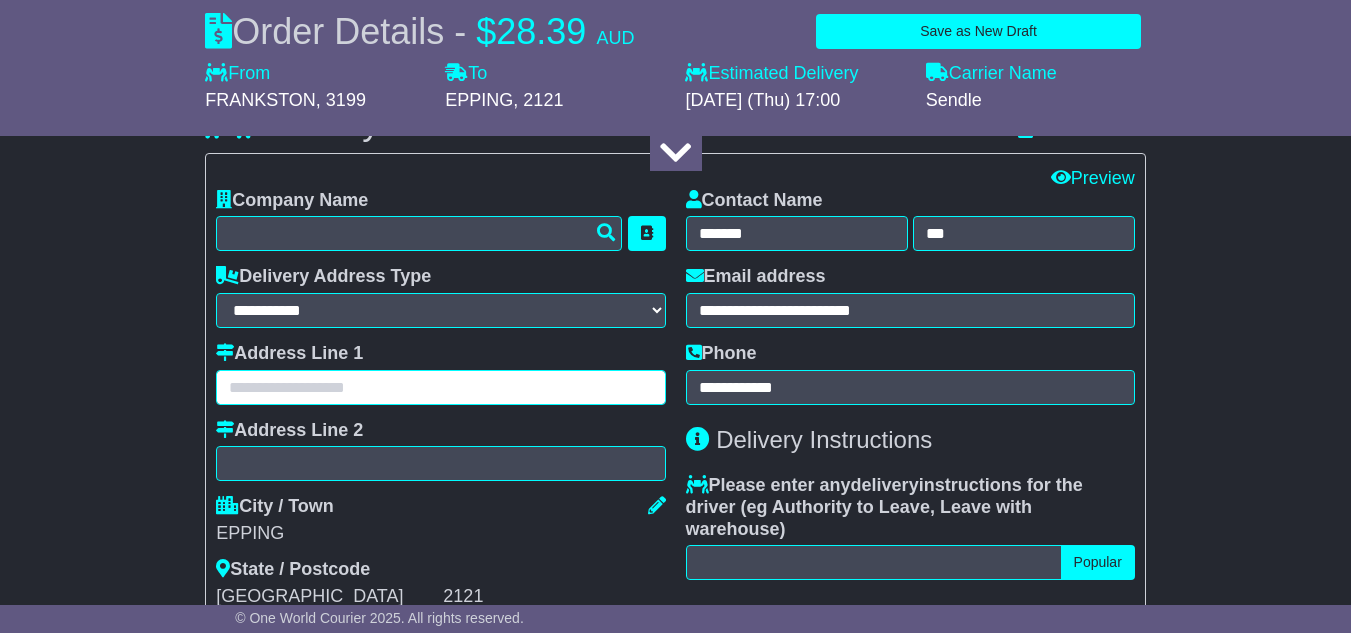 click at bounding box center (440, 387) 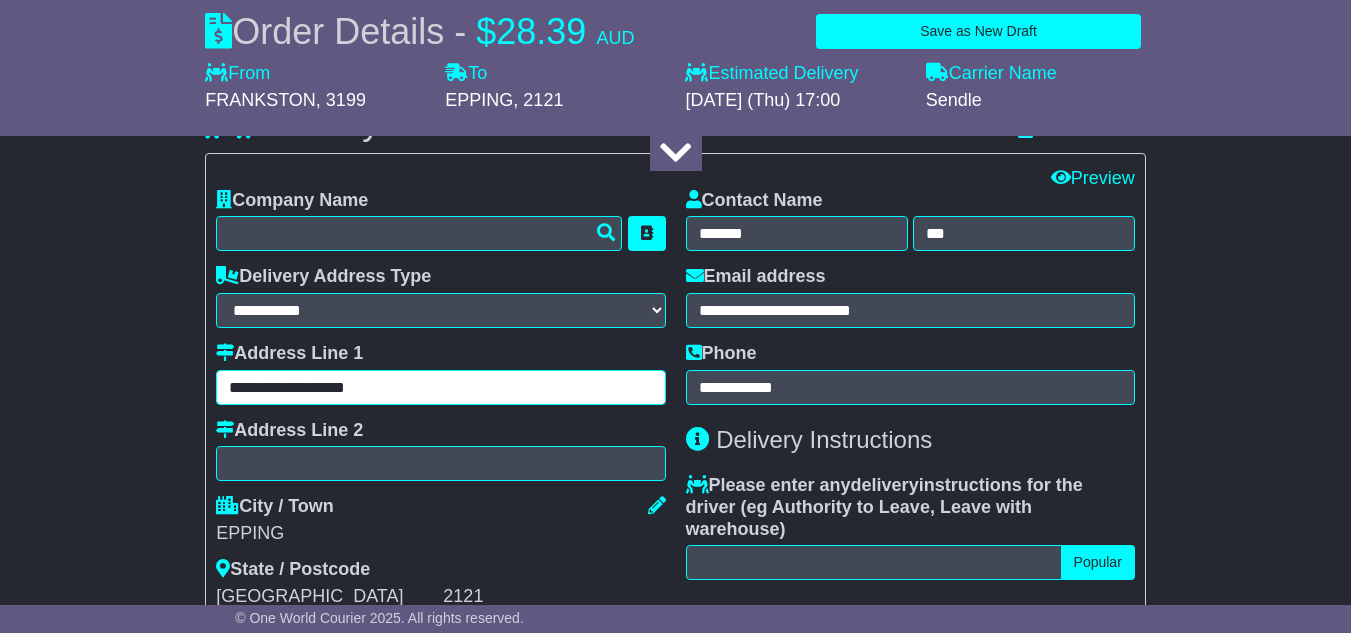 type on "**********" 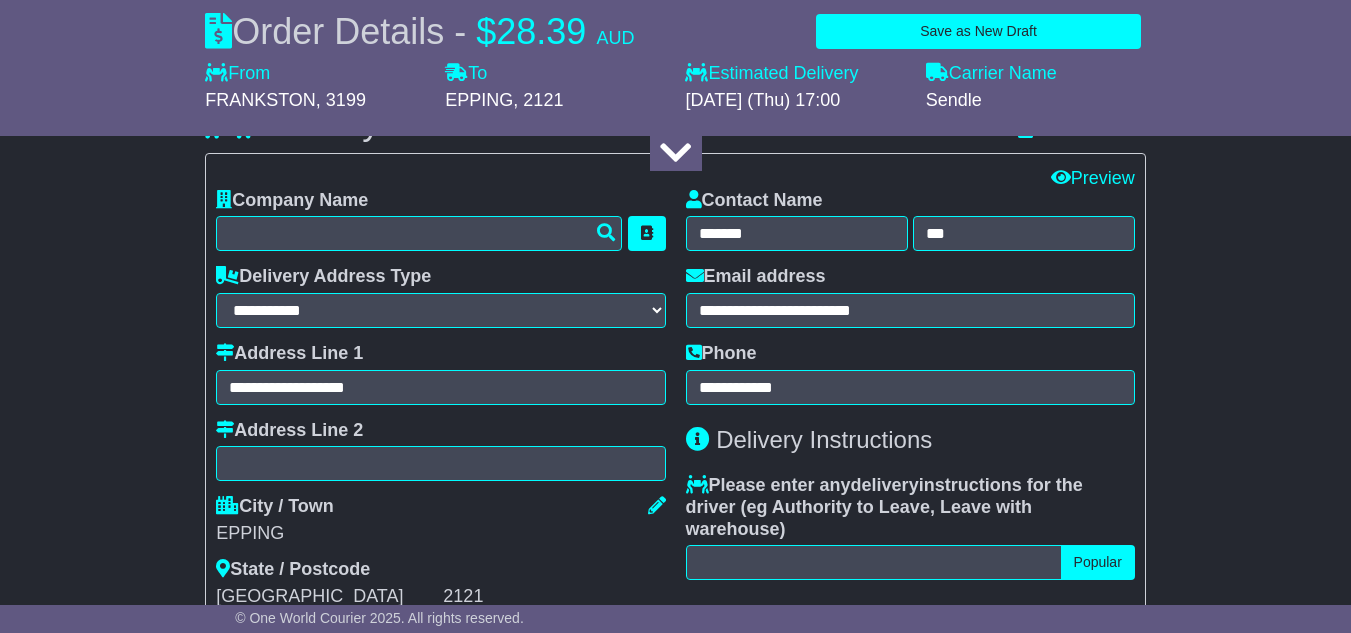 click on "**********" at bounding box center (675, 259) 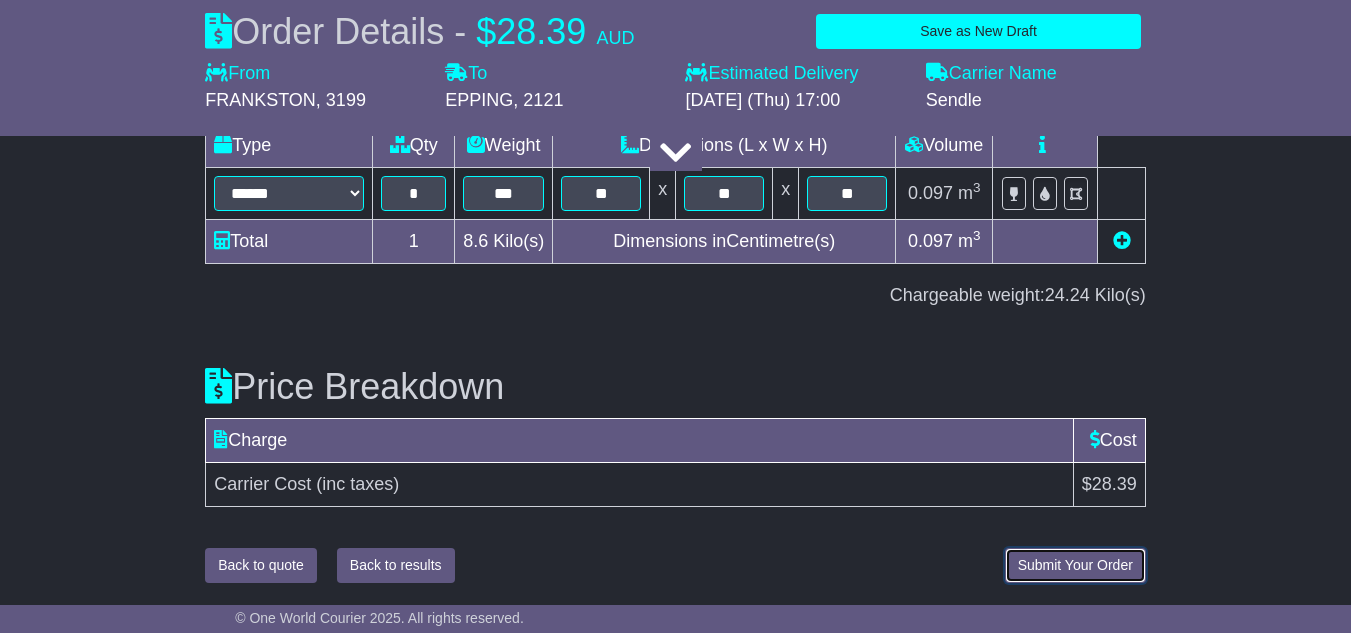 click on "Submit Your Order" at bounding box center (1075, 565) 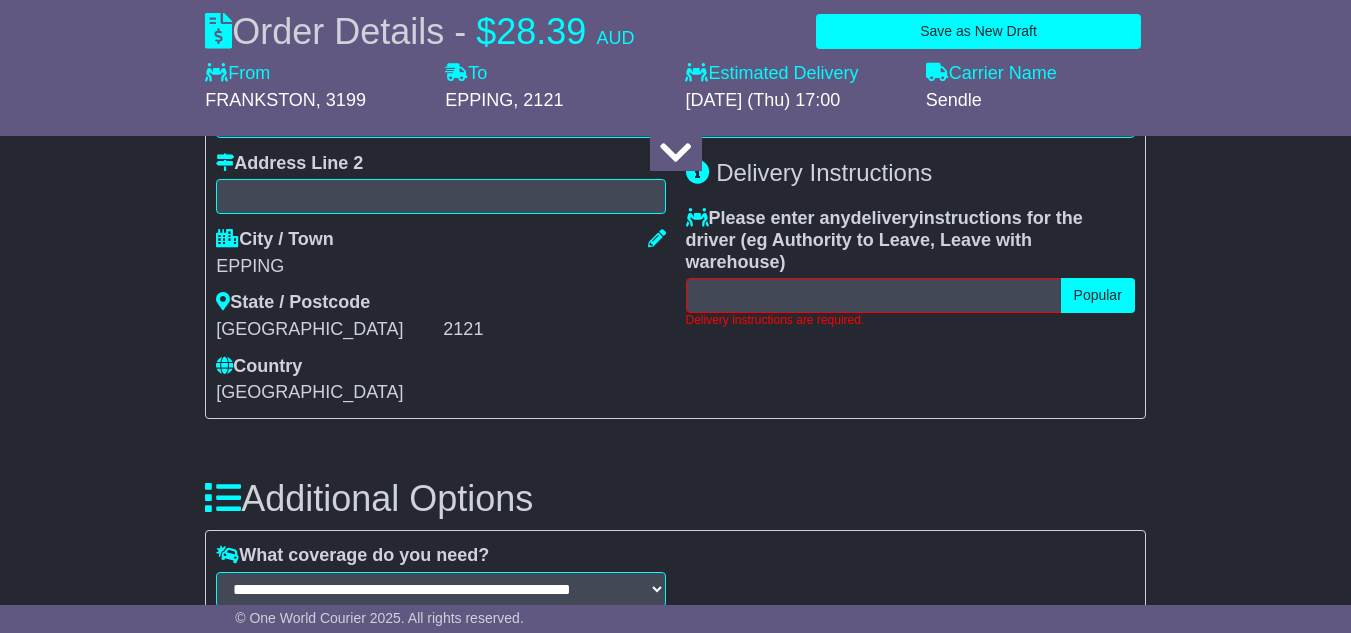 scroll, scrollTop: 1637, scrollLeft: 0, axis: vertical 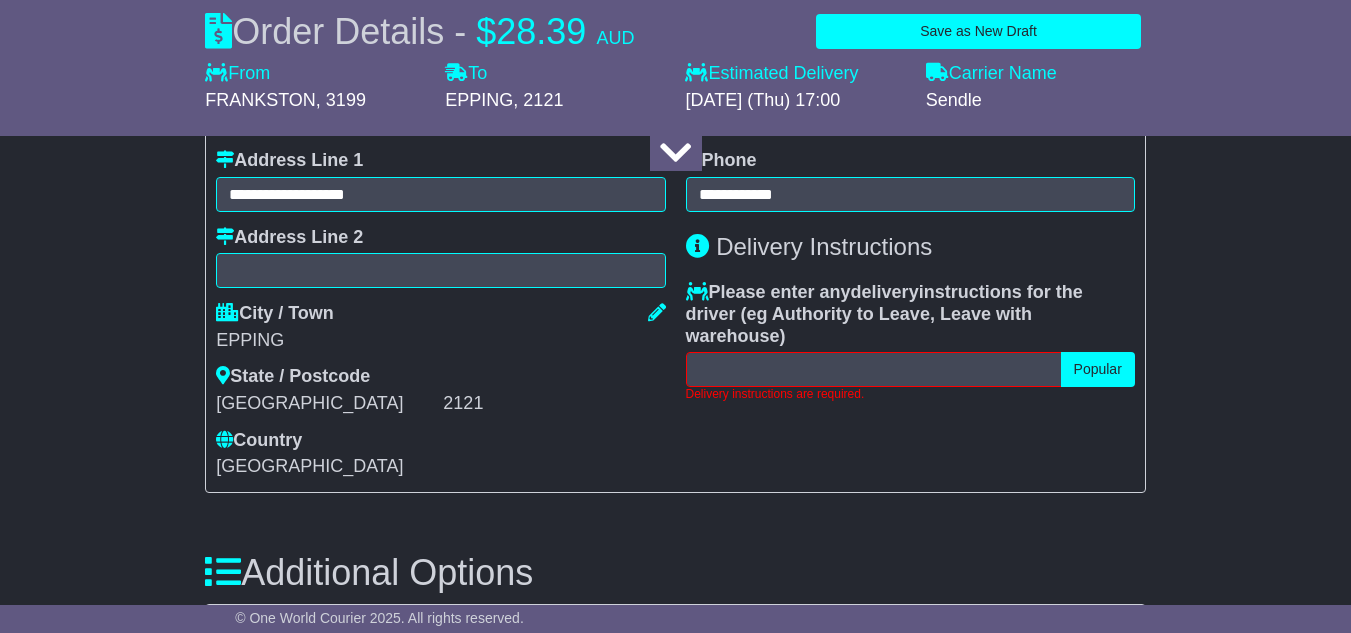 click on "**********" at bounding box center (910, 237) 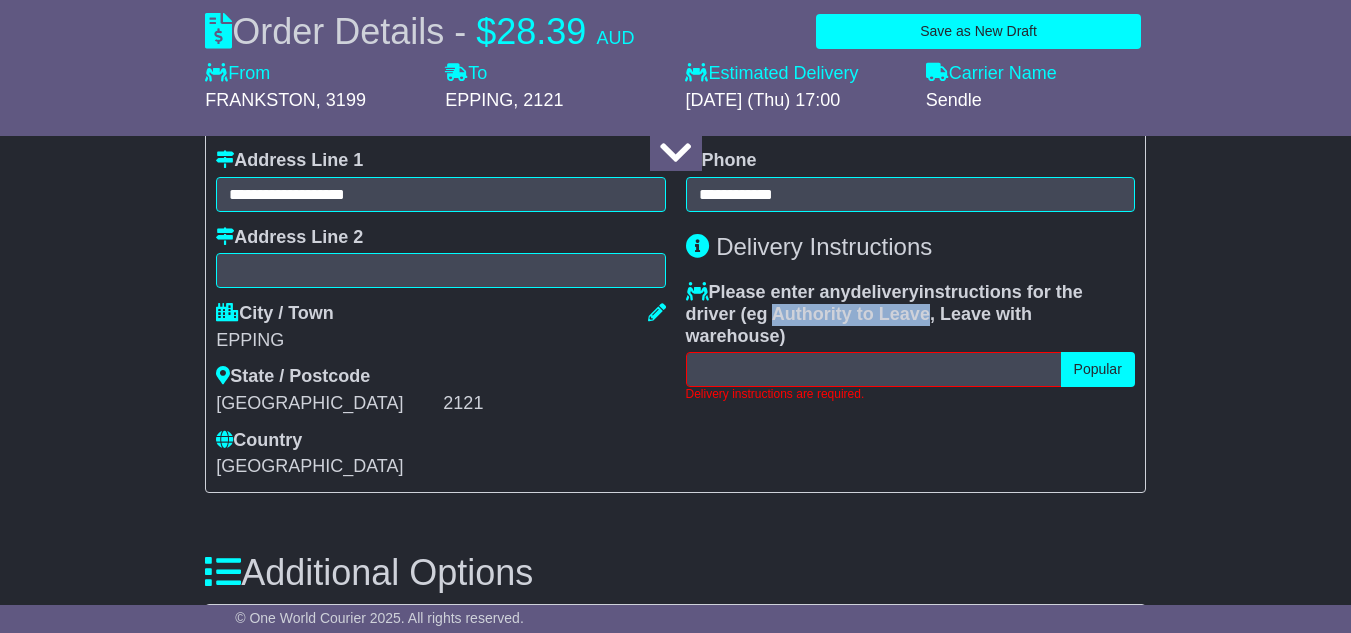 drag, startPoint x: 773, startPoint y: 346, endPoint x: 927, endPoint y: 349, distance: 154.02922 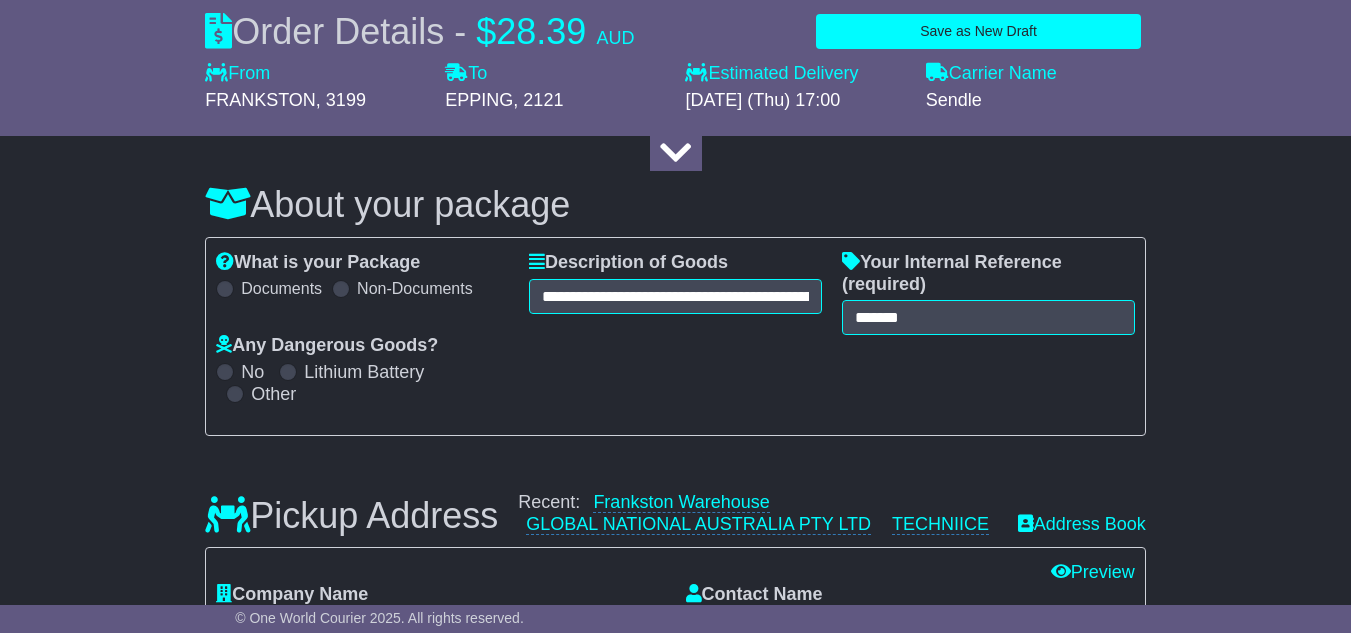 scroll, scrollTop: 0, scrollLeft: 0, axis: both 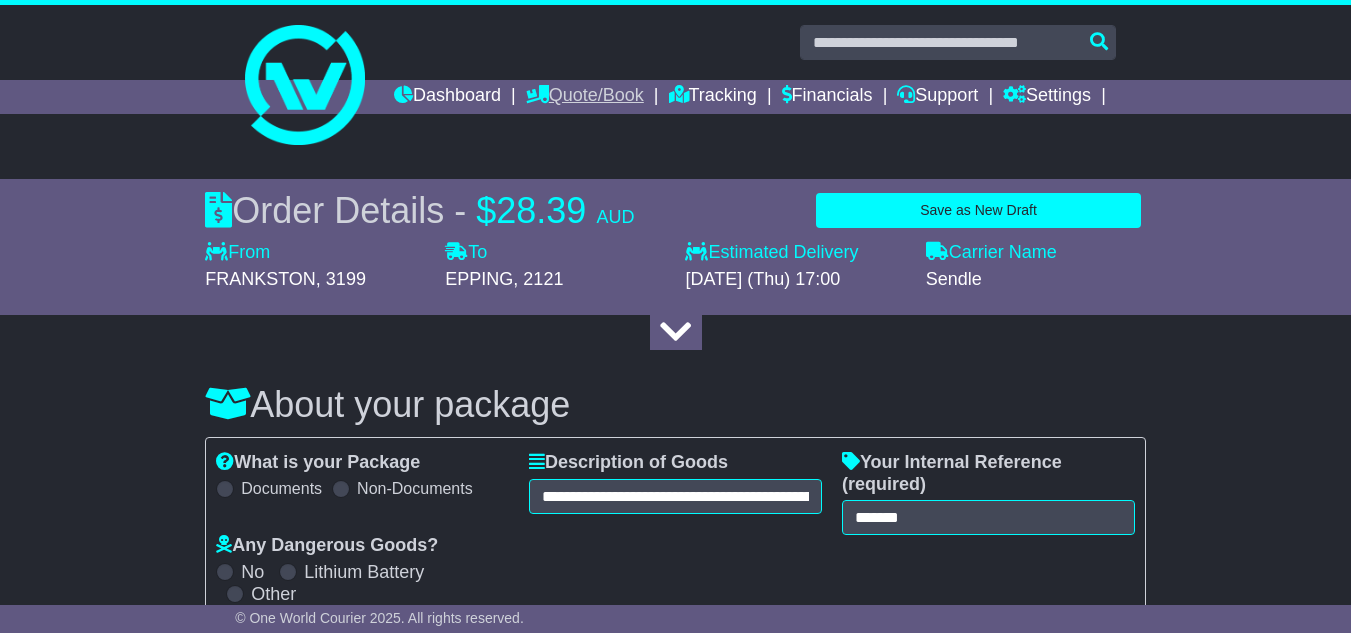 click on "Quote/Book" at bounding box center (585, 97) 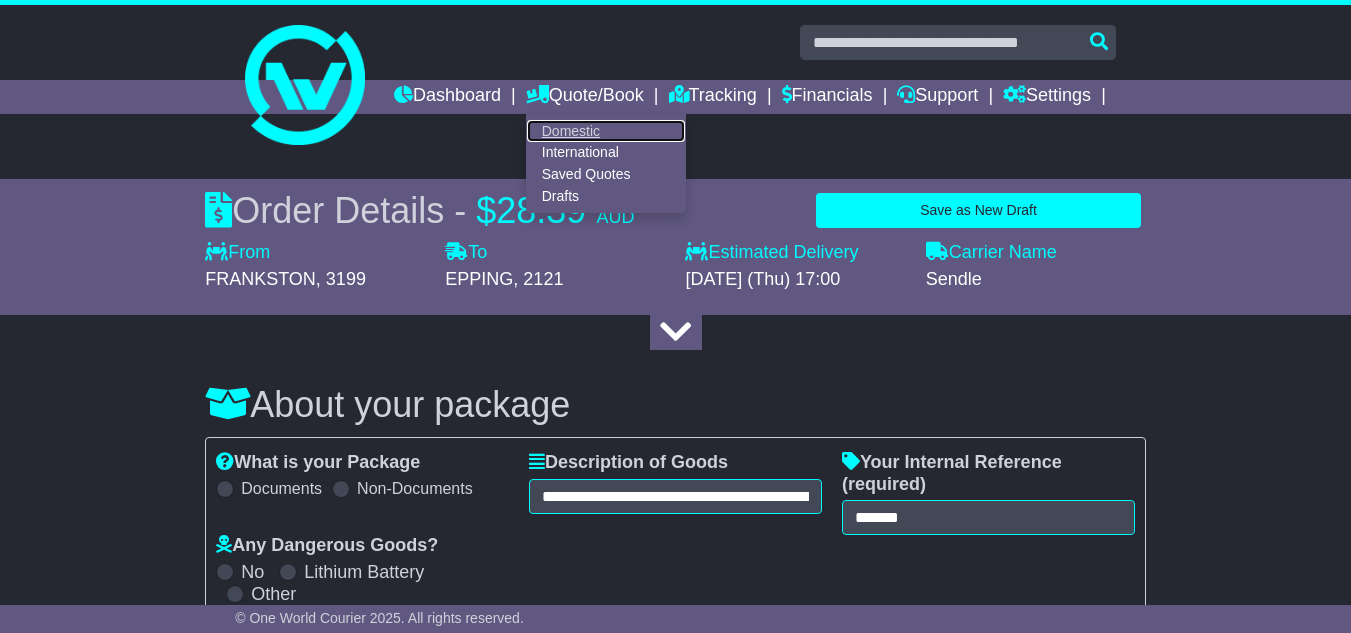 click on "Domestic" at bounding box center [606, 131] 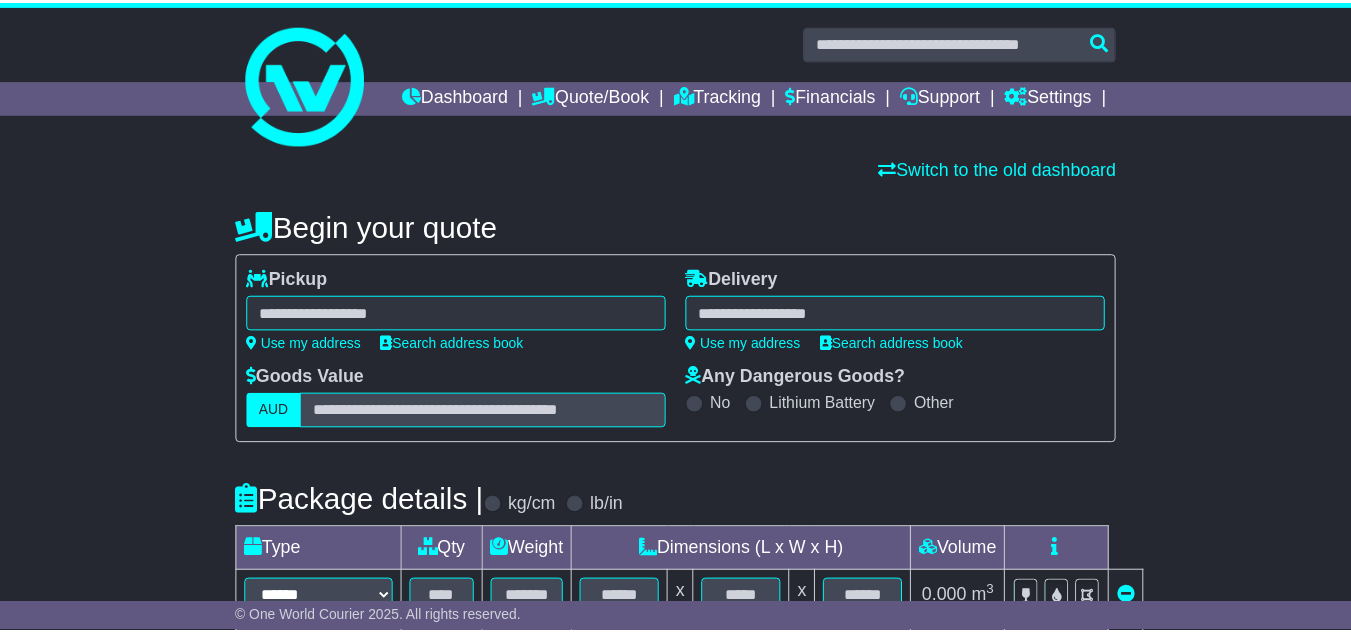 scroll, scrollTop: 0, scrollLeft: 0, axis: both 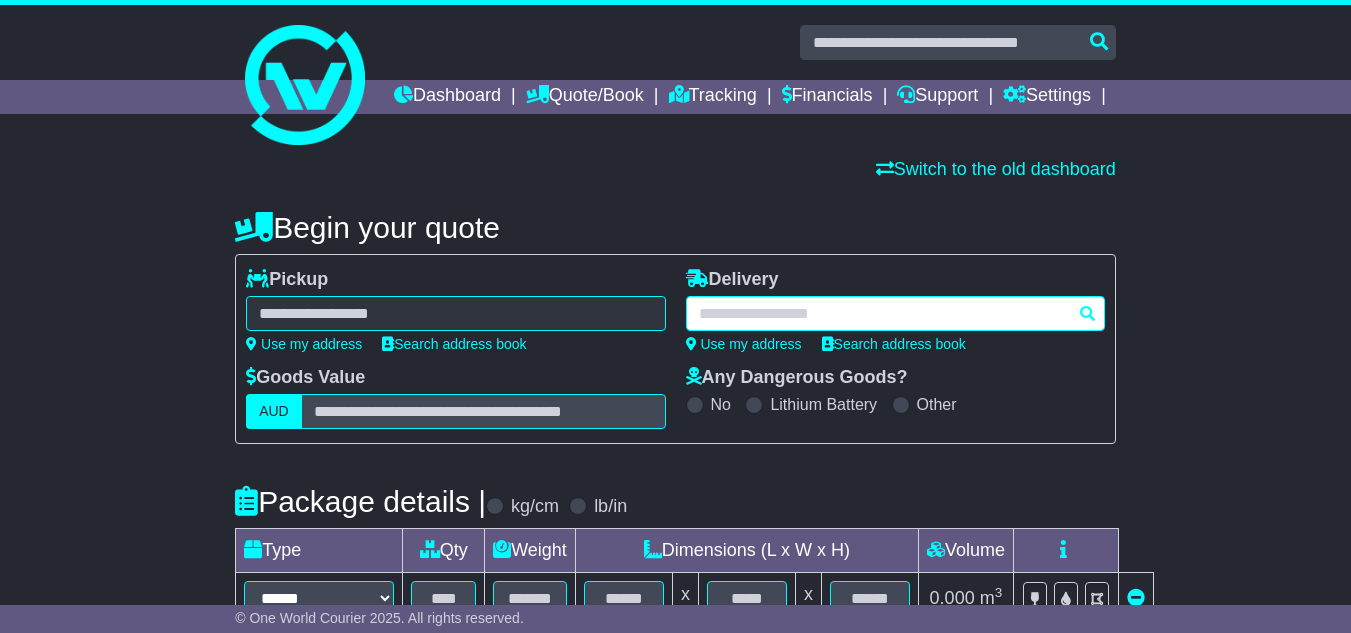 click at bounding box center (895, 313) 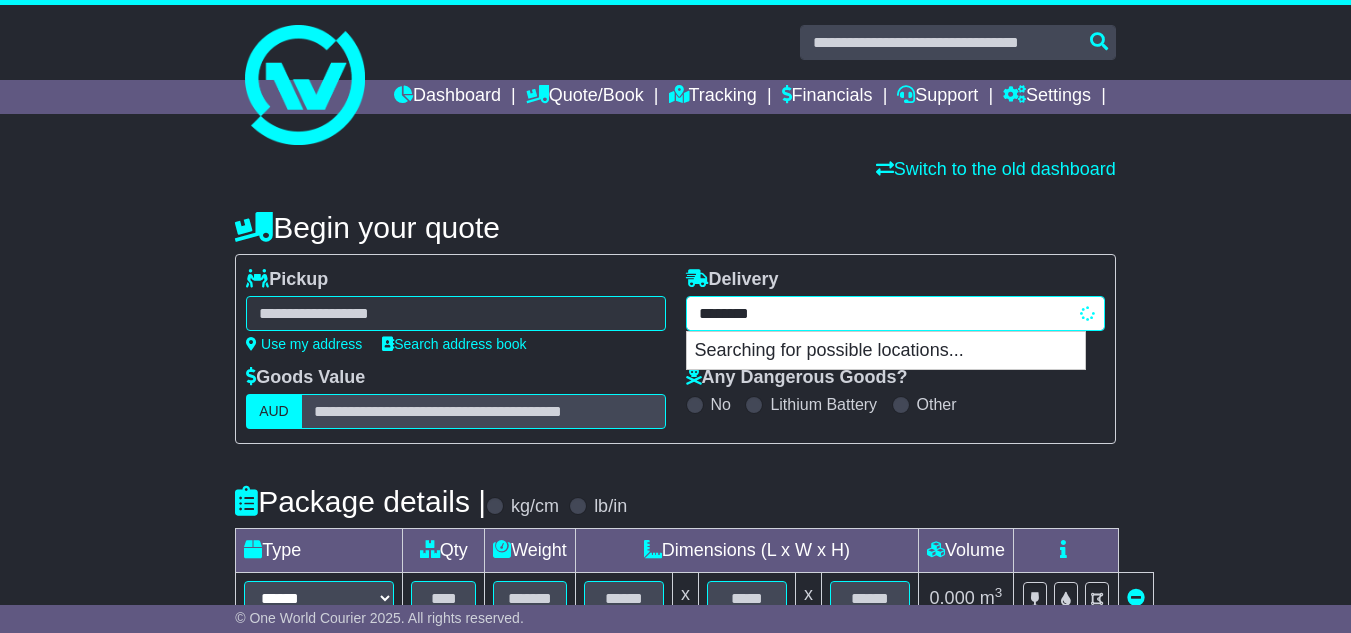 type on "********" 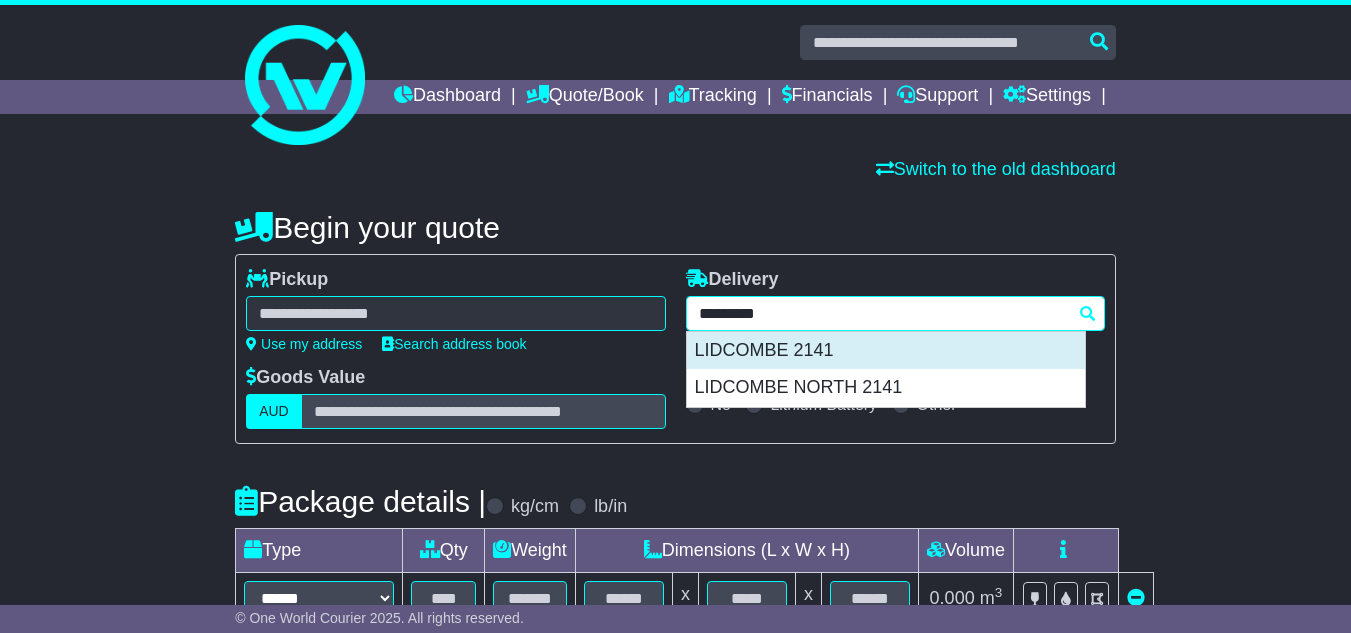 click on "LIDCOMBE 2141" at bounding box center (886, 351) 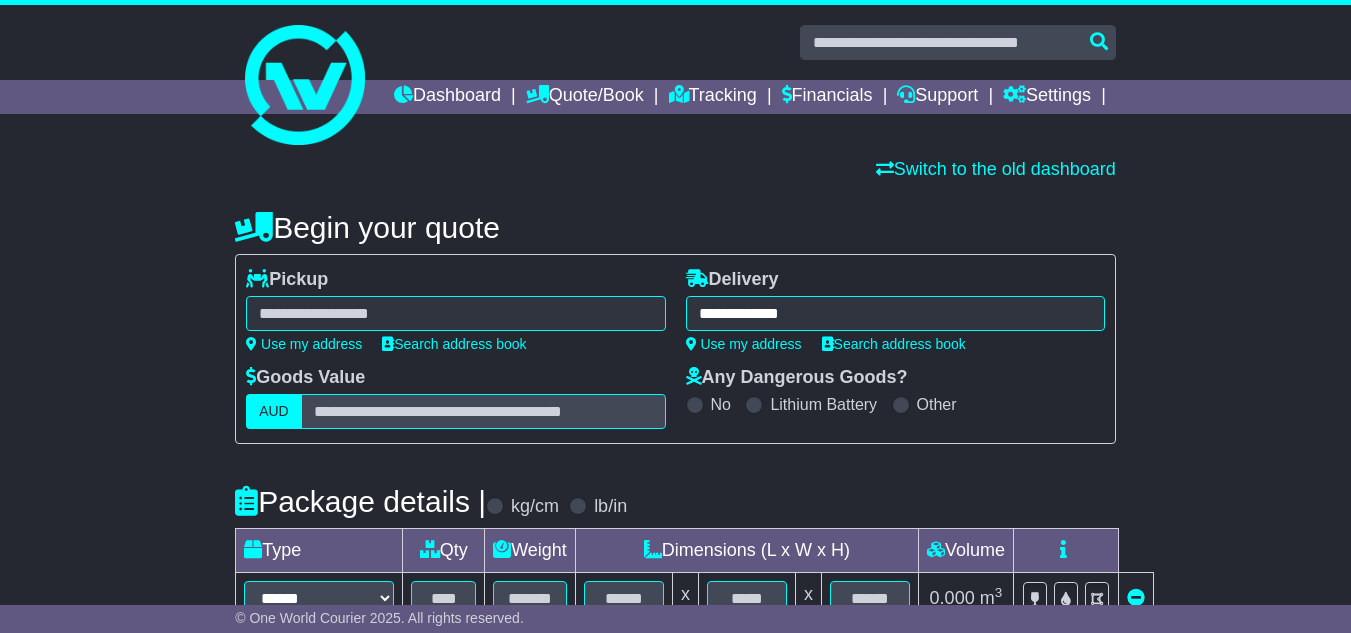 type on "**********" 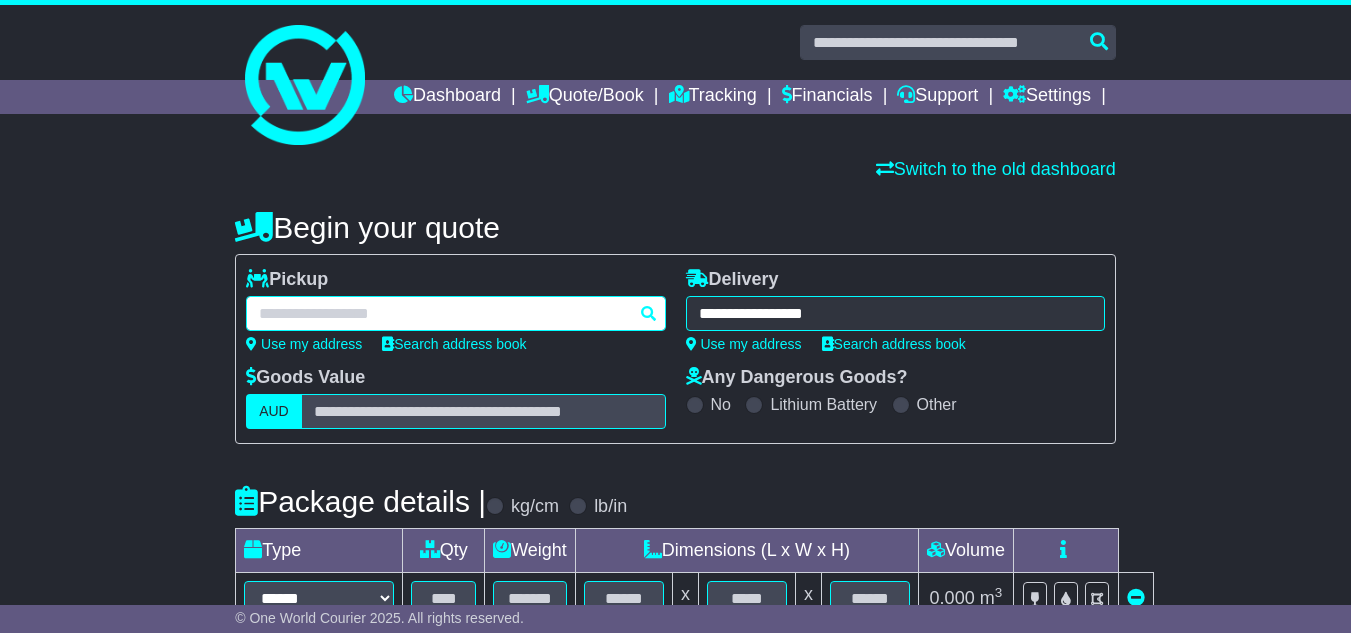 click at bounding box center (455, 313) 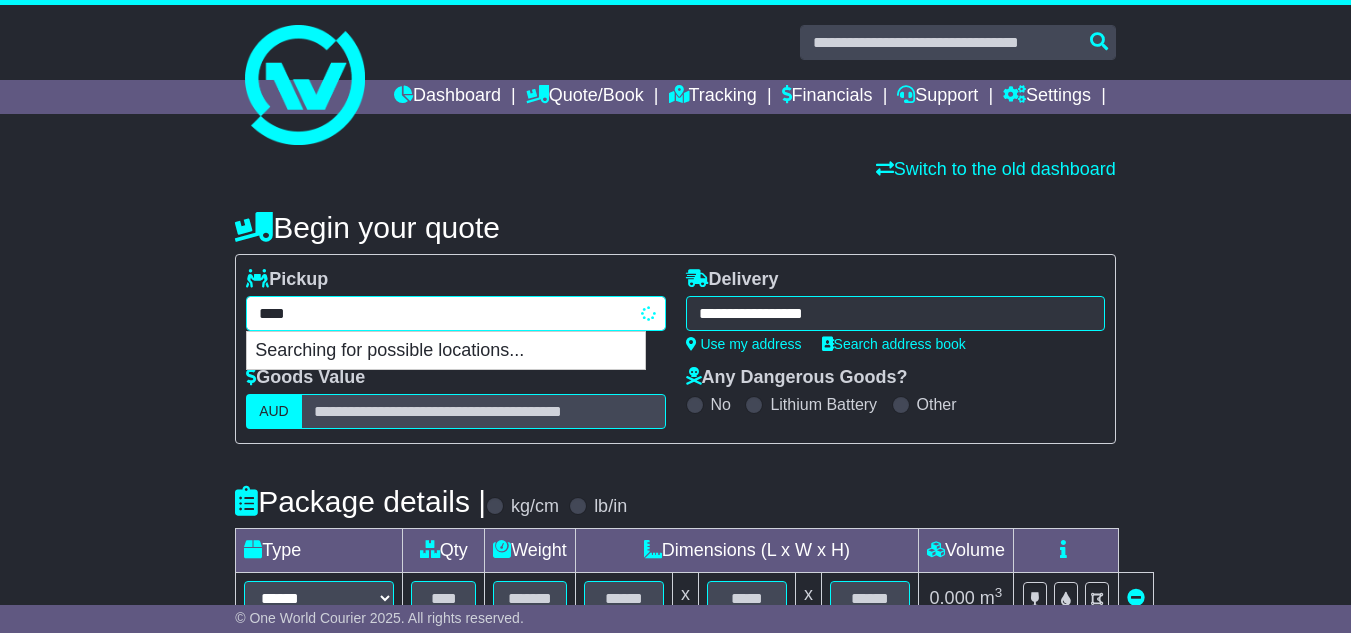 type on "****" 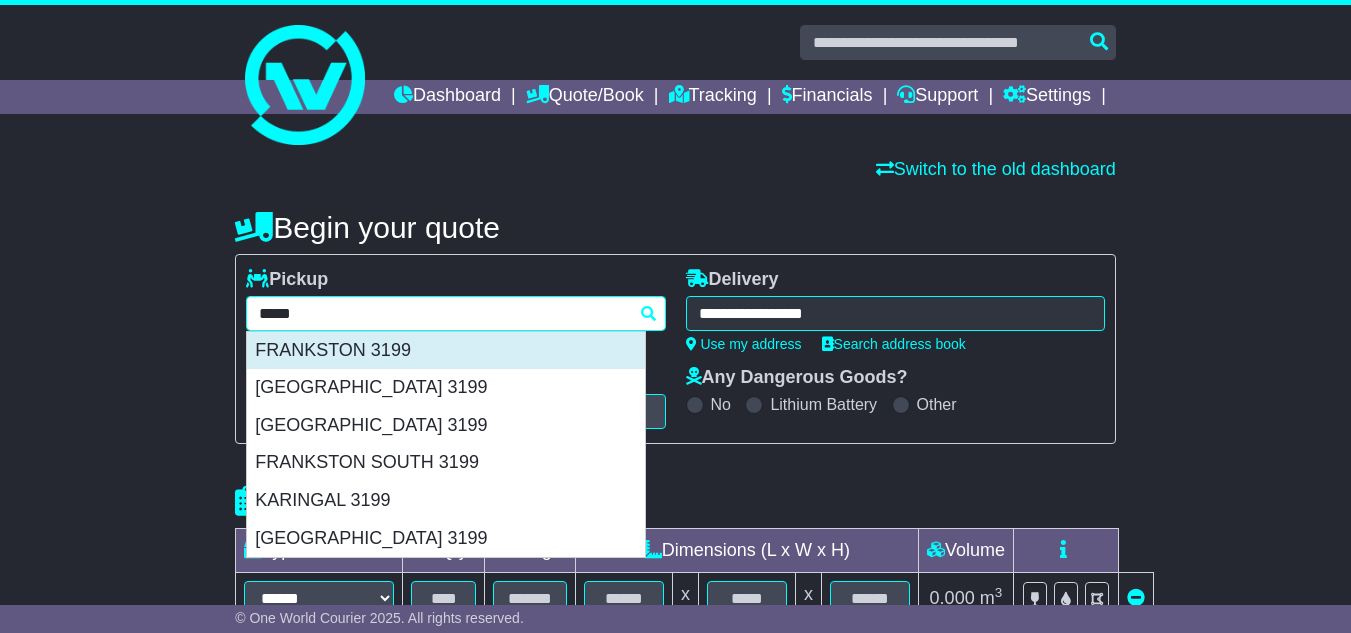 click on "FRANKSTON 3199" at bounding box center [446, 351] 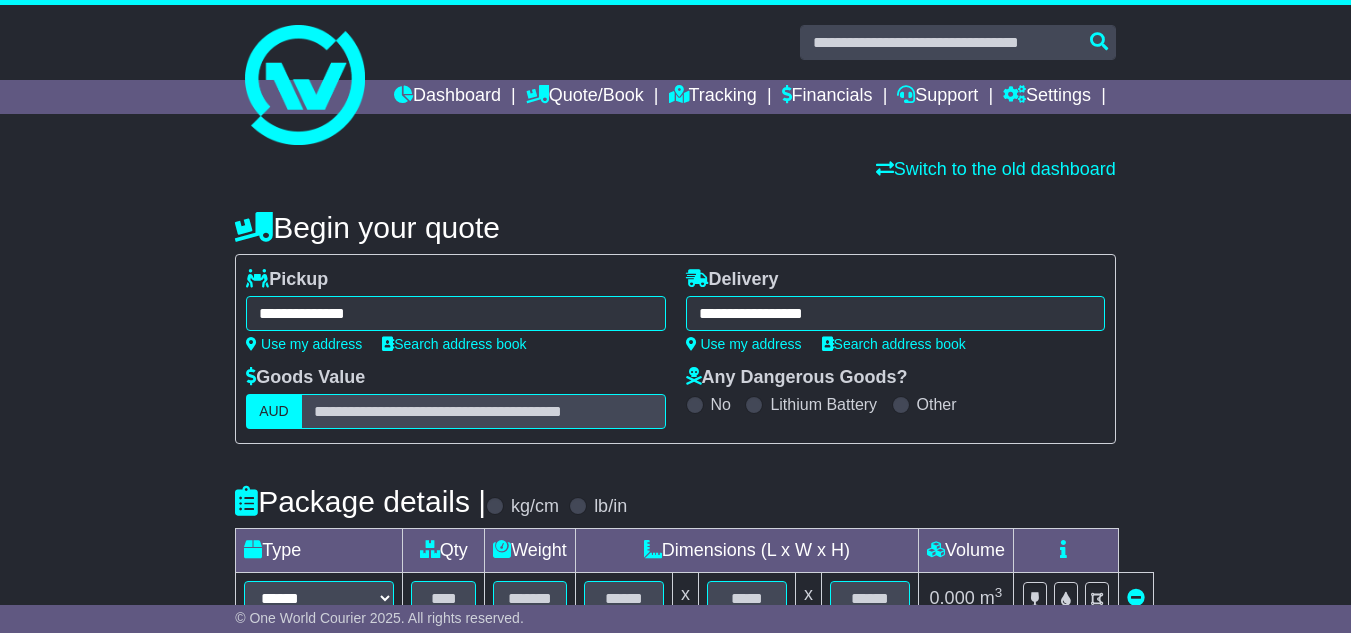 type on "**********" 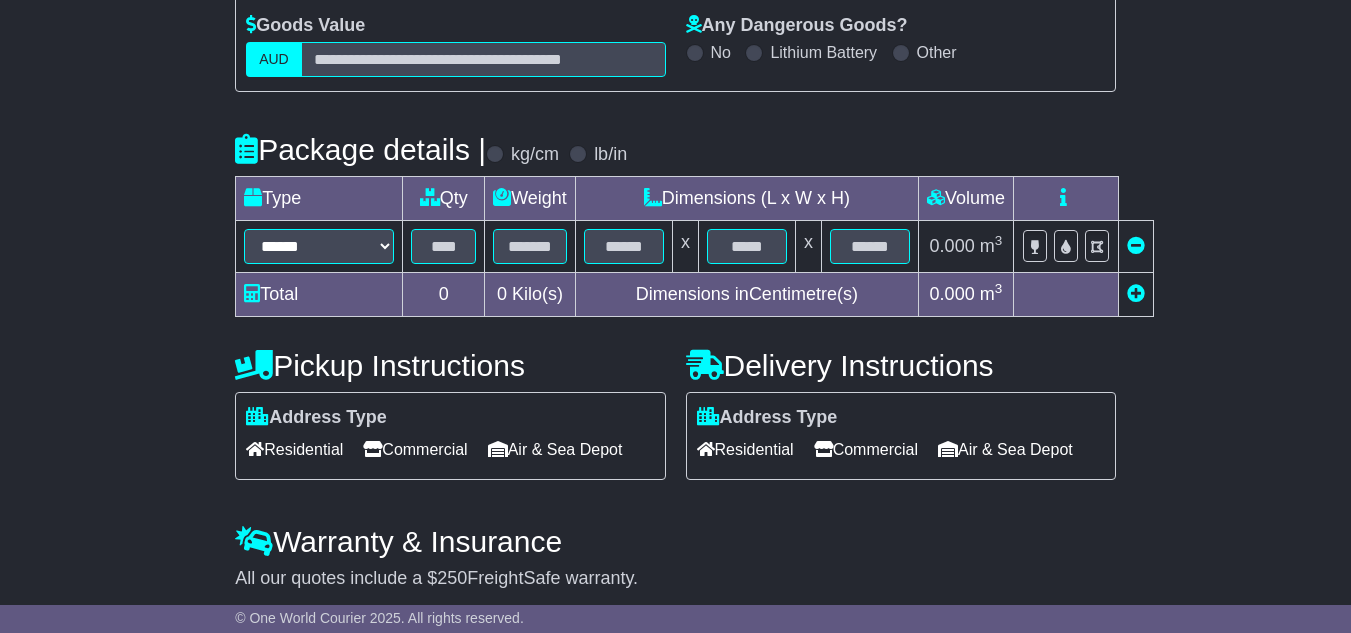 scroll, scrollTop: 400, scrollLeft: 0, axis: vertical 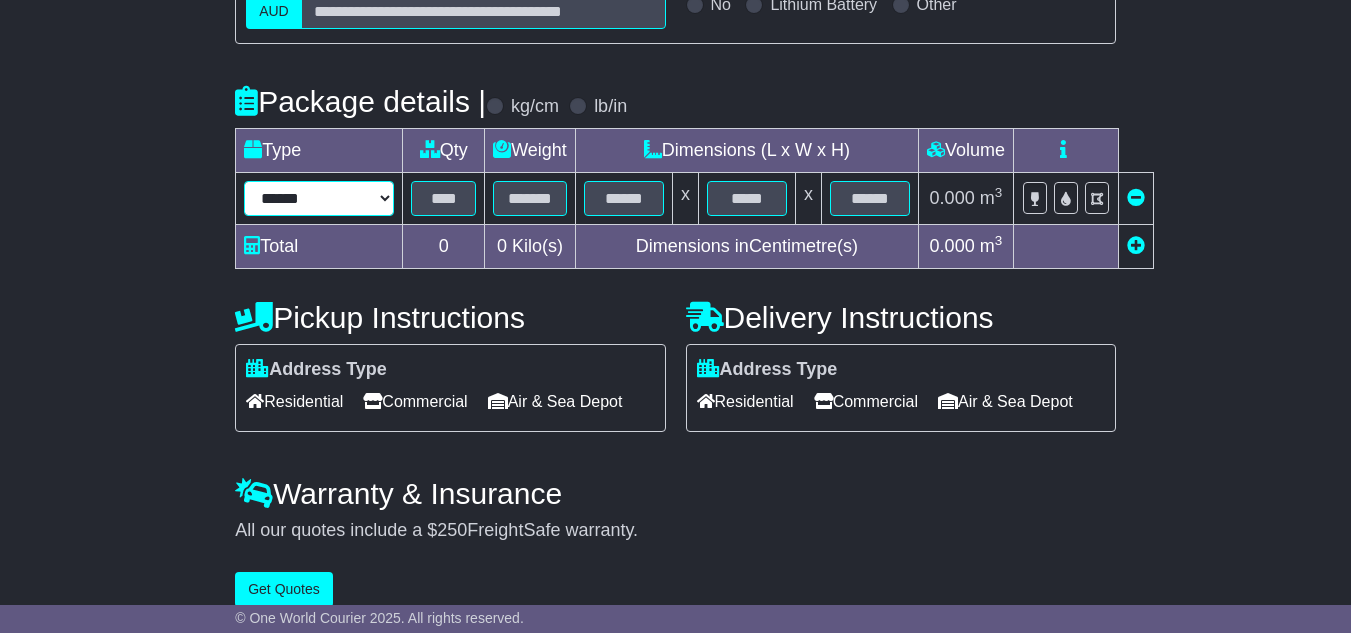 click on "****** ****** *** ******** ***** **** **** ****** *** *******" at bounding box center (319, 198) 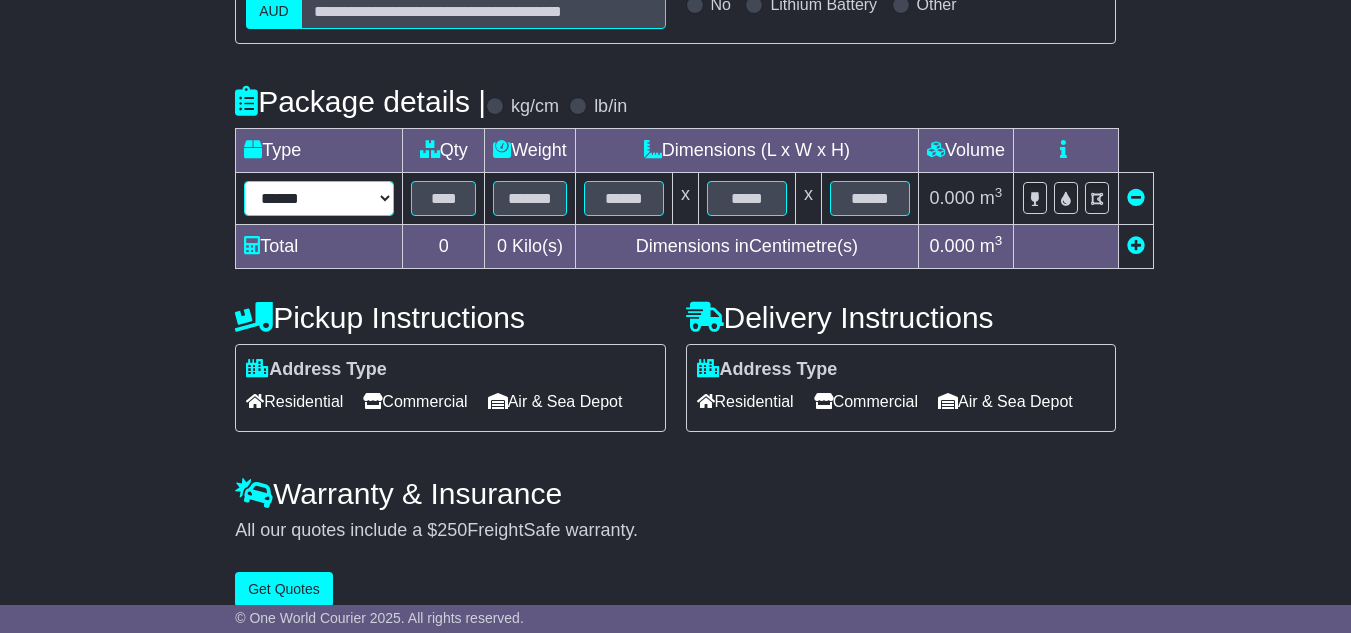select on "*****" 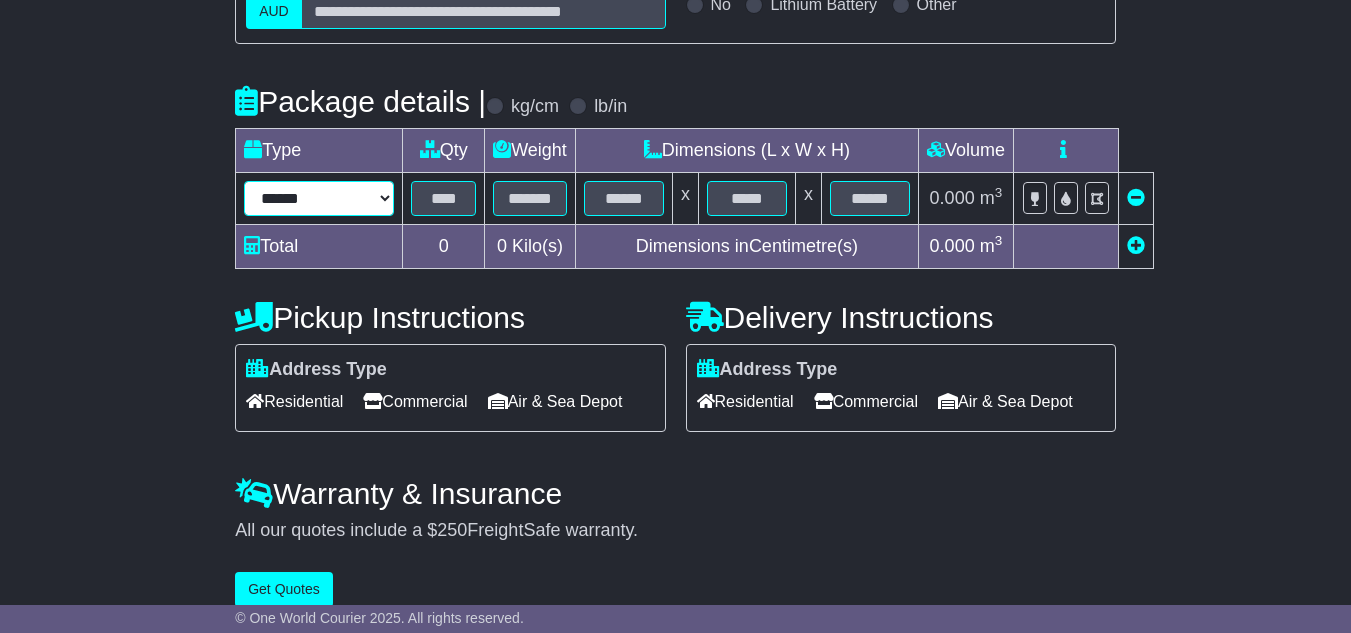 click on "****** ****** *** ******** ***** **** **** ****** *** *******" at bounding box center (319, 198) 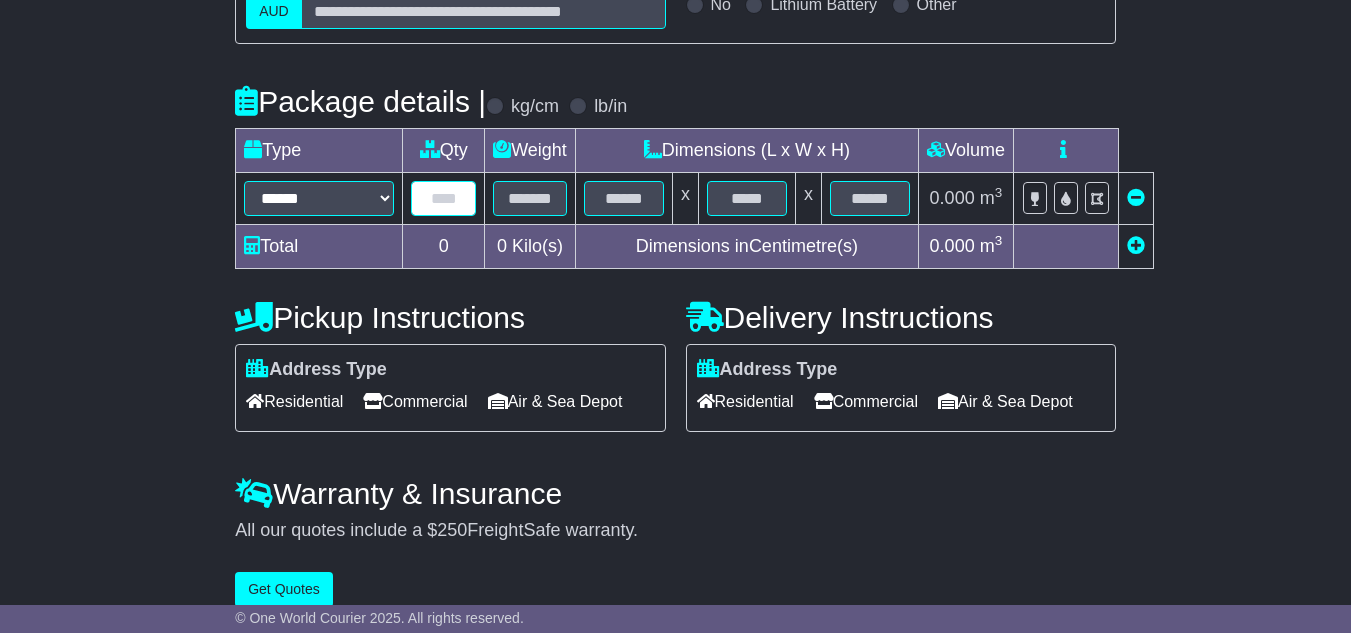 click at bounding box center (443, 198) 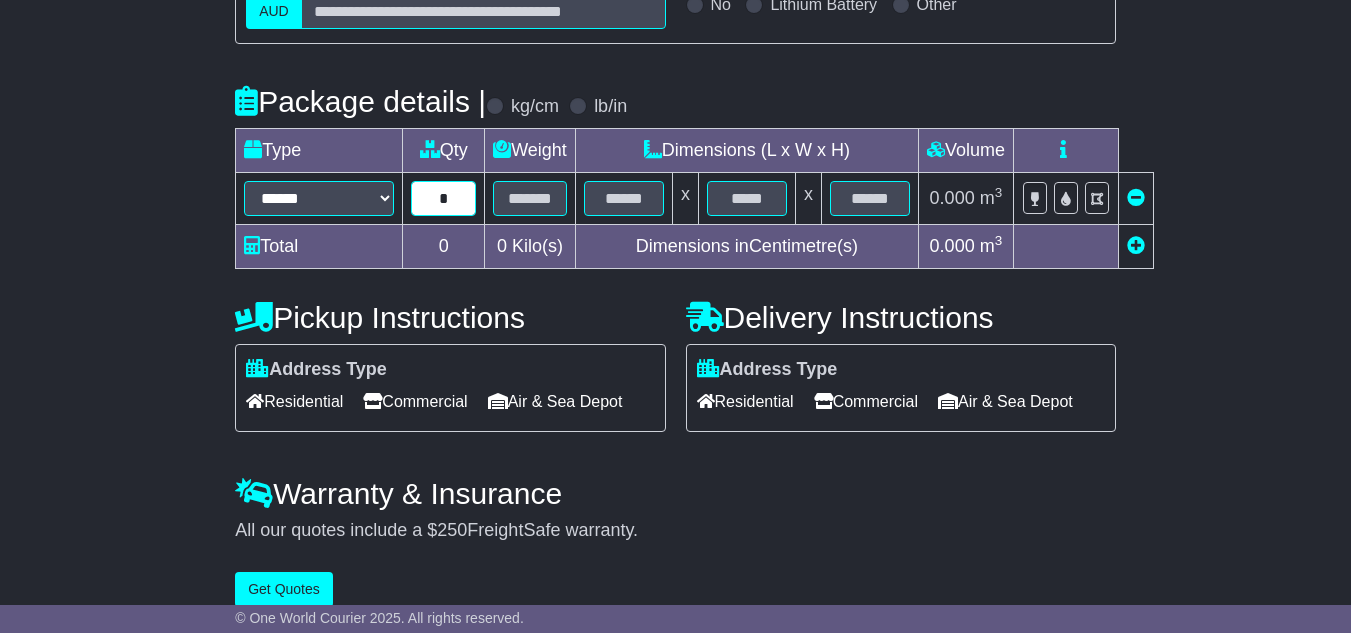 type on "*" 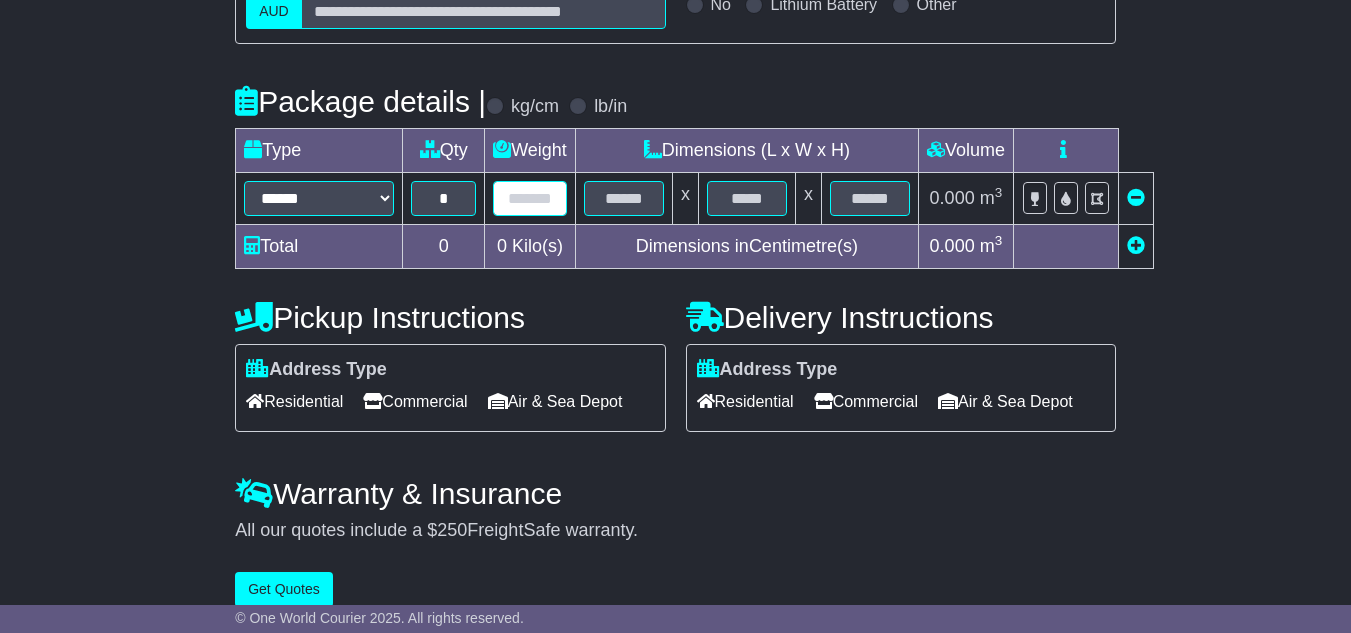 click at bounding box center (530, 198) 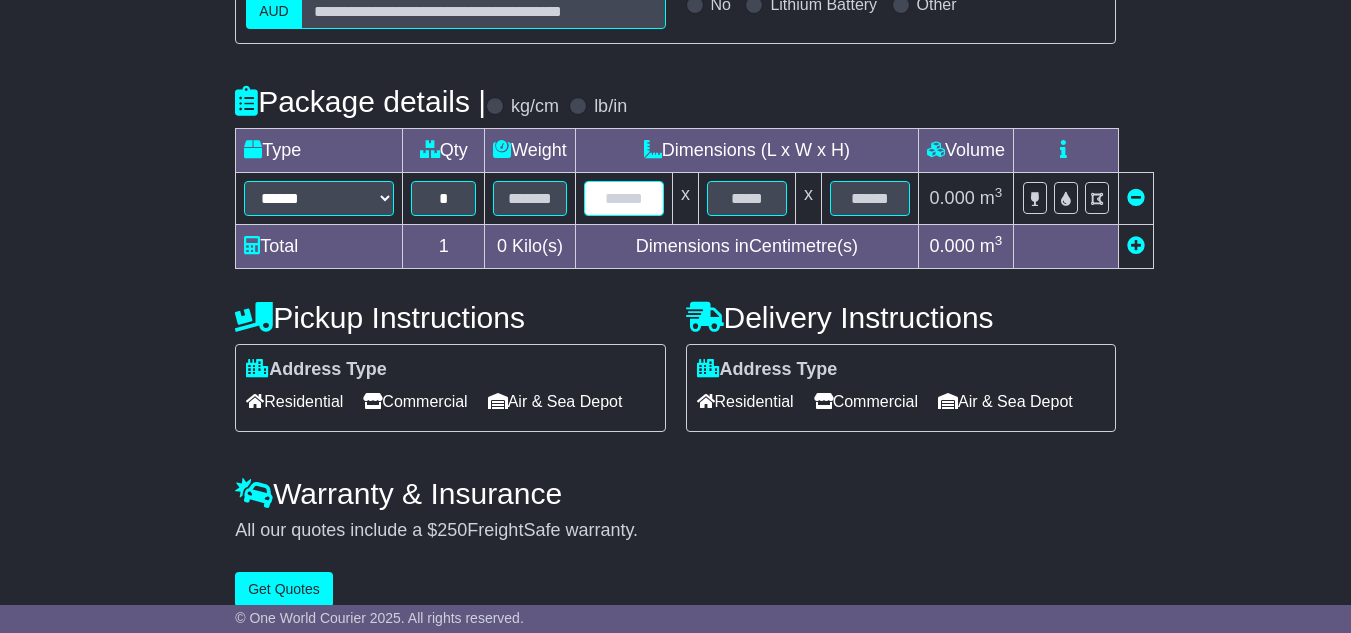click at bounding box center [624, 198] 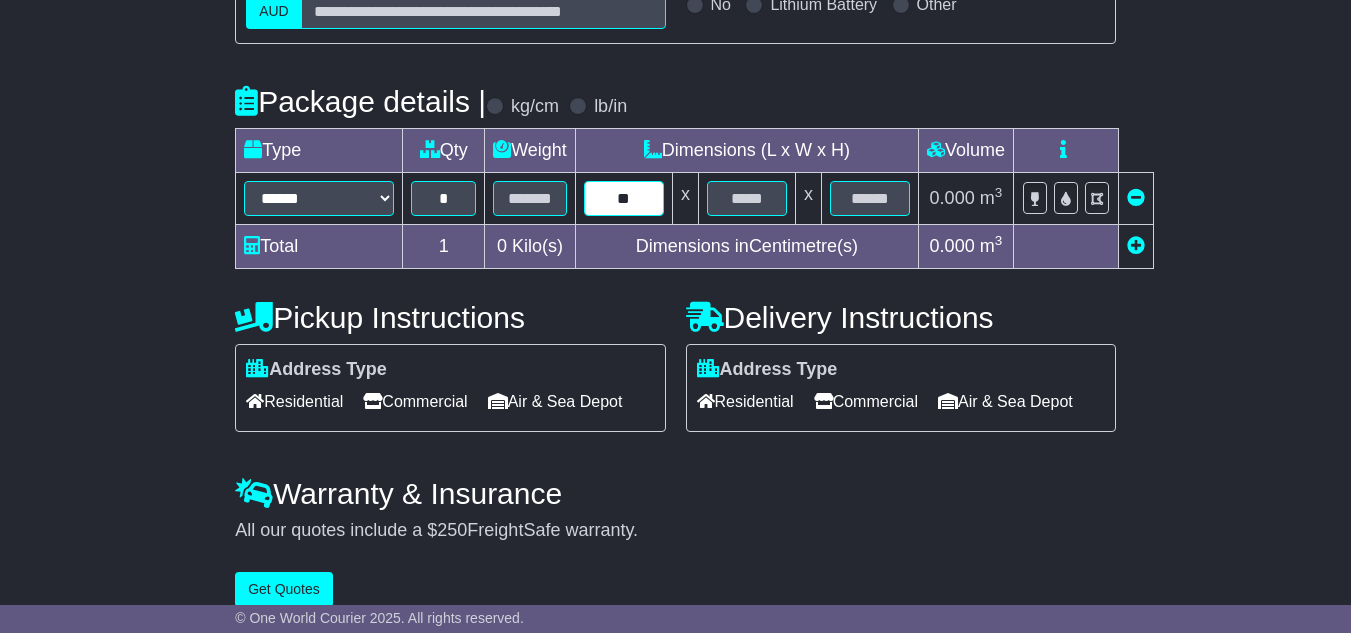 type on "**" 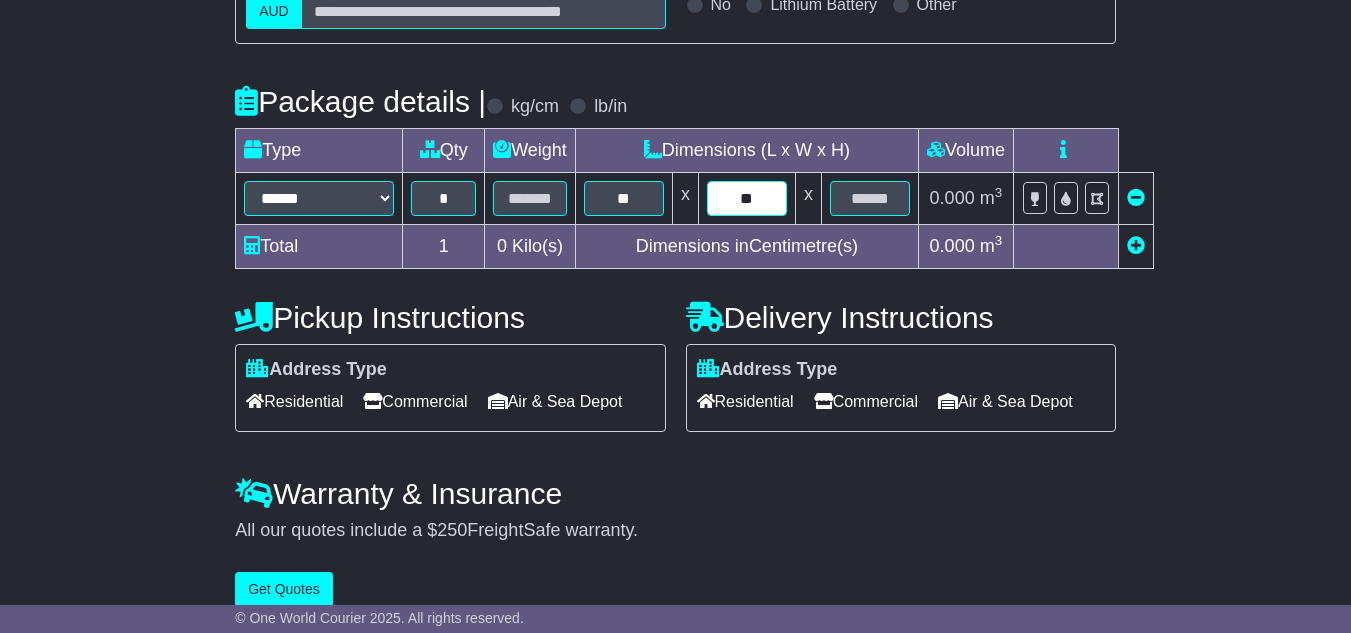 type on "**" 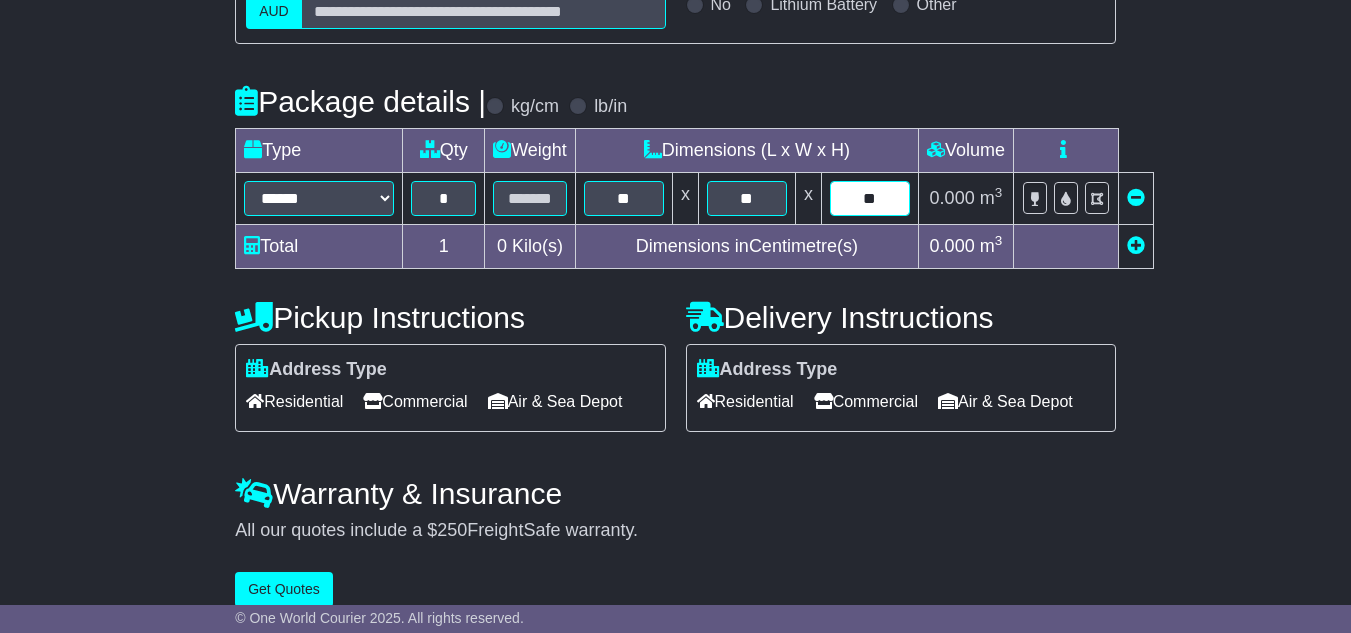 type on "**" 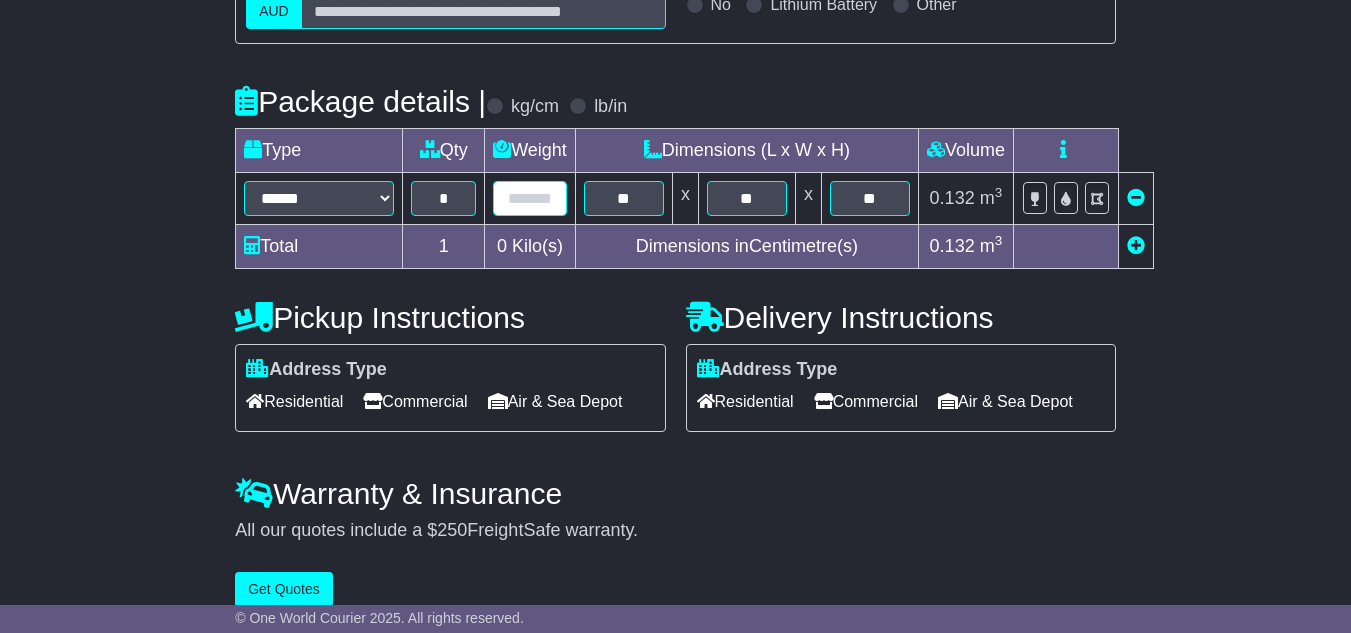 click at bounding box center (530, 198) 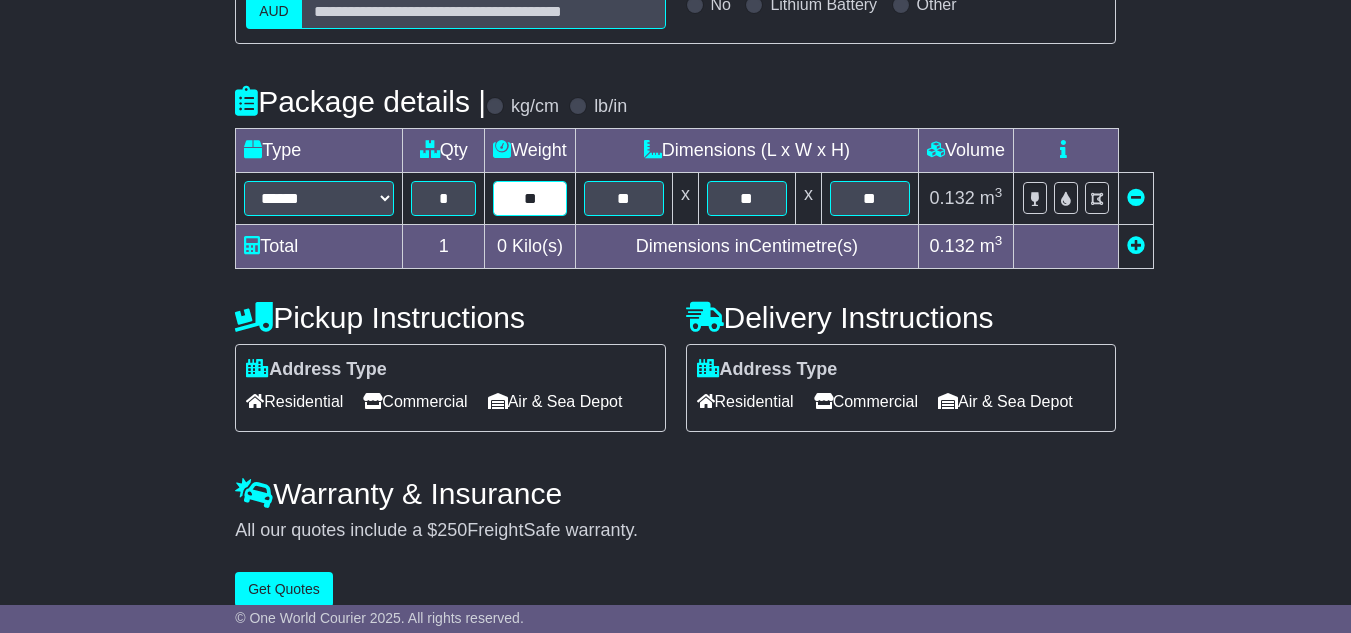 type on "**" 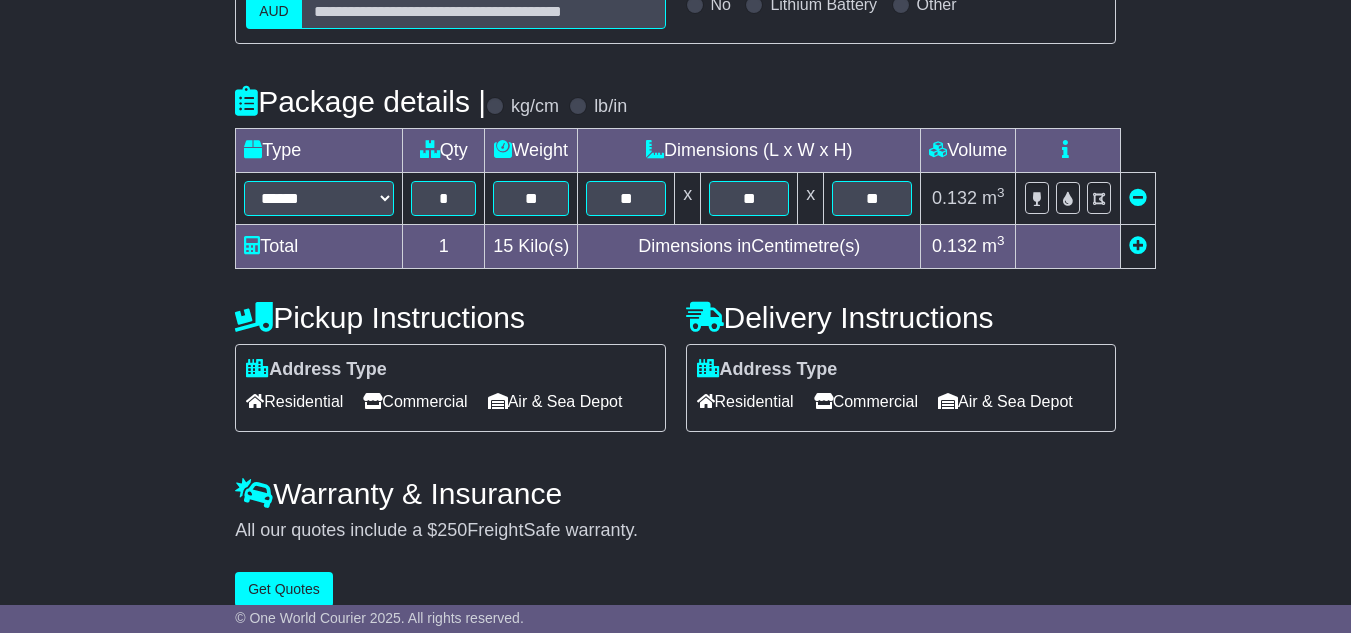 click on "Commercial" at bounding box center [415, 401] 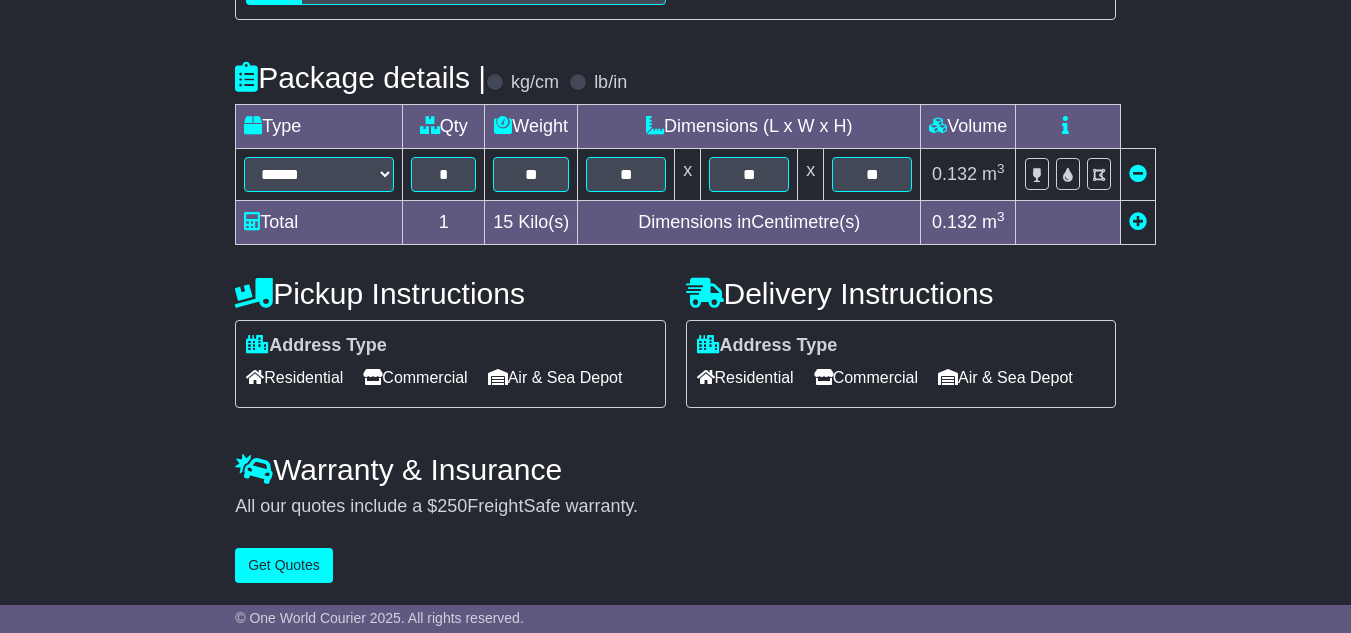 scroll, scrollTop: 491, scrollLeft: 0, axis: vertical 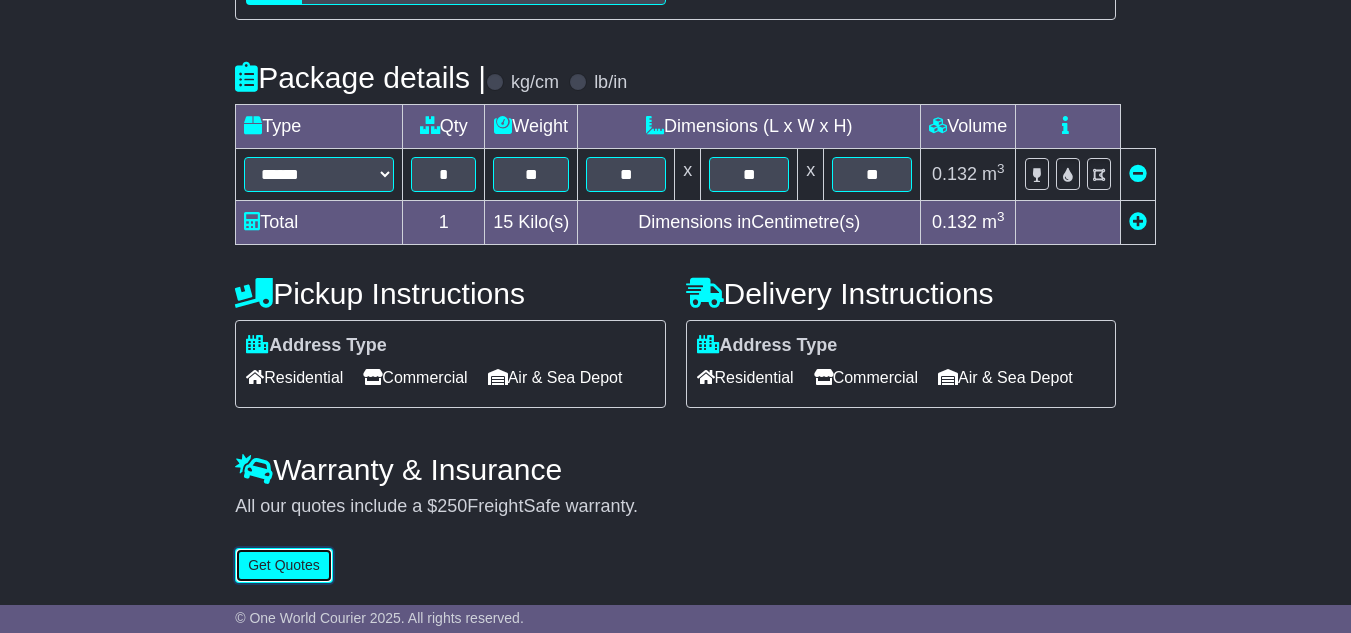 click on "Get Quotes" at bounding box center (284, 565) 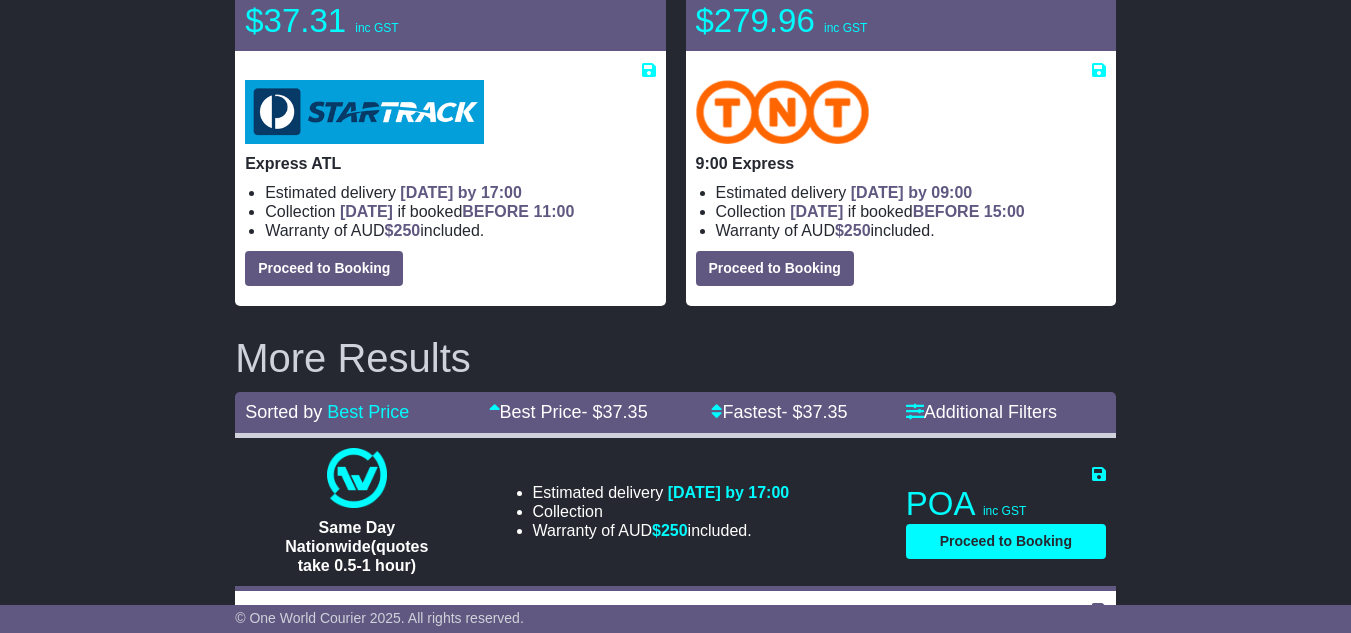 scroll, scrollTop: 400, scrollLeft: 0, axis: vertical 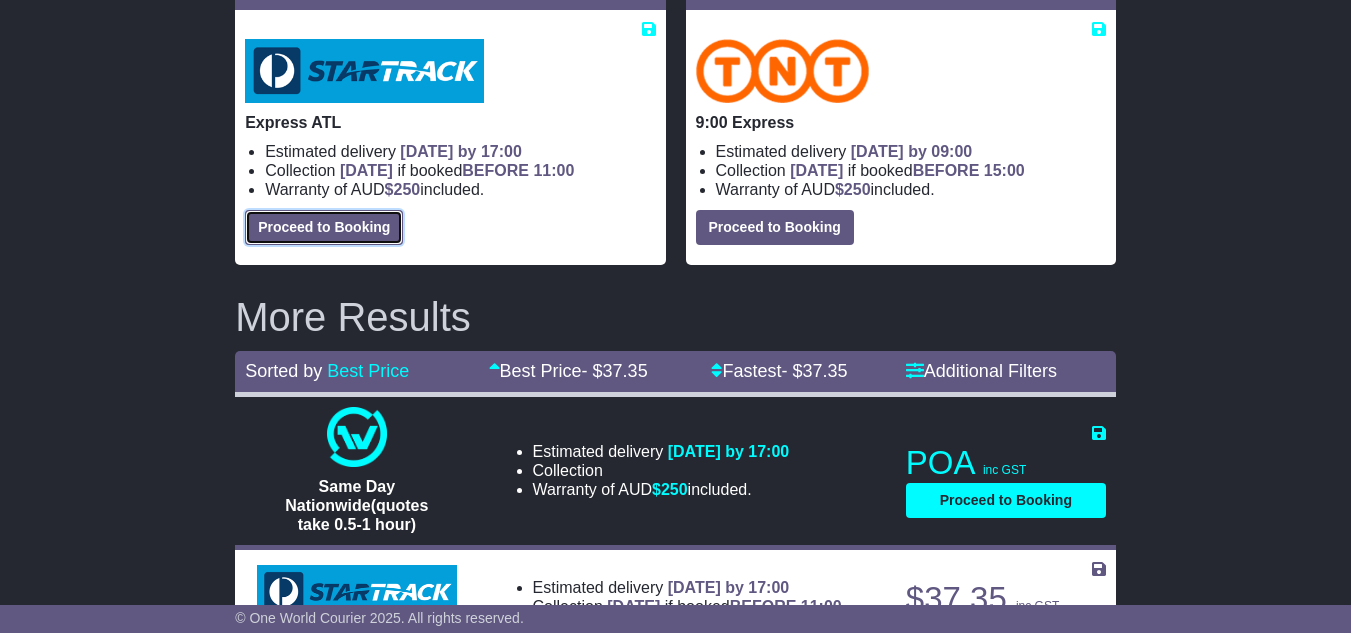 click on "Proceed to Booking" at bounding box center (324, 227) 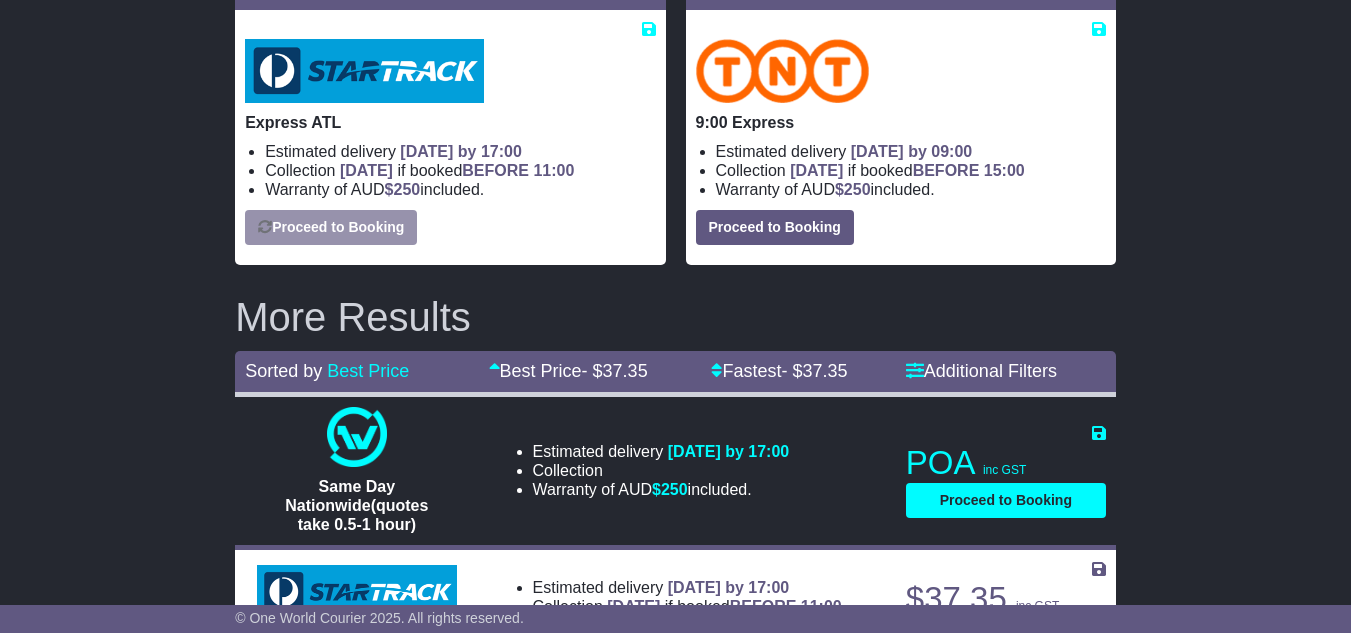select on "**********" 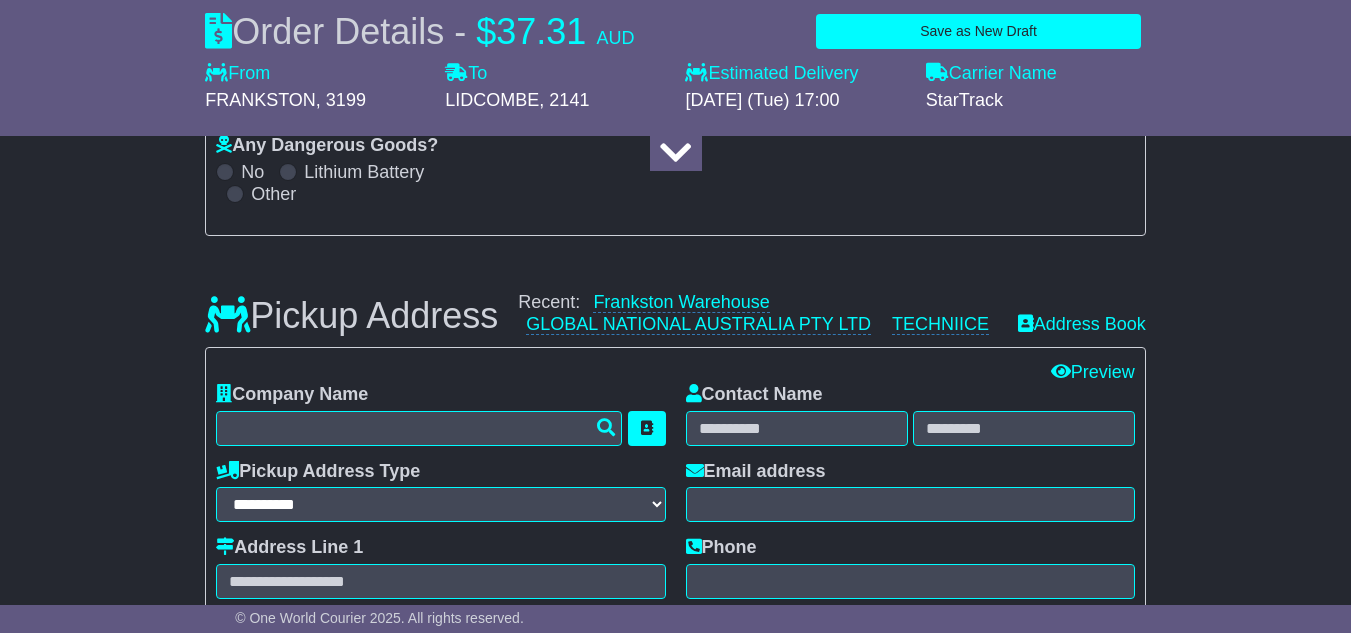 scroll, scrollTop: 200, scrollLeft: 0, axis: vertical 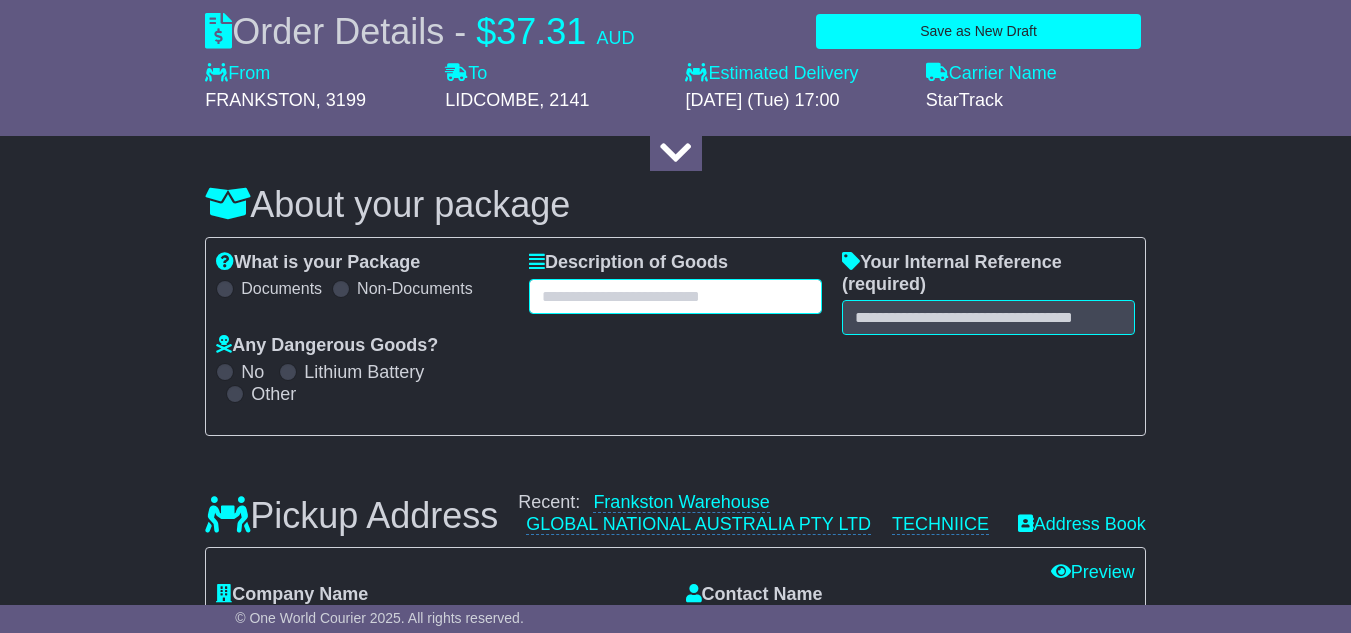 click at bounding box center [675, 296] 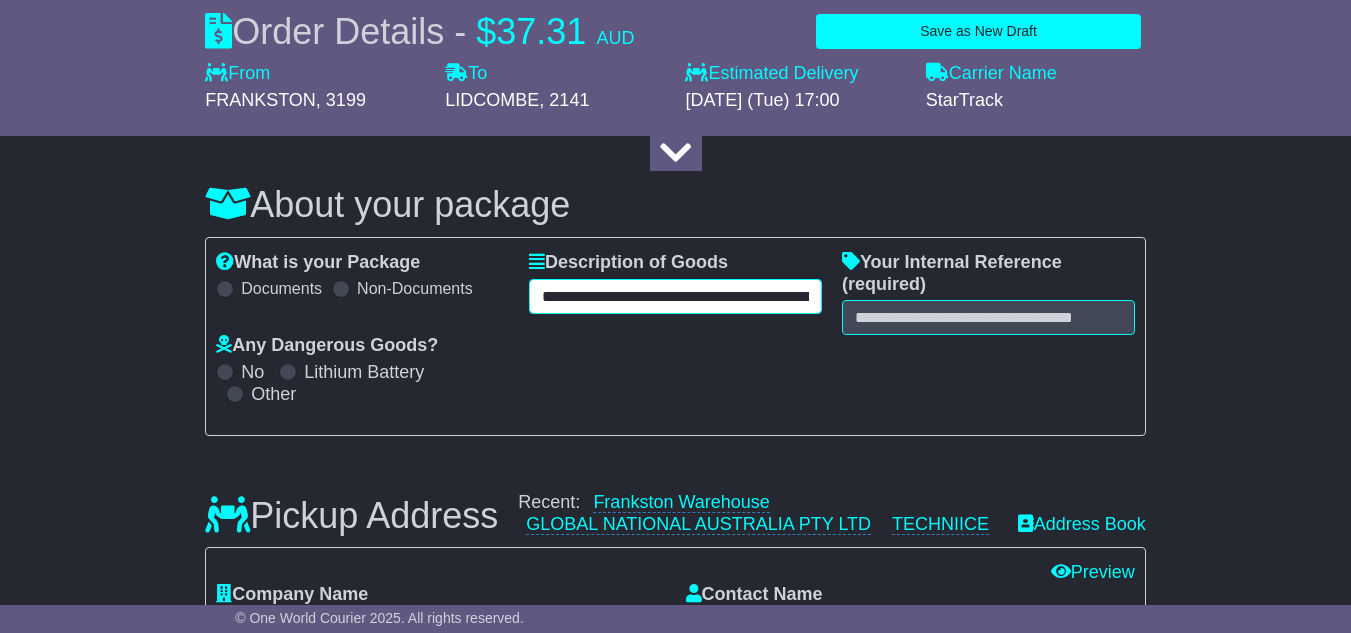 scroll, scrollTop: 0, scrollLeft: 334, axis: horizontal 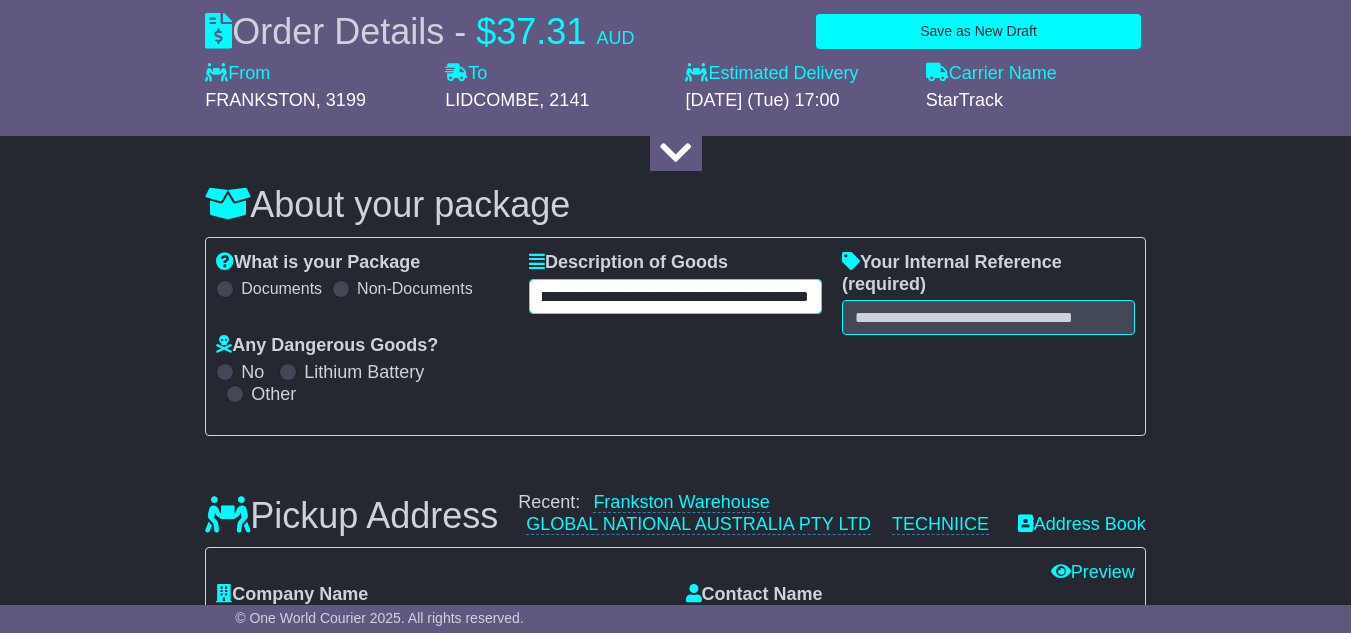 type on "**********" 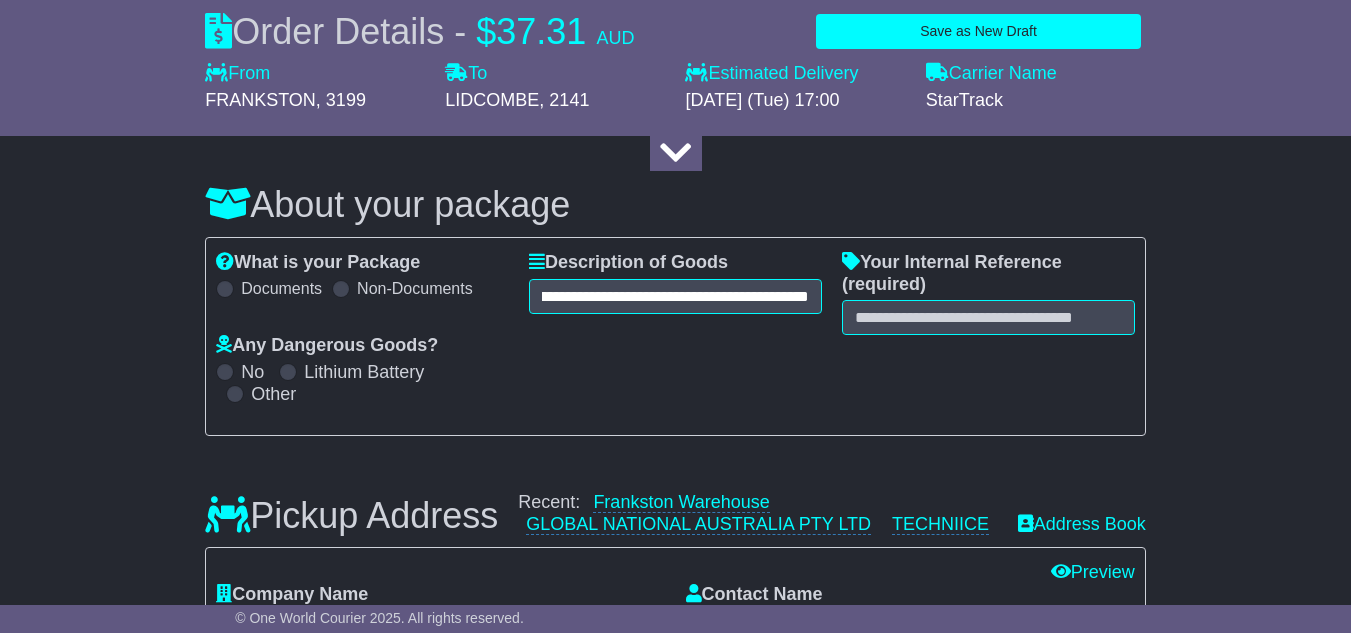 click on "**********" at bounding box center [675, 336] 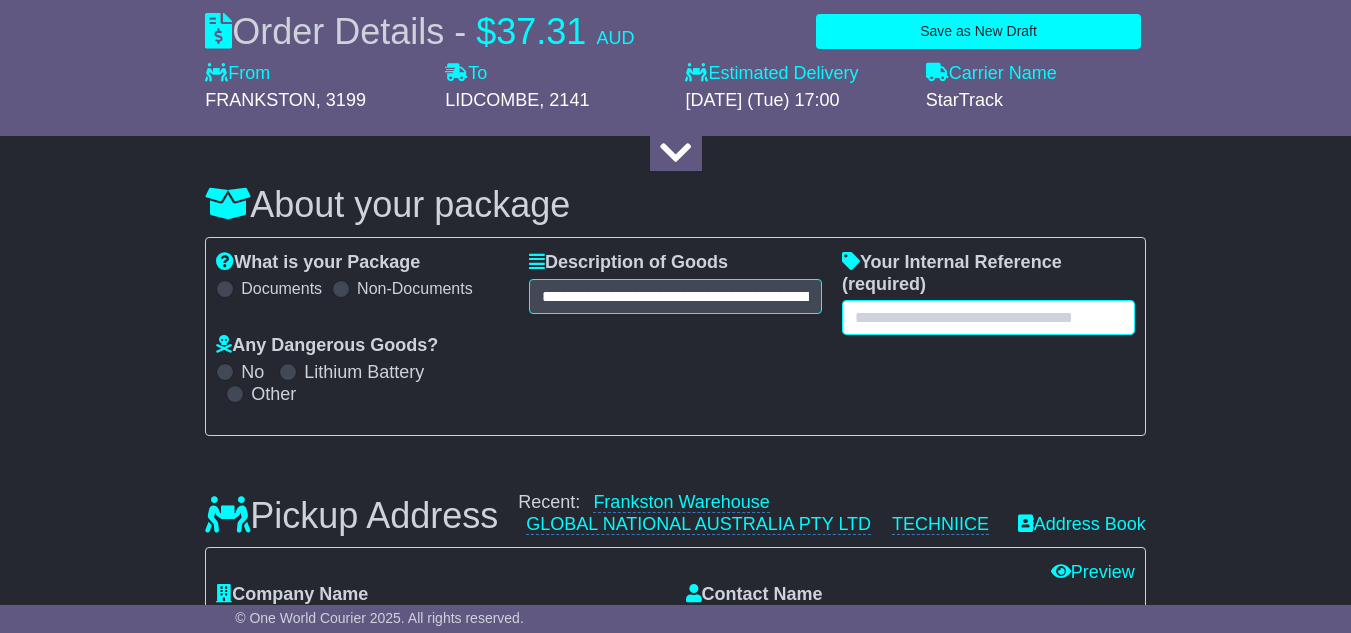 click at bounding box center [988, 317] 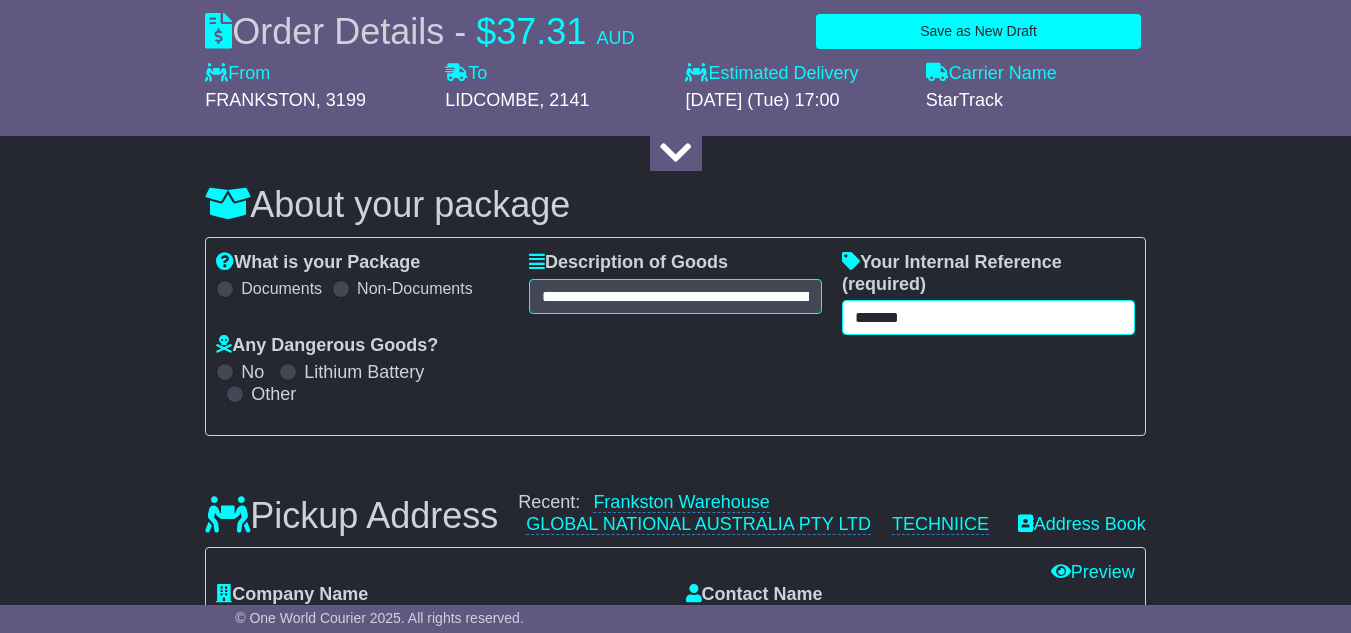 type on "*******" 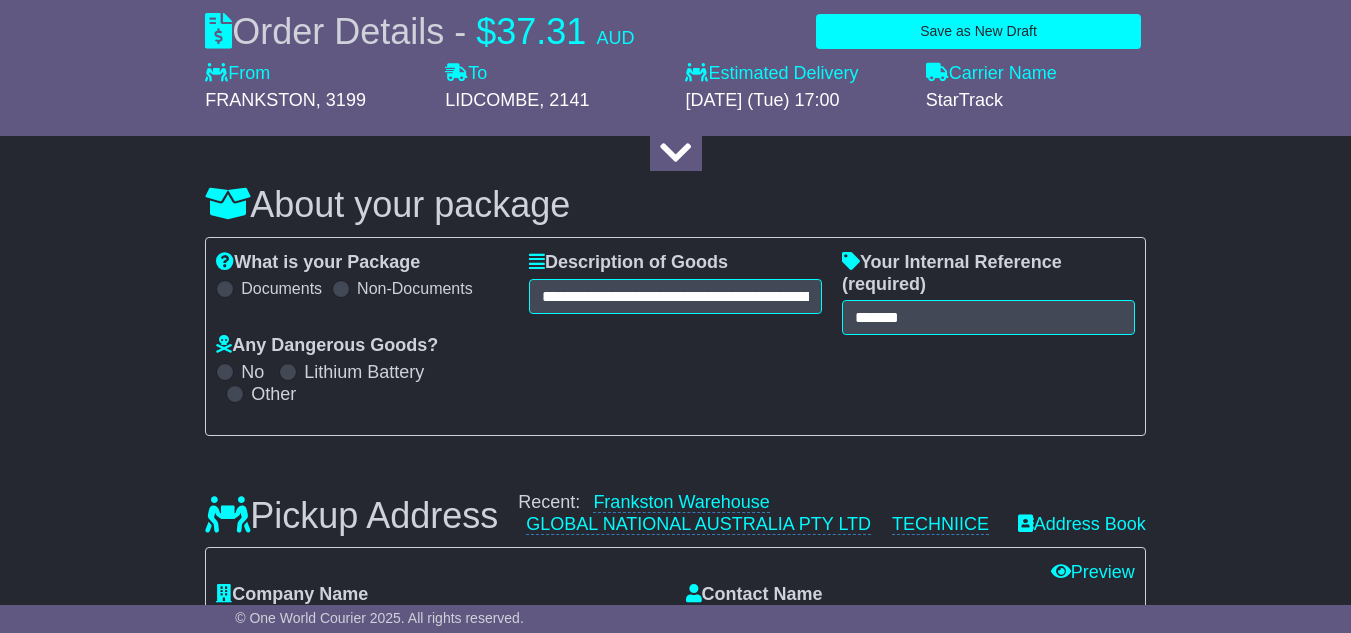 click on "**********" at bounding box center (675, 336) 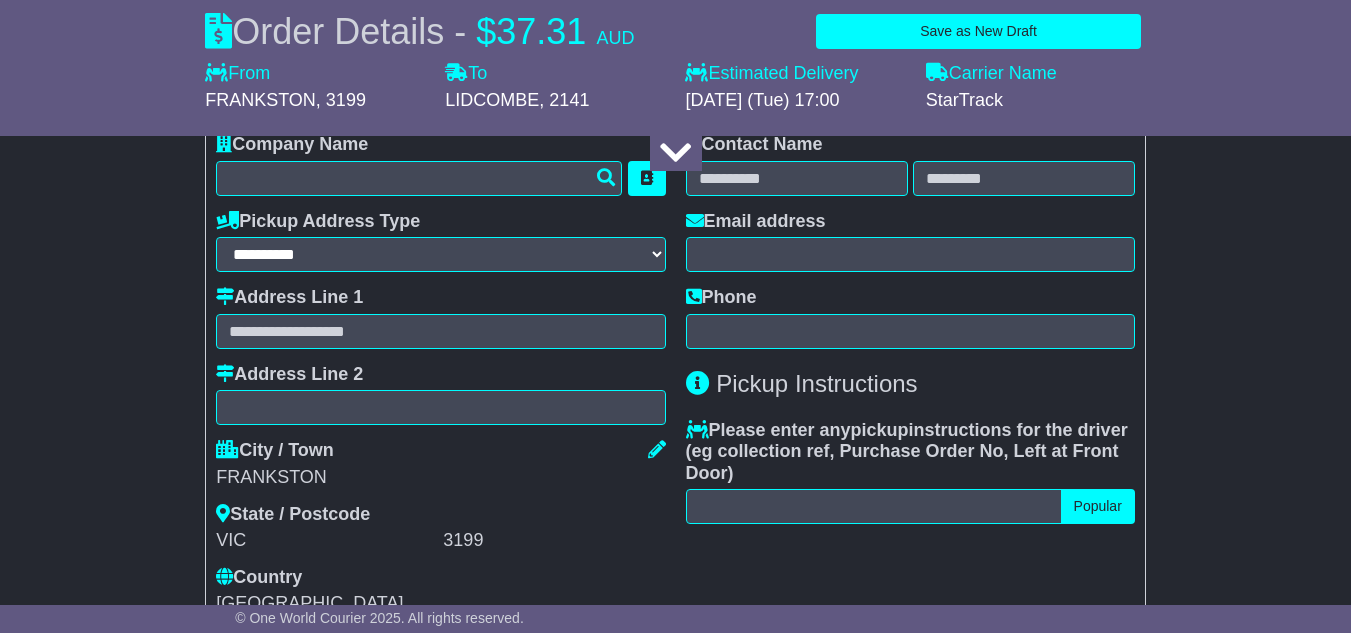 scroll, scrollTop: 600, scrollLeft: 0, axis: vertical 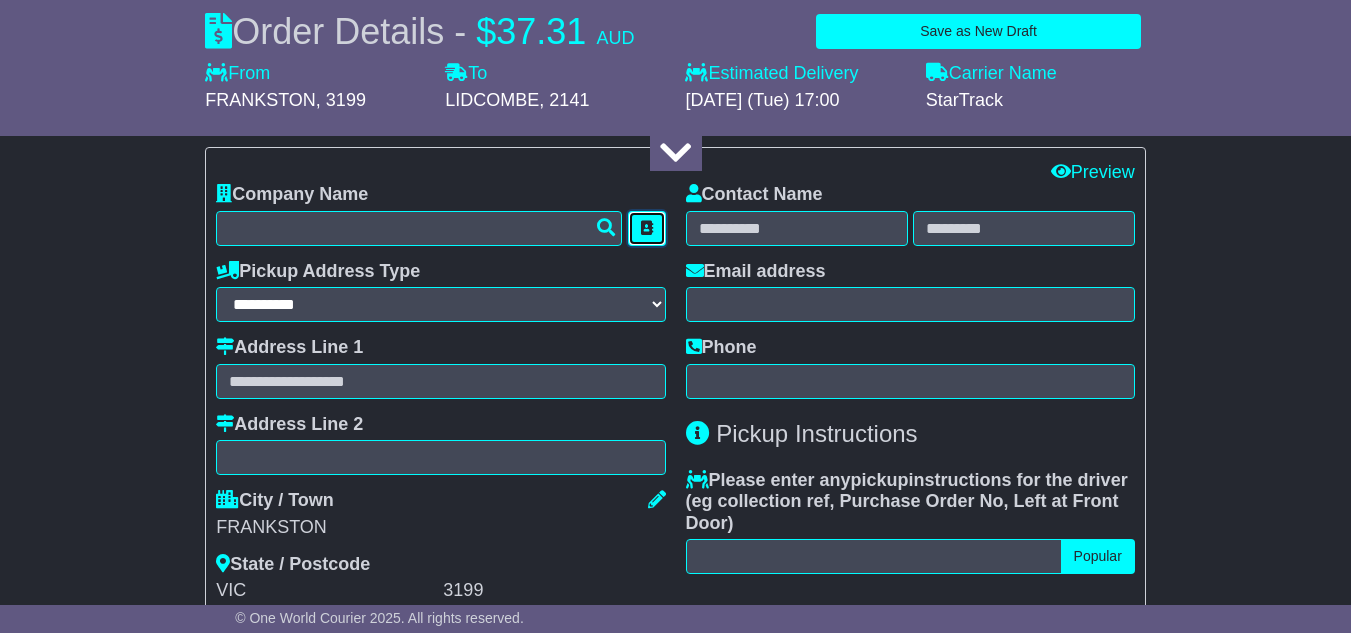 click at bounding box center [647, 228] 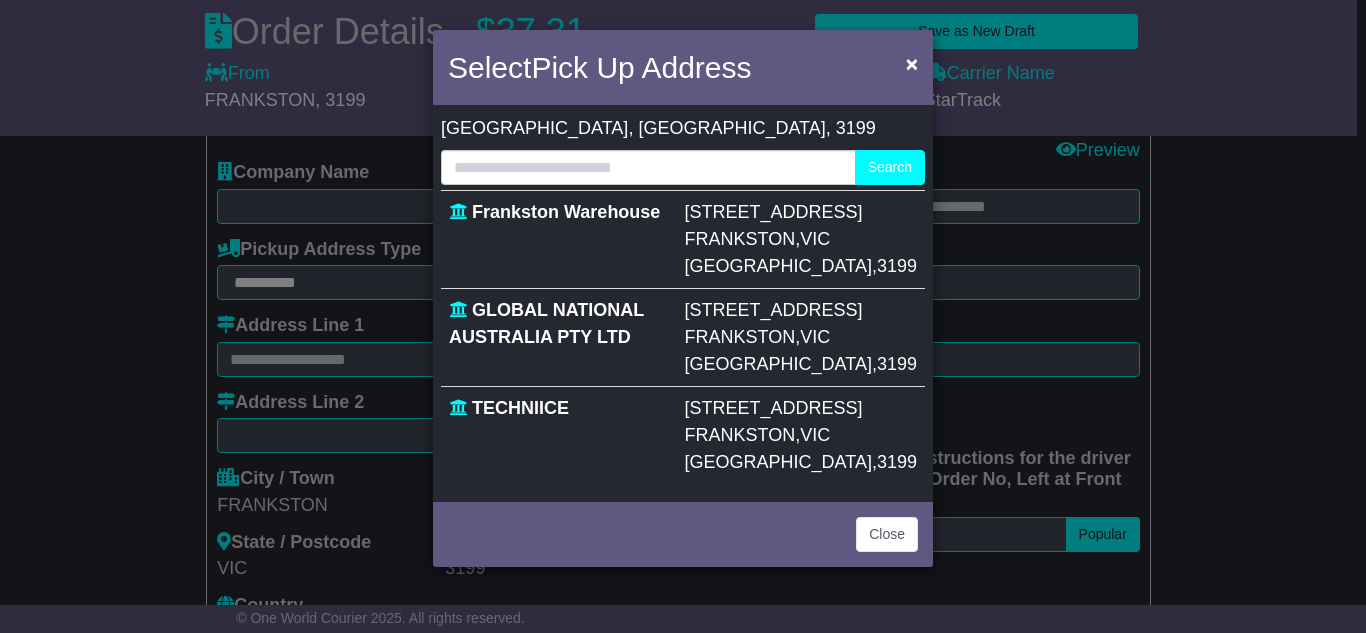 click on "13 TOOYAL STREET" at bounding box center [774, 408] 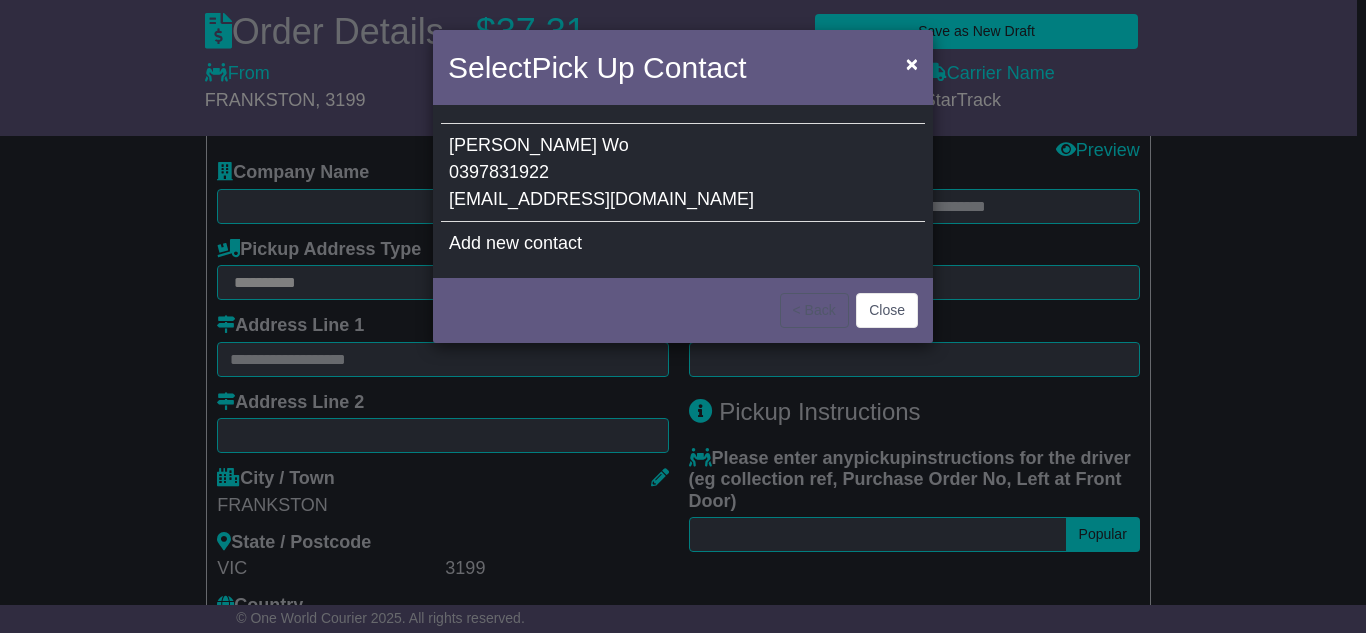 click on "Pam   Wo
0397831922
support@techniice.com" at bounding box center [683, 173] 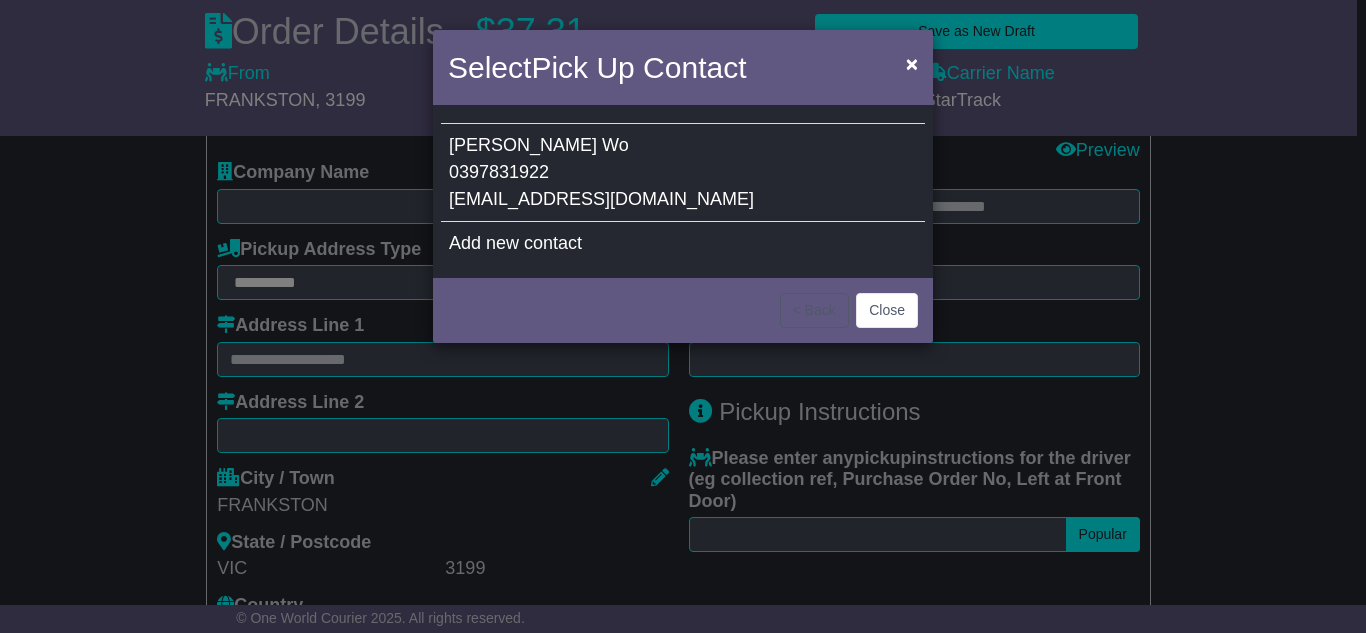 type on "*********" 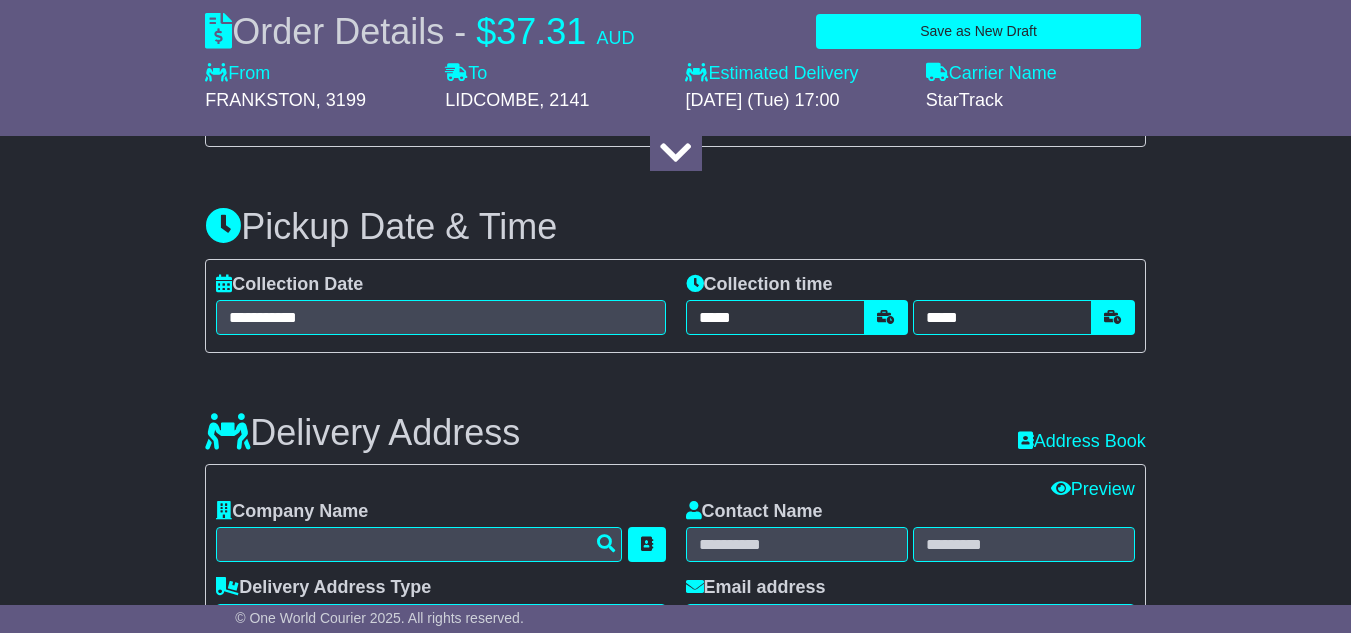 scroll, scrollTop: 1200, scrollLeft: 0, axis: vertical 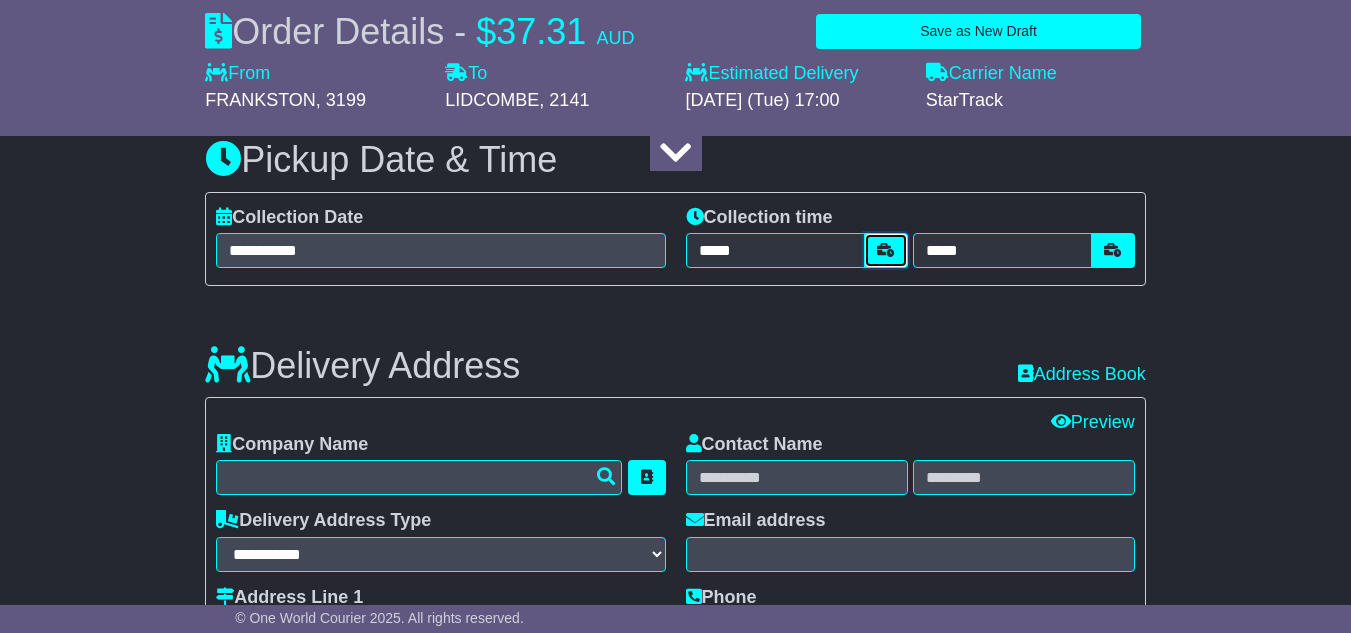 click at bounding box center [886, 250] 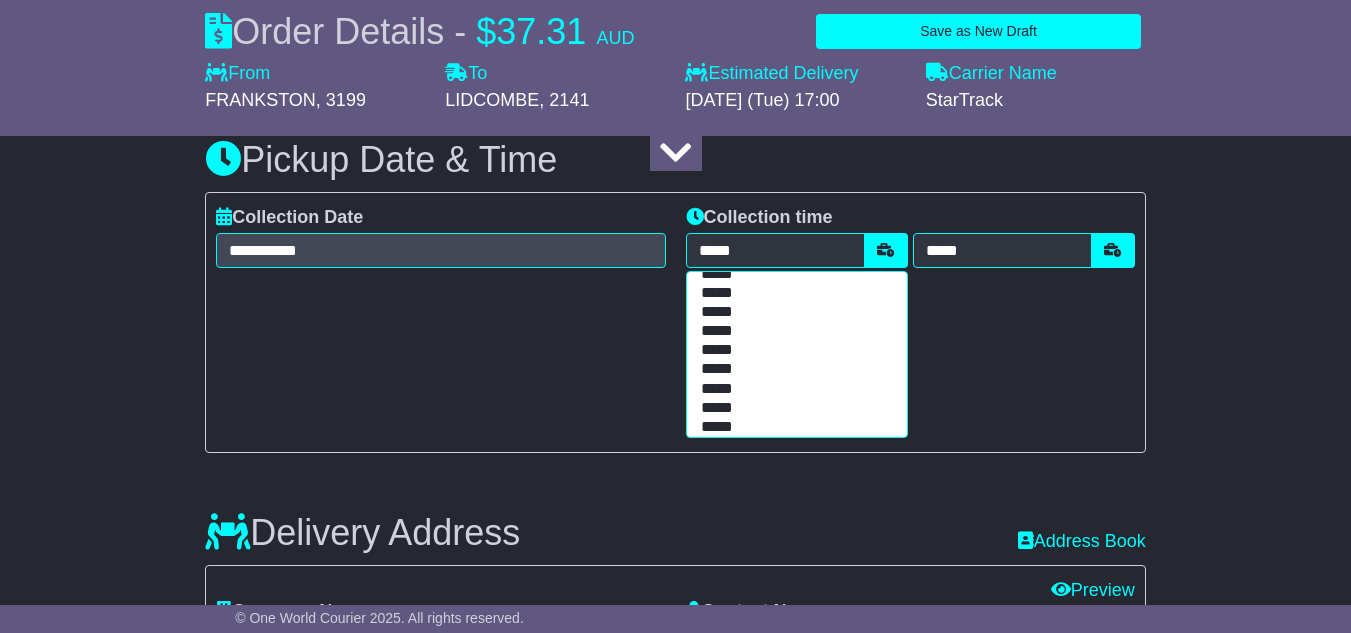scroll, scrollTop: 600, scrollLeft: 0, axis: vertical 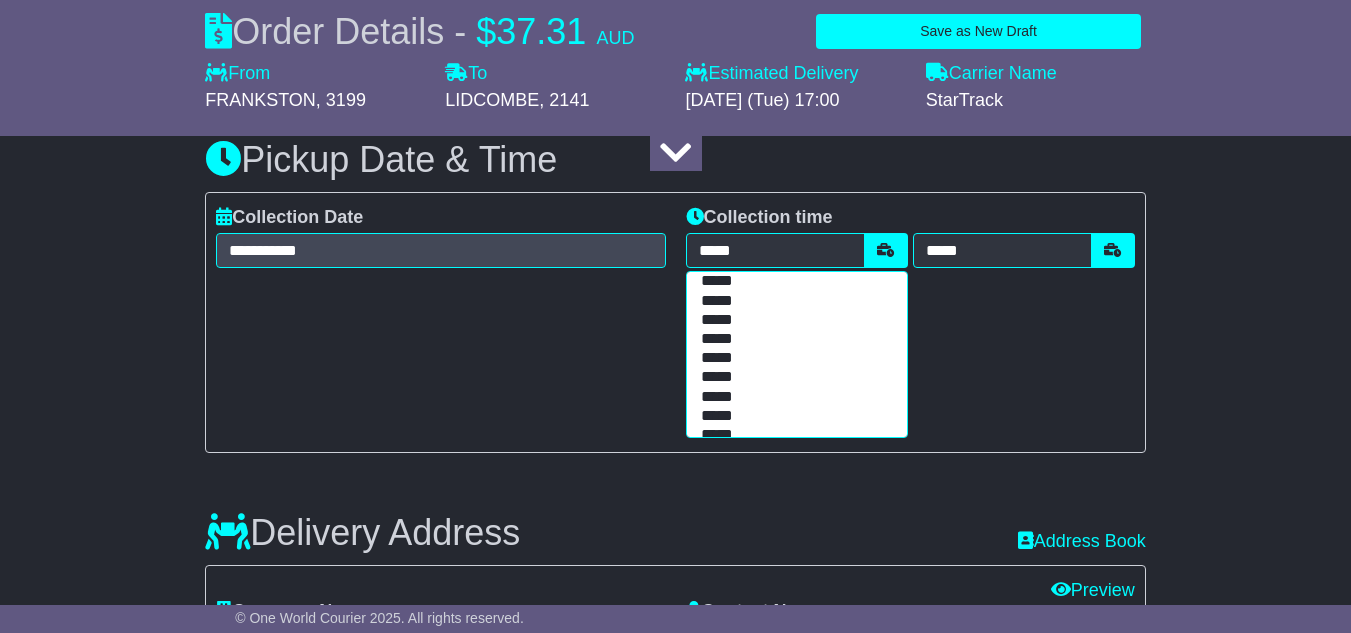 click on "*****" at bounding box center (792, 301) 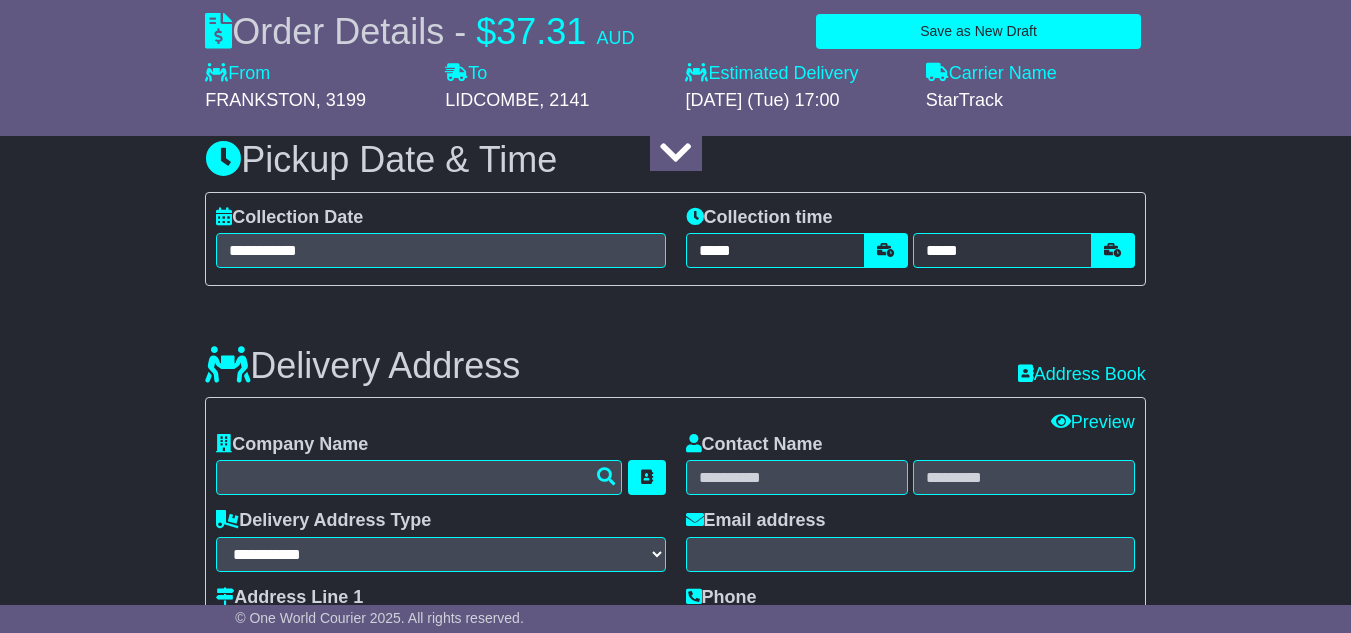 click on "Delivery Address
Recent:
Address Book" at bounding box center [675, 351] 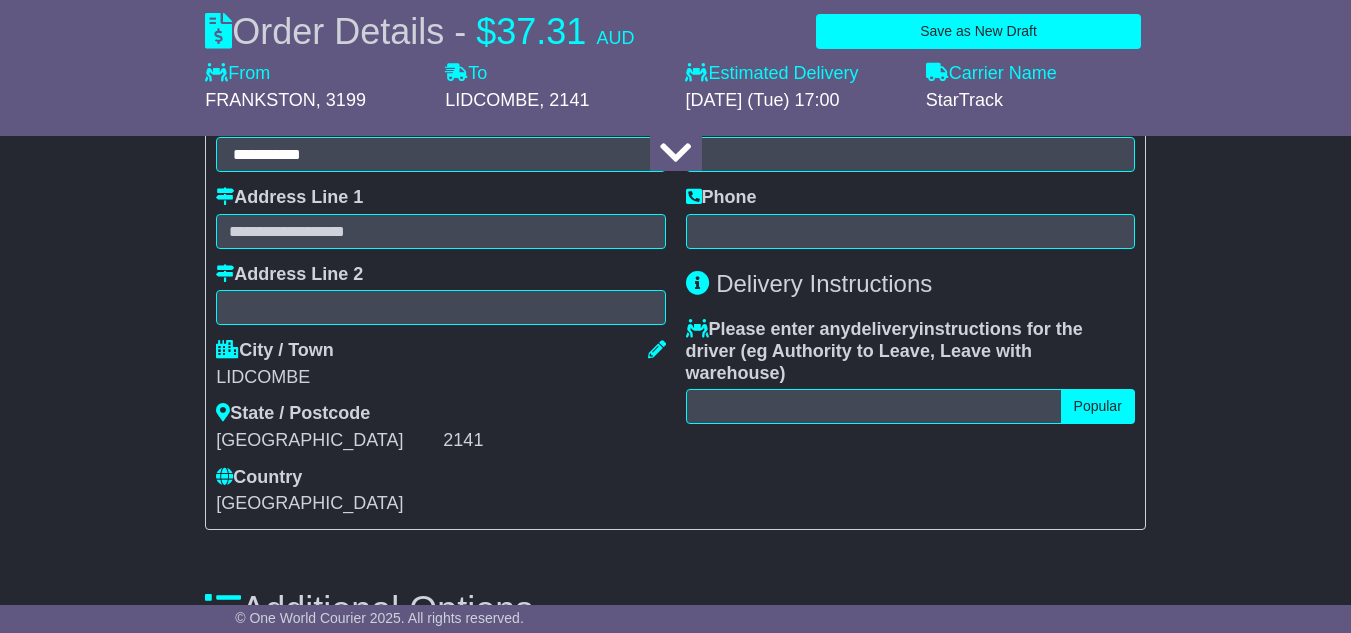 scroll, scrollTop: 1400, scrollLeft: 0, axis: vertical 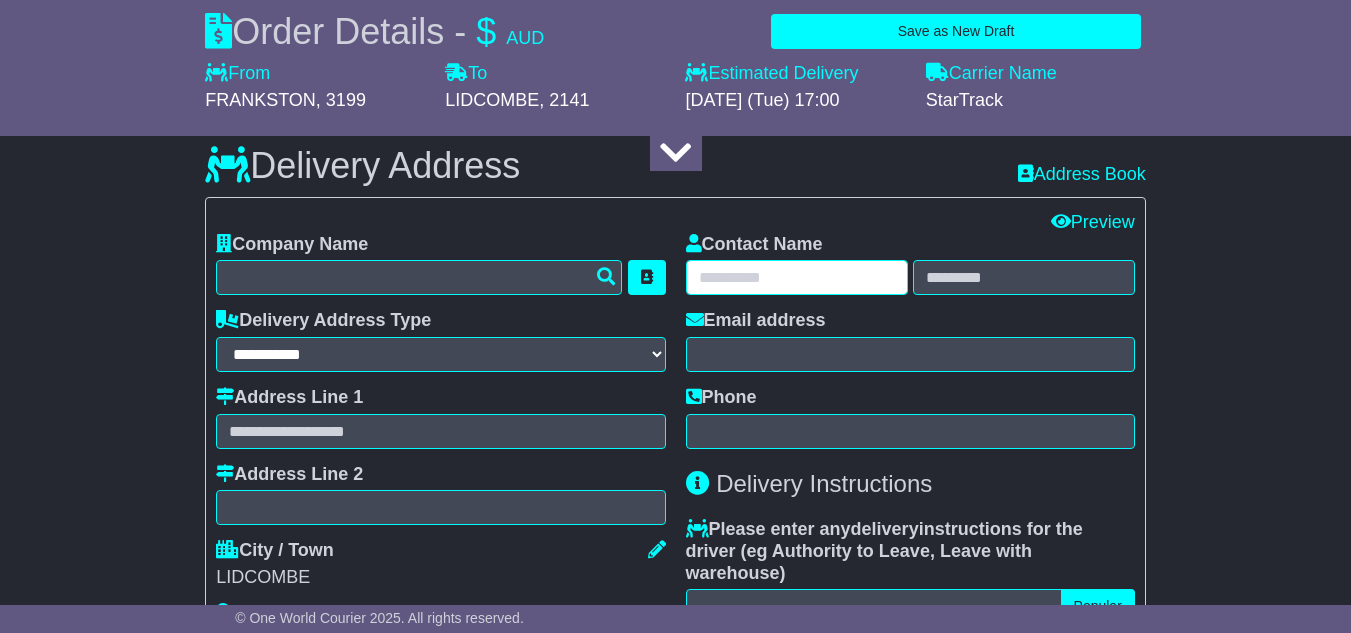 click at bounding box center [797, 277] 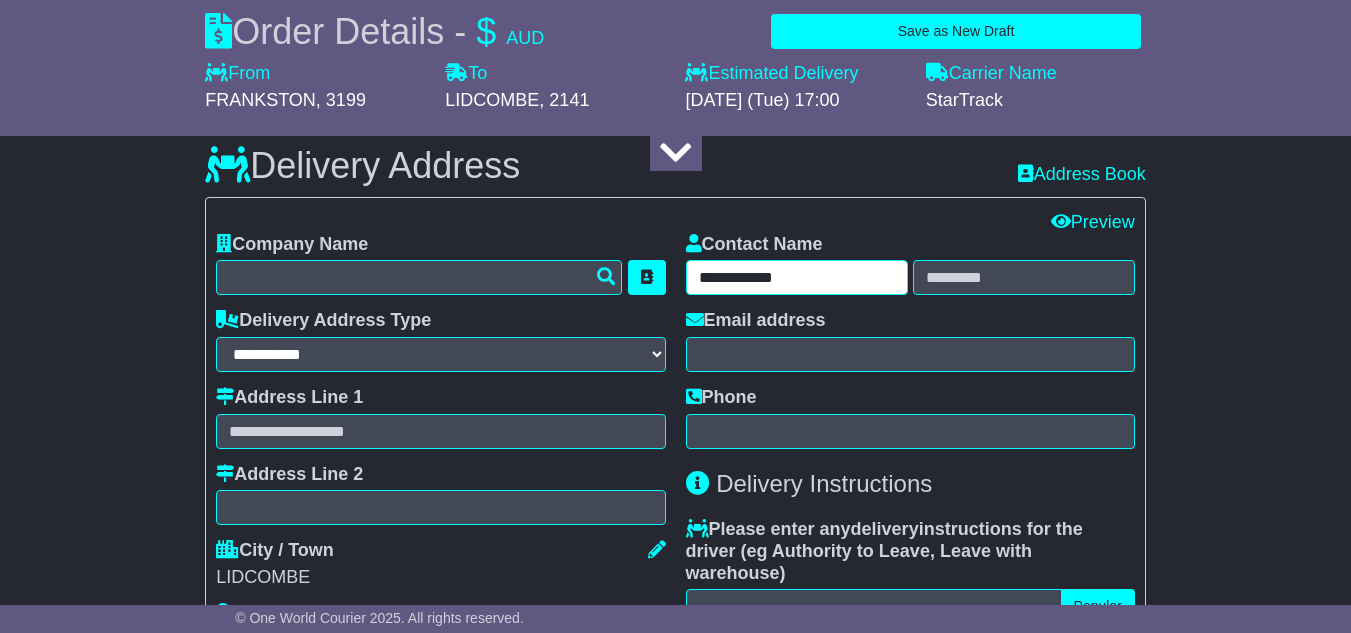 drag, startPoint x: 747, startPoint y: 315, endPoint x: 855, endPoint y: 311, distance: 108.07405 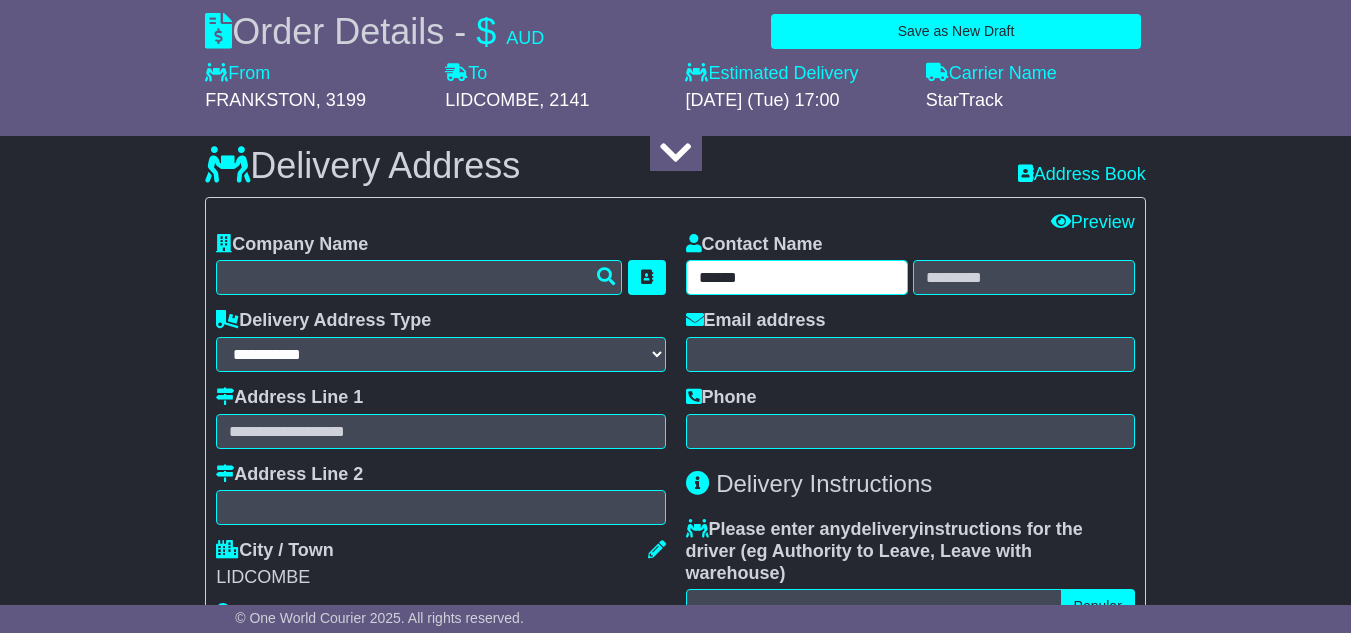 type on "*****" 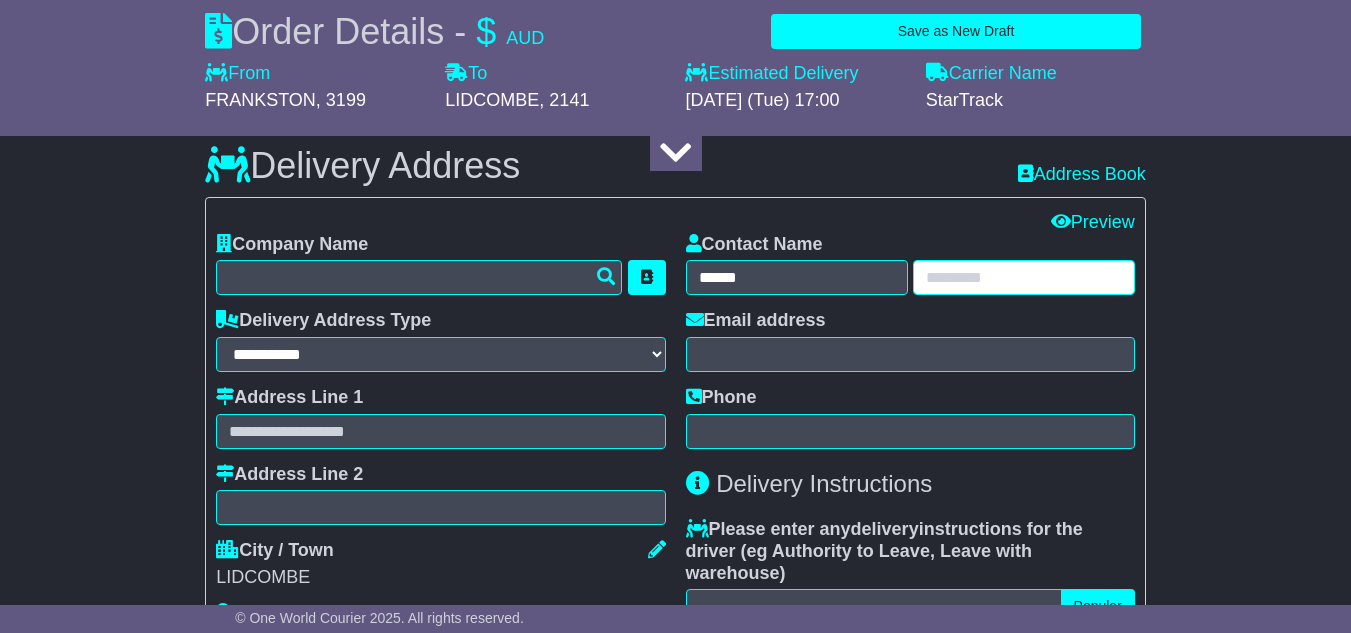 click at bounding box center [1024, 277] 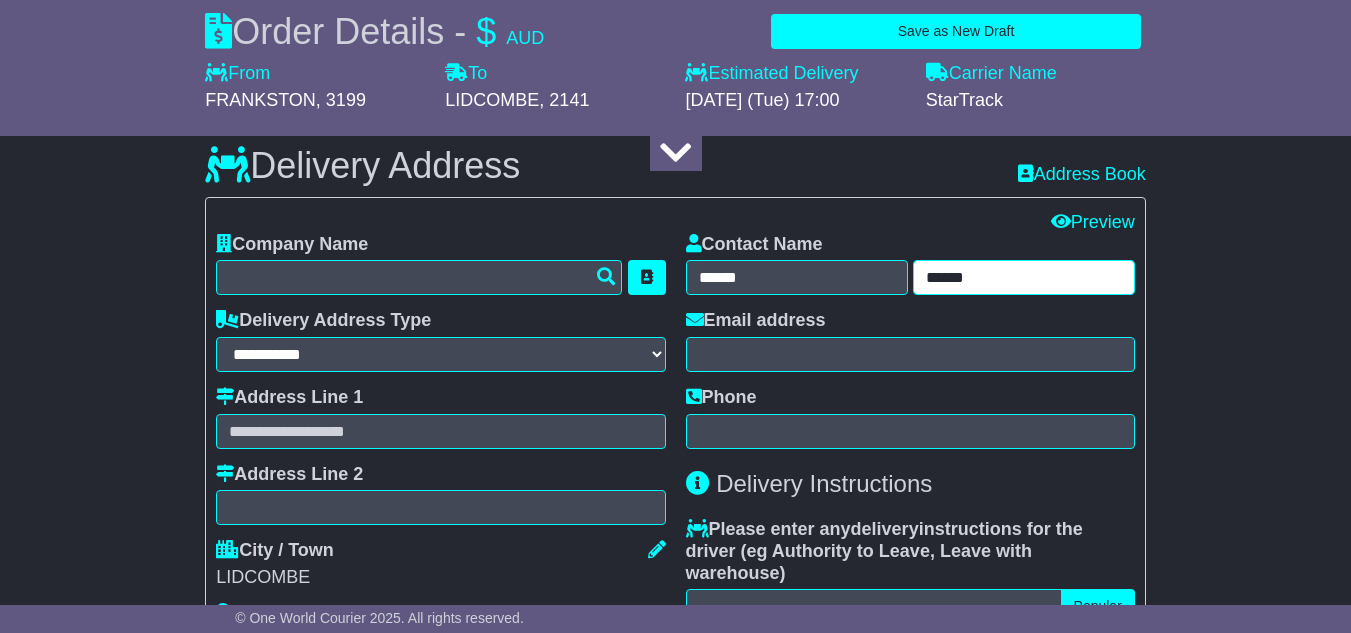 type on "*****" 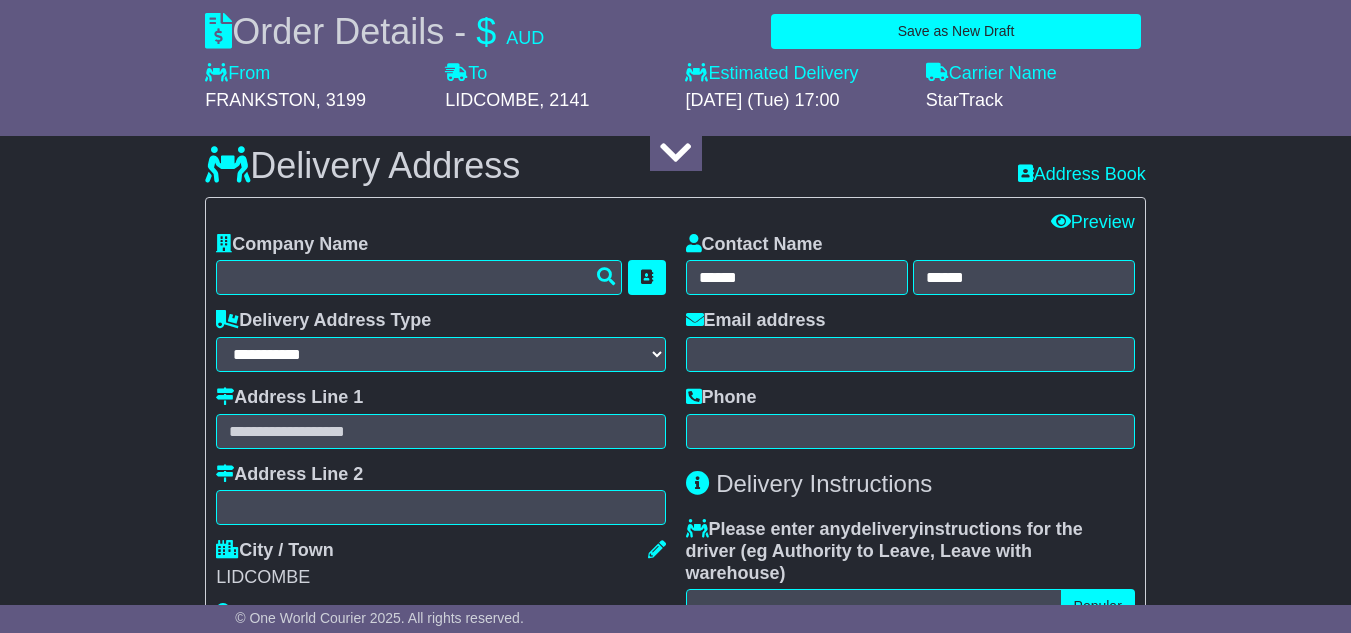 click on "Email address" at bounding box center [910, 341] 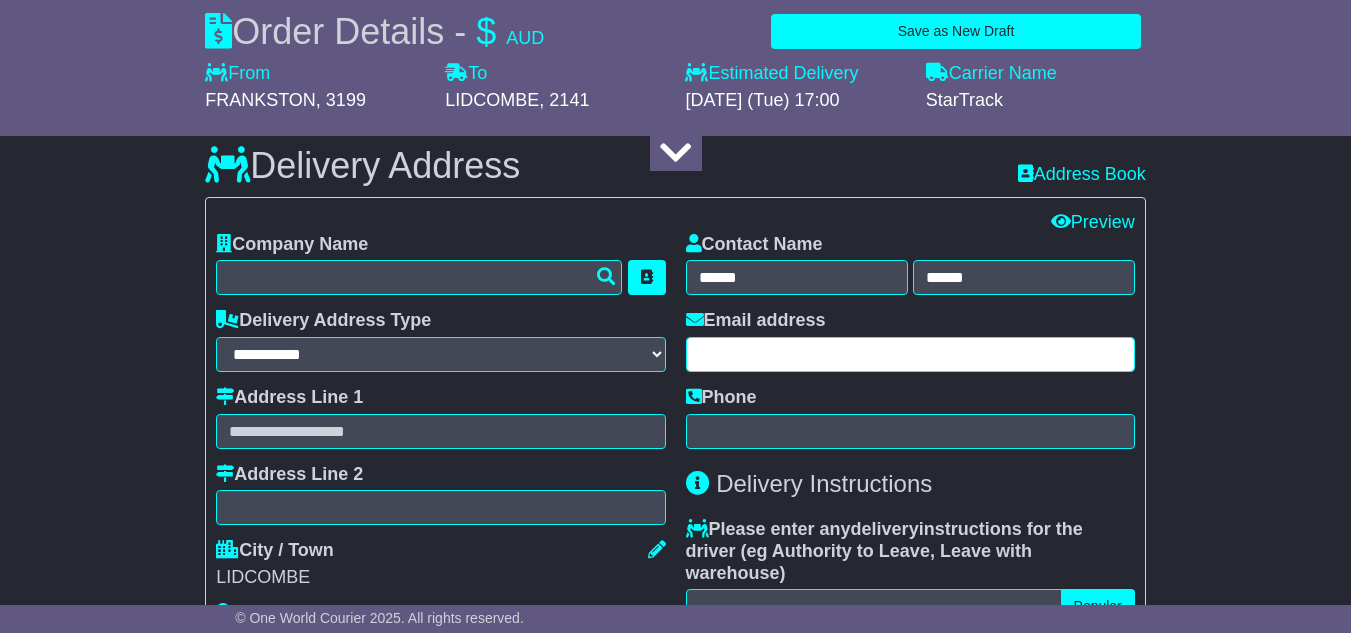 click at bounding box center [910, 354] 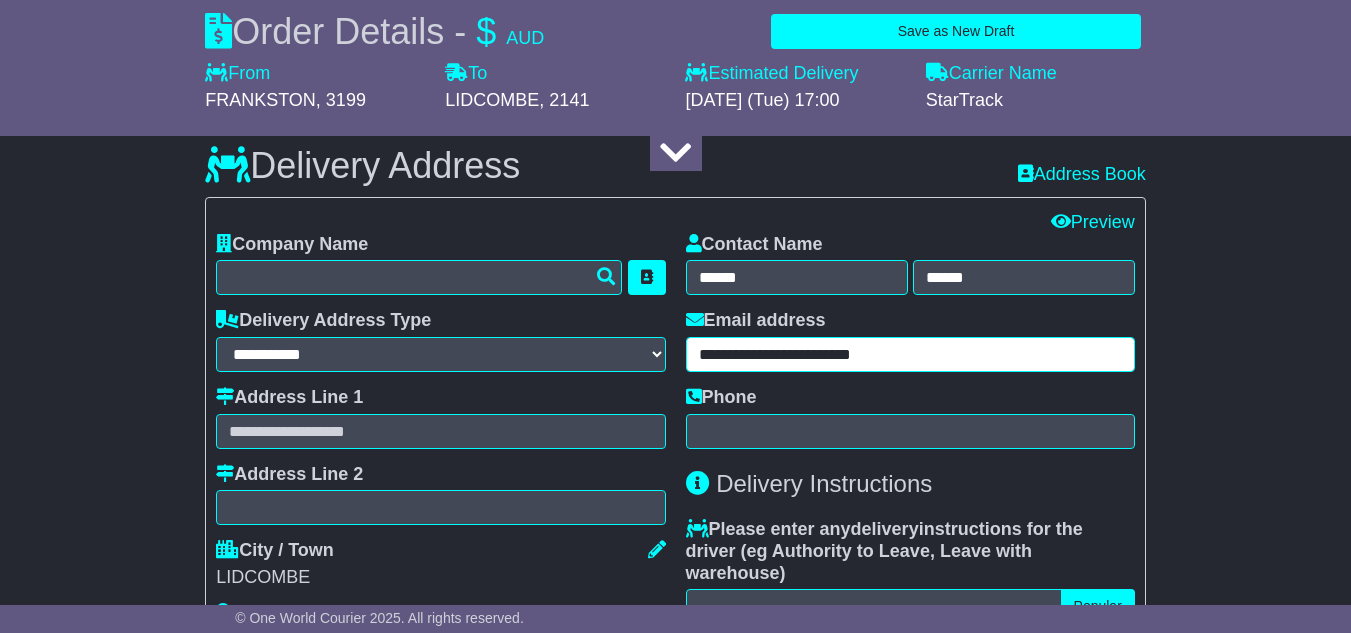 type on "**********" 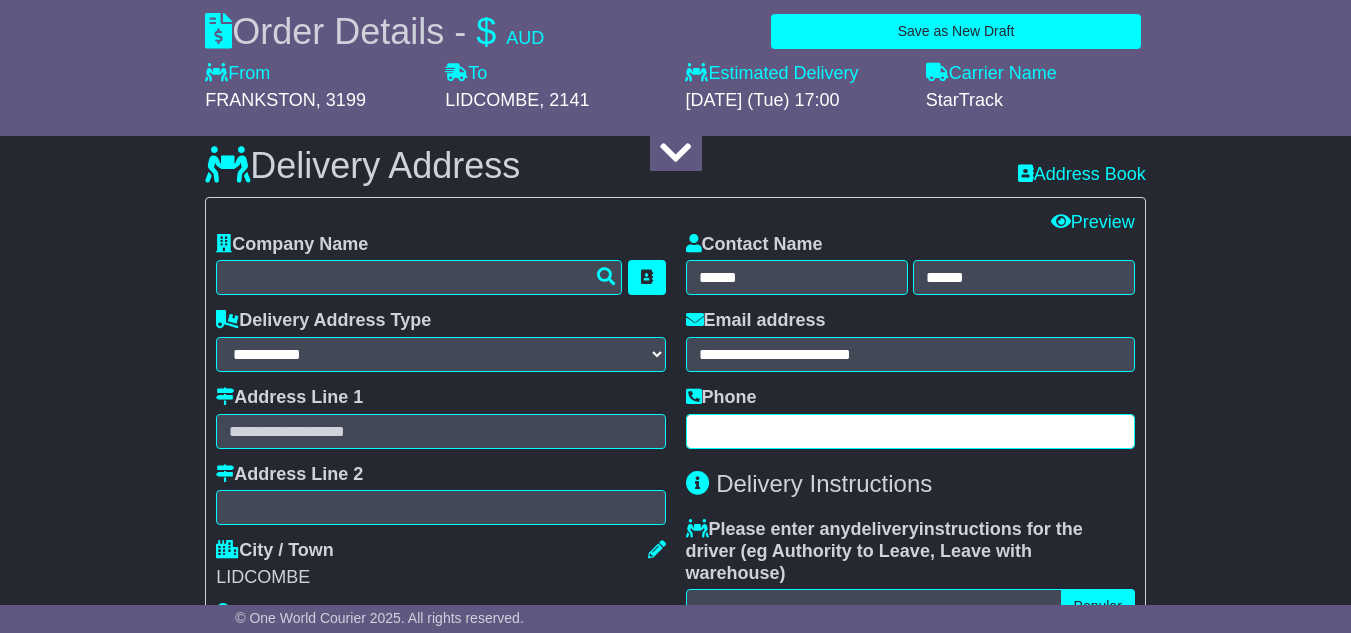 click at bounding box center (910, 431) 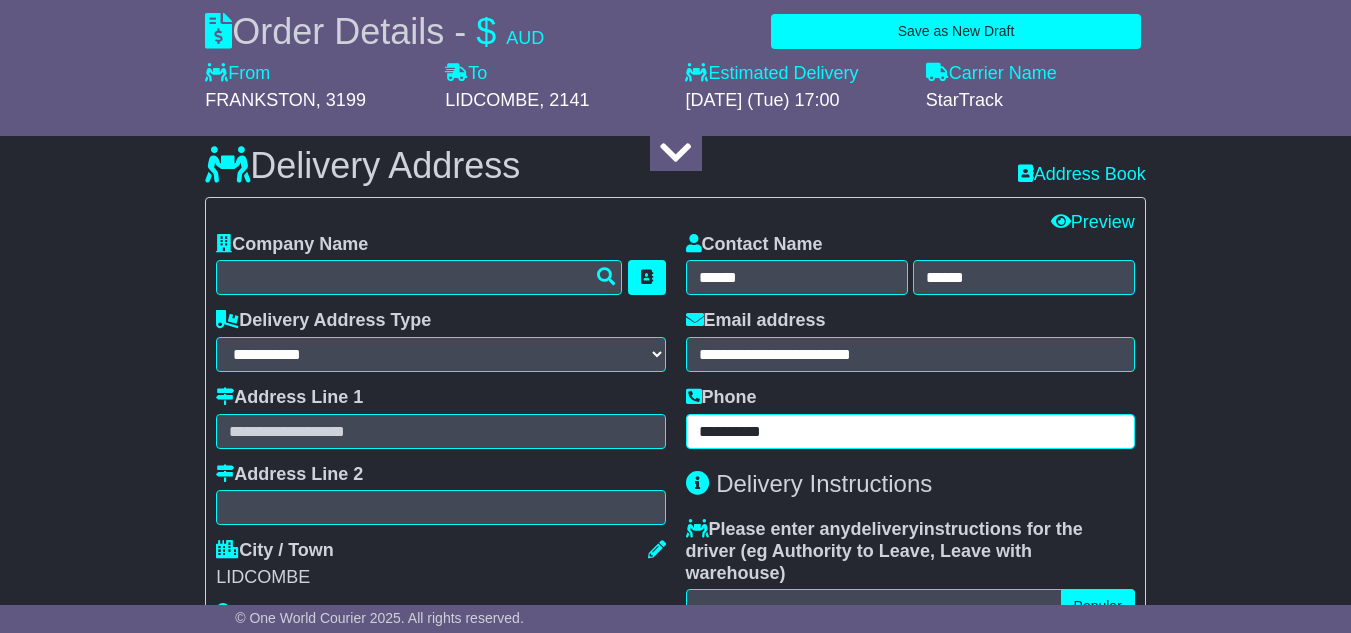 type on "**********" 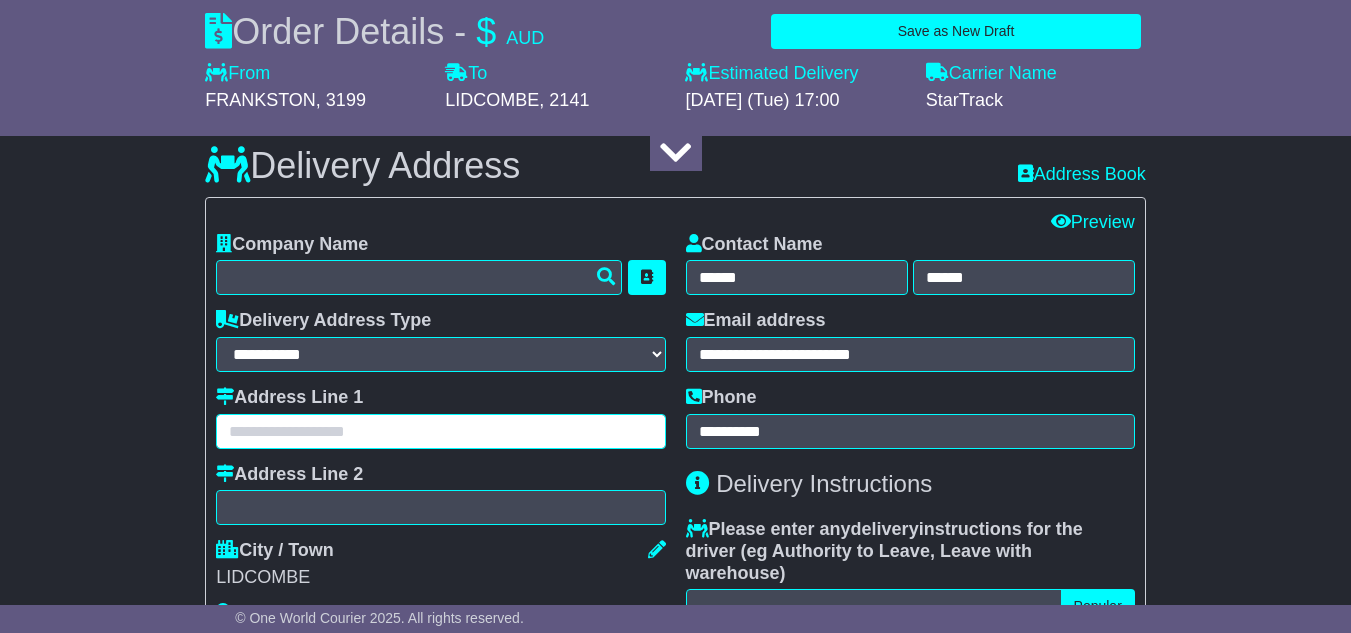 click at bounding box center [440, 431] 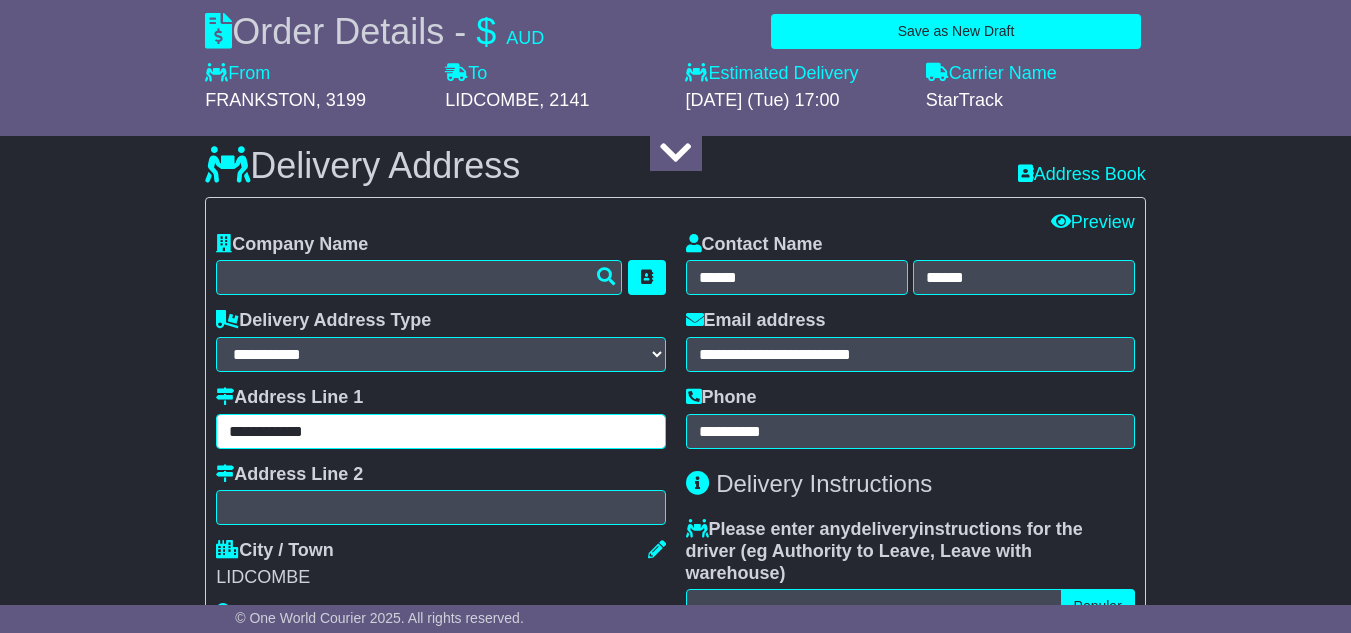 type on "**********" 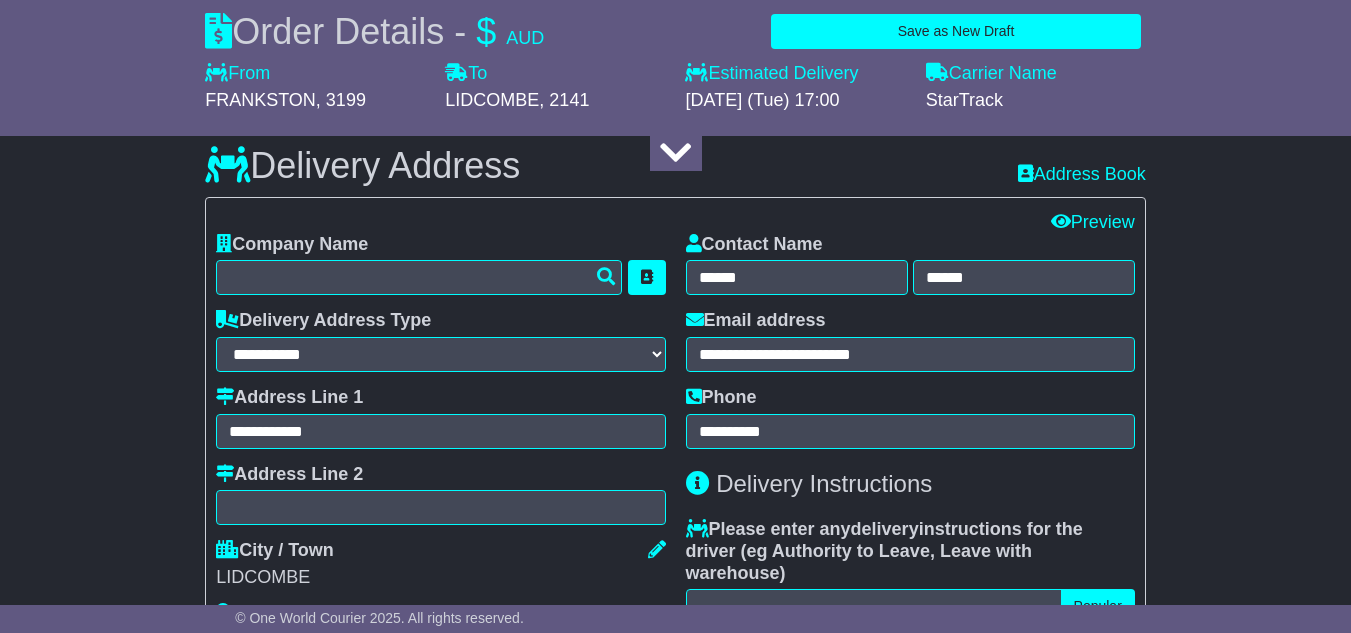 click on "**********" at bounding box center (675, 207) 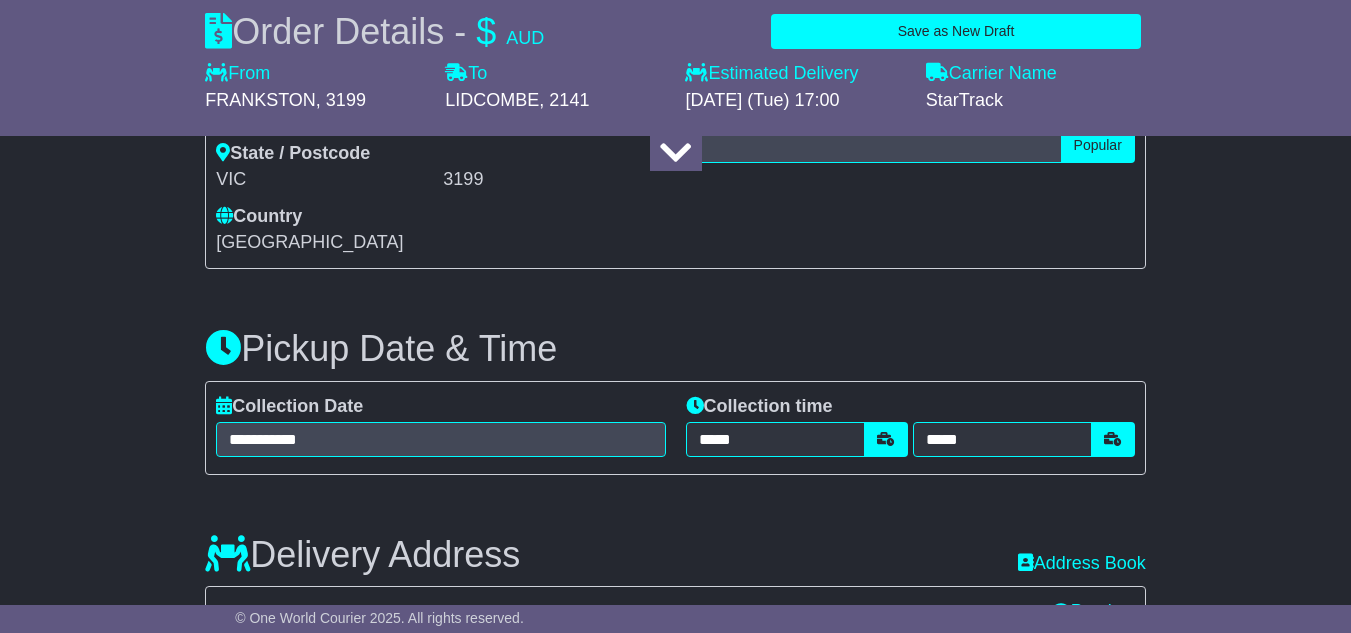scroll, scrollTop: 1060, scrollLeft: 0, axis: vertical 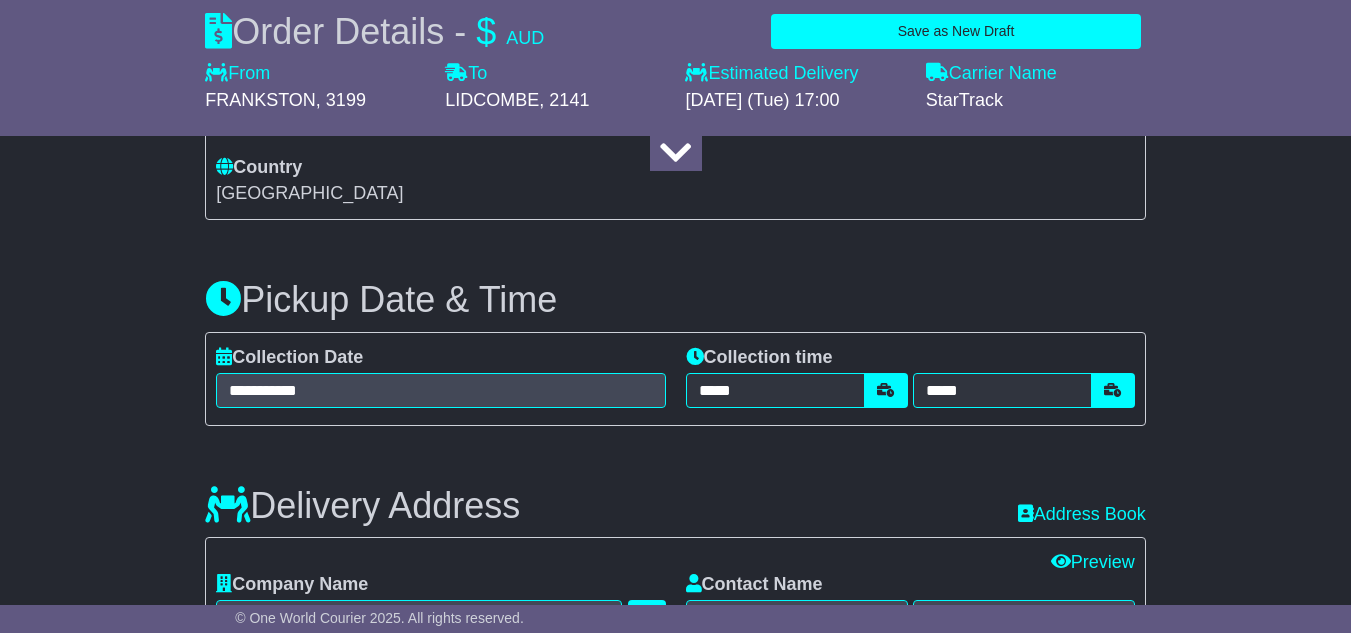 click on "**********" at bounding box center [675, 379] 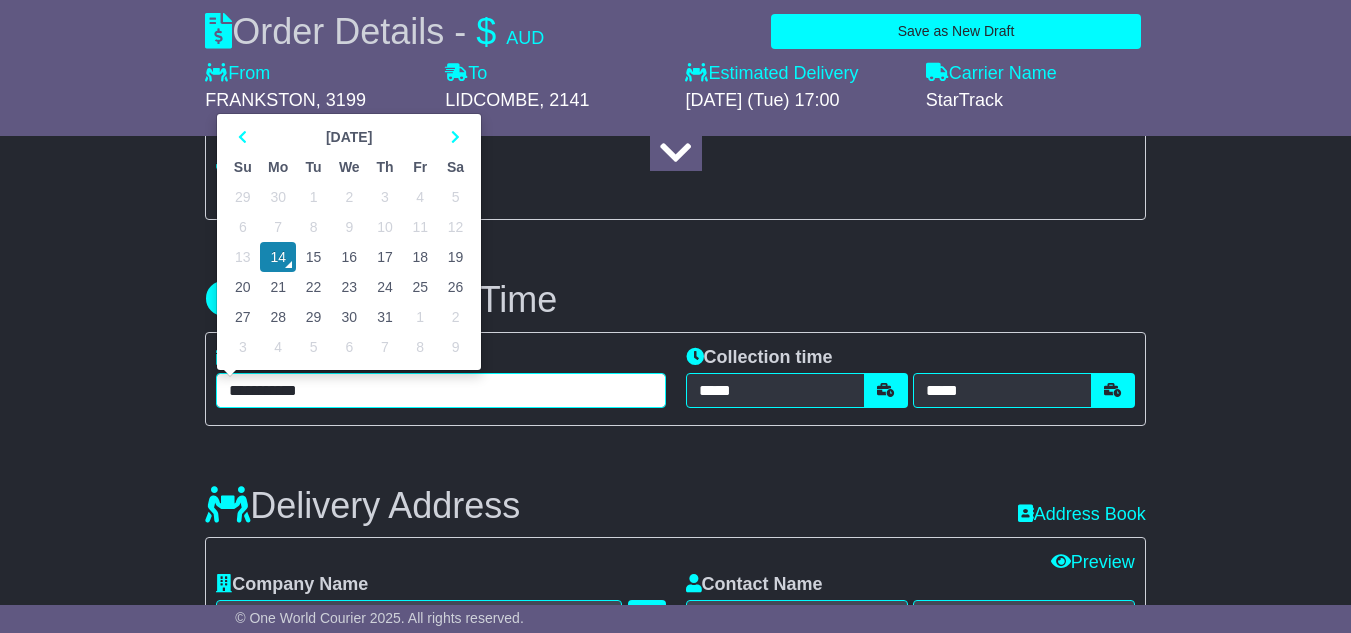 click on "**********" at bounding box center [440, 390] 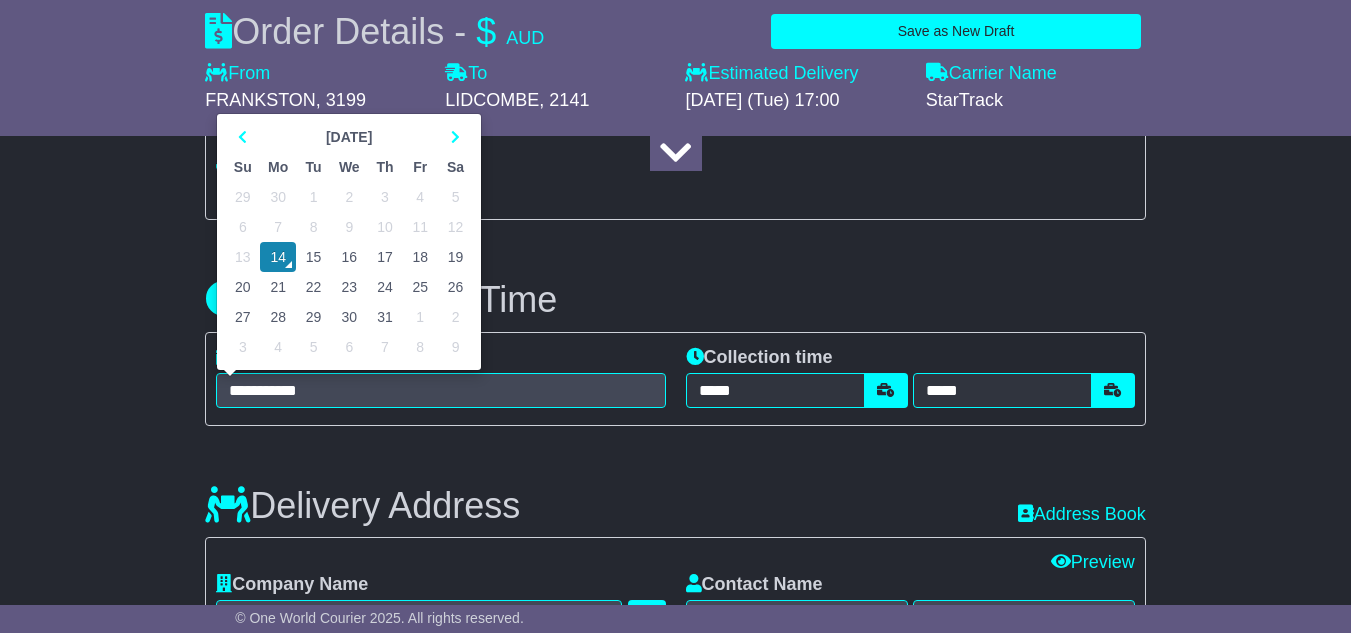 type on "**********" 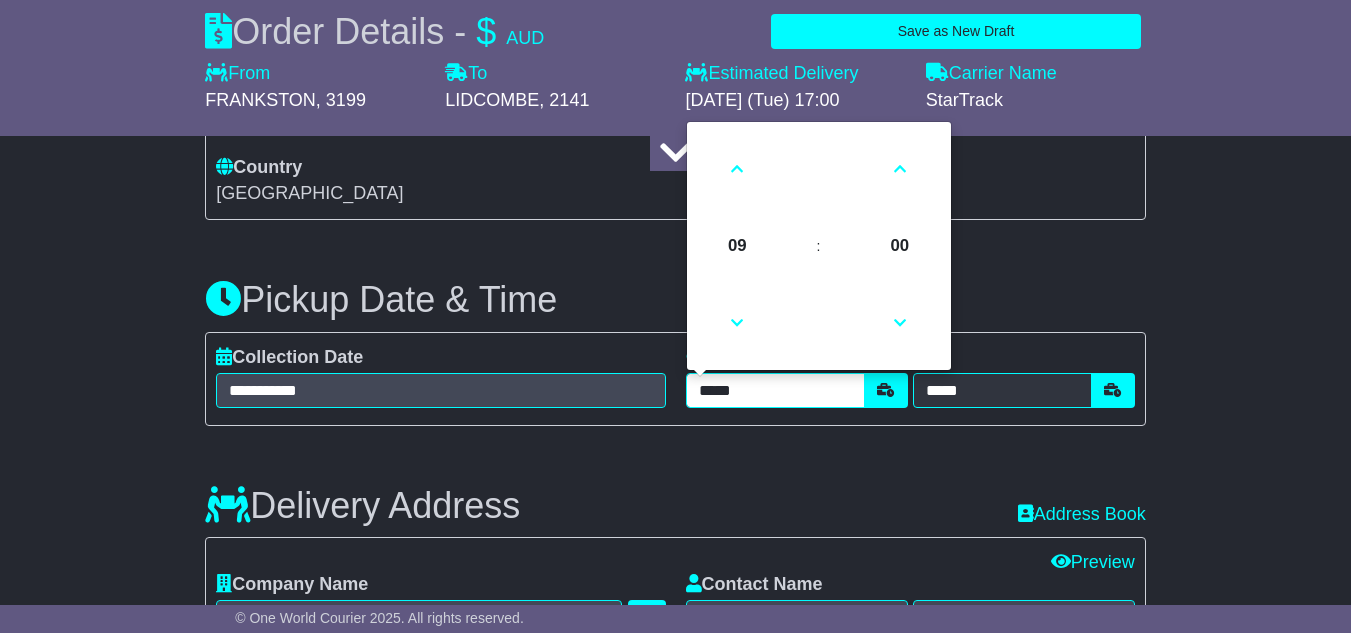 click on "*****" at bounding box center (775, 390) 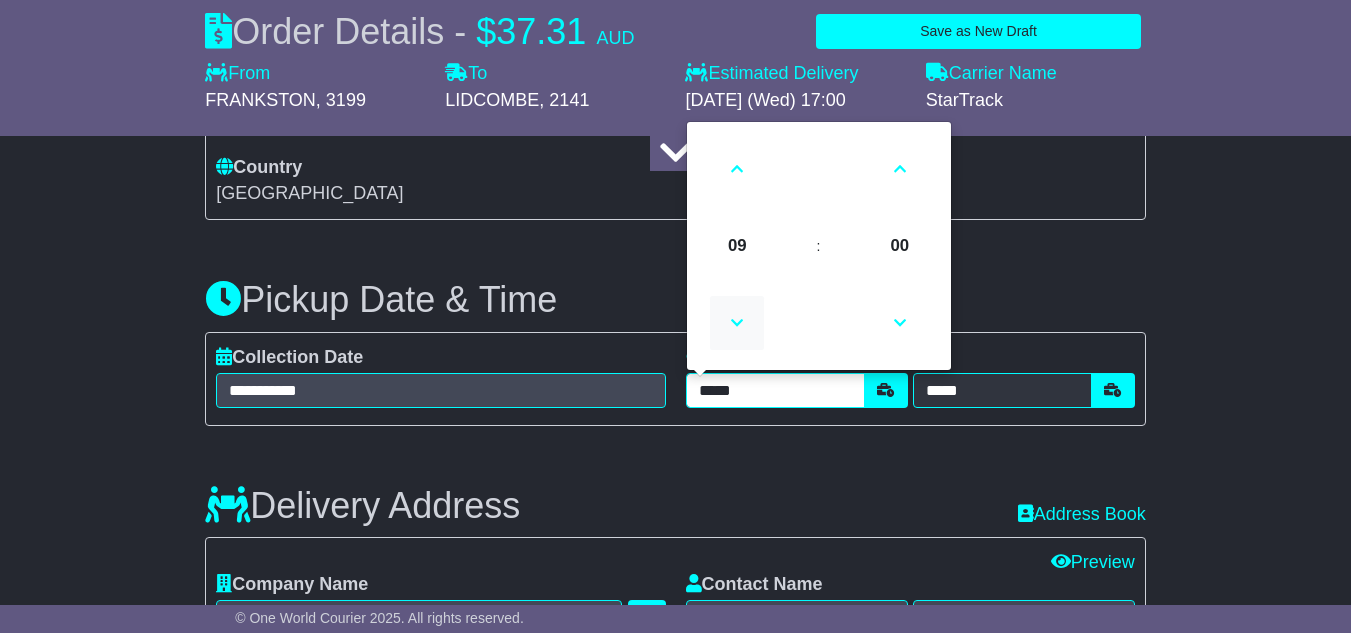 click at bounding box center [737, 323] 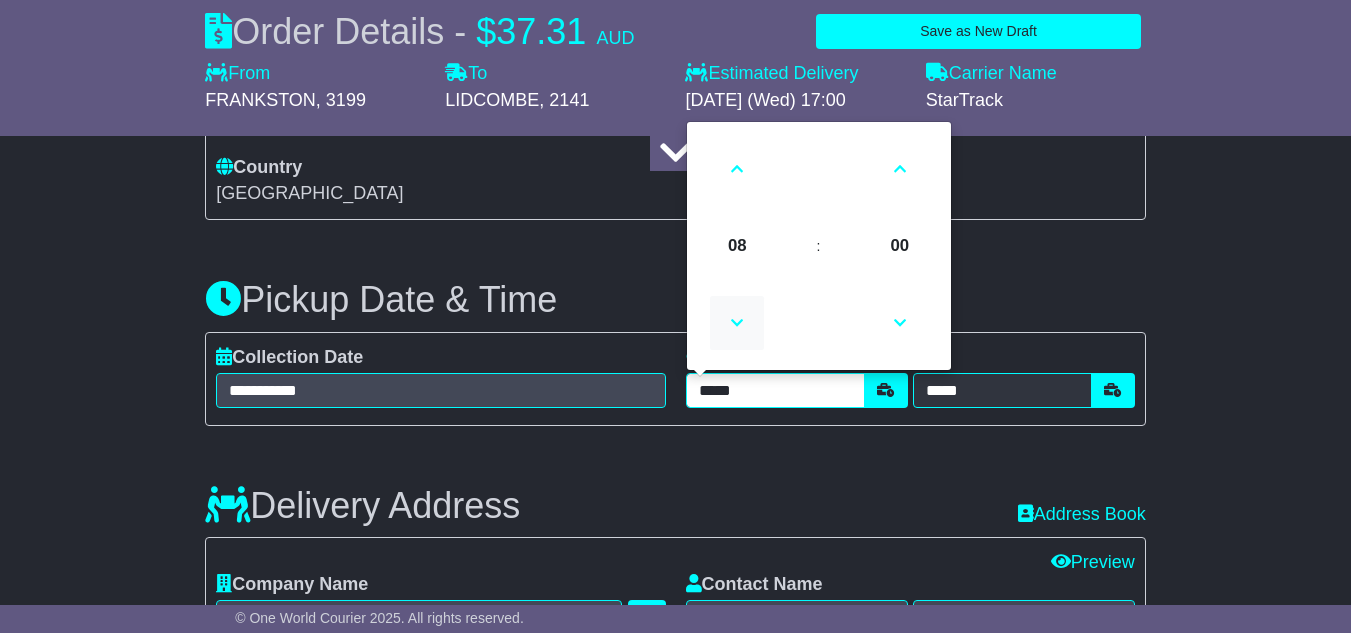 click at bounding box center (737, 323) 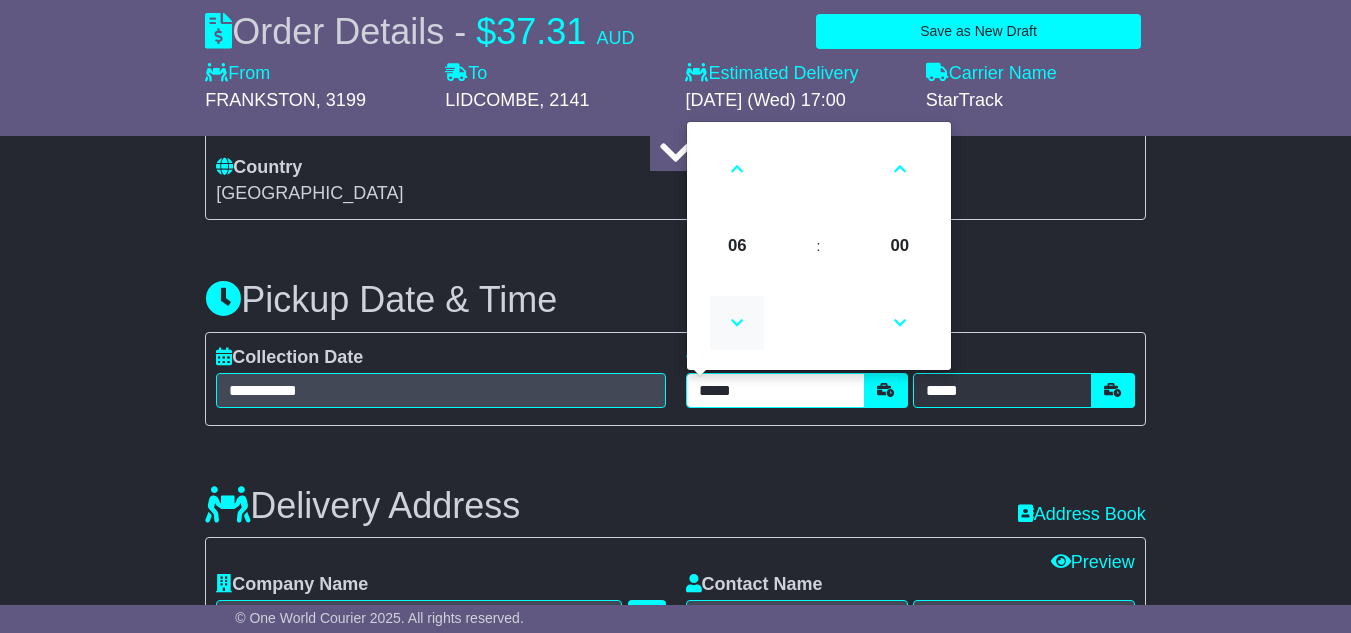 click at bounding box center (737, 323) 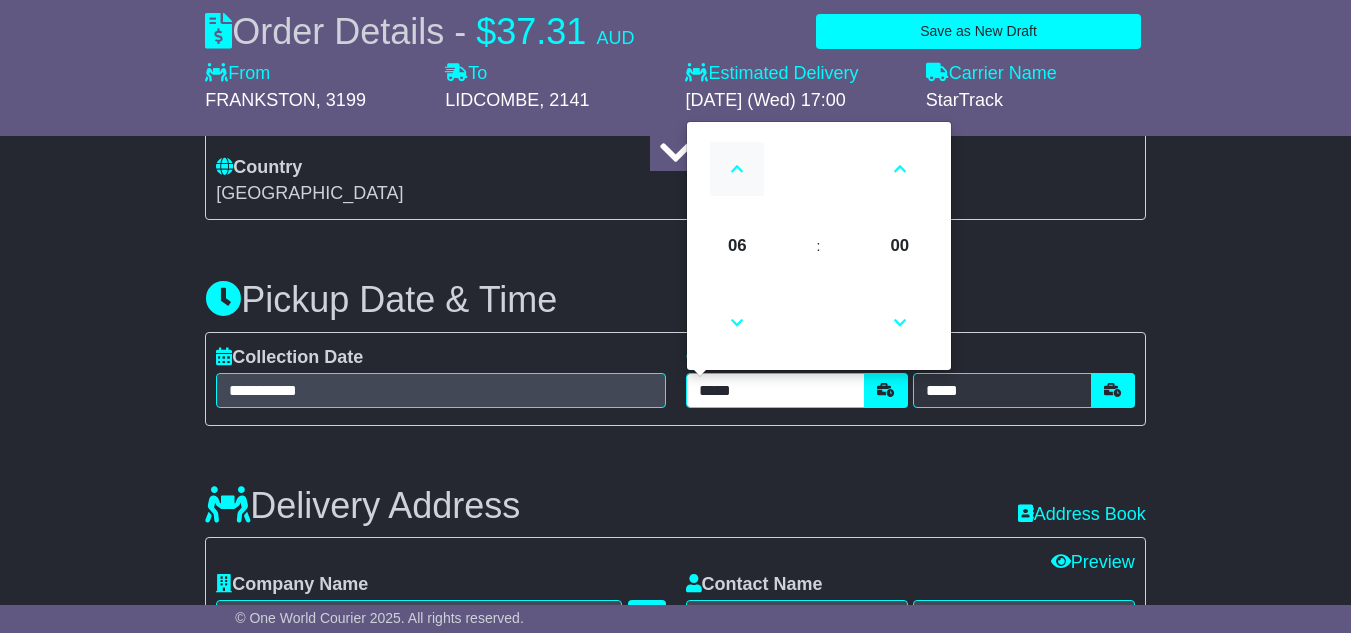 click at bounding box center (737, 169) 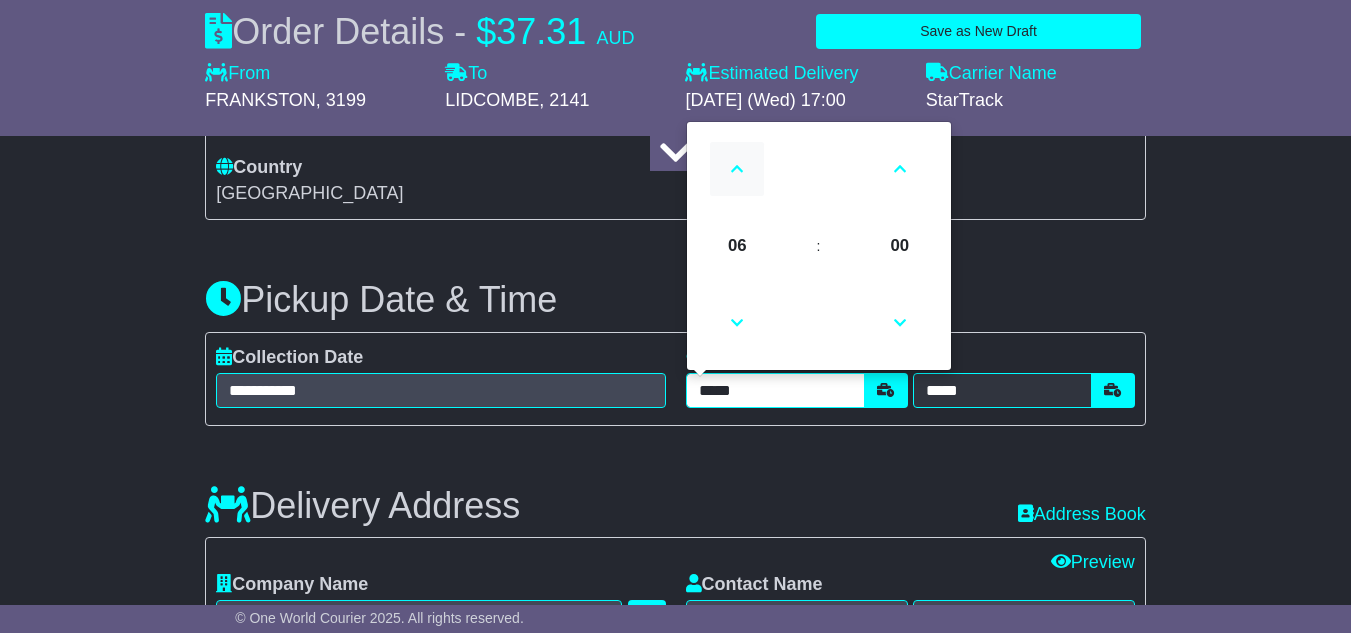 click at bounding box center [737, 169] 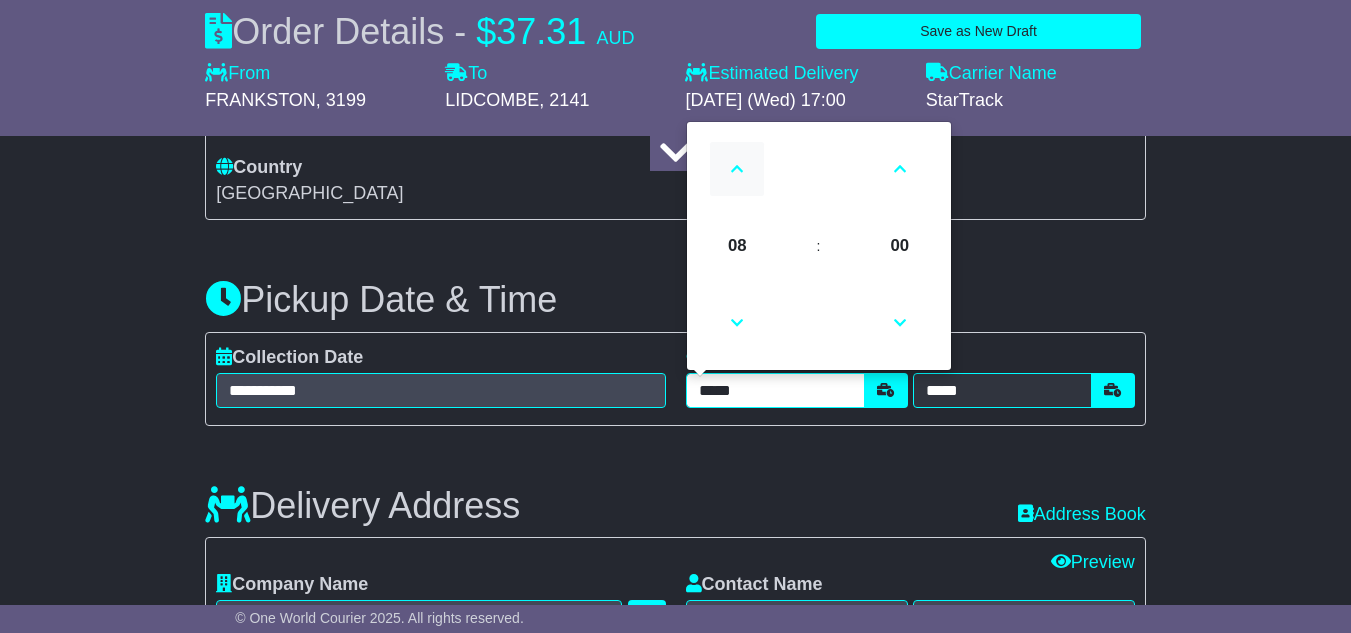 click at bounding box center [737, 169] 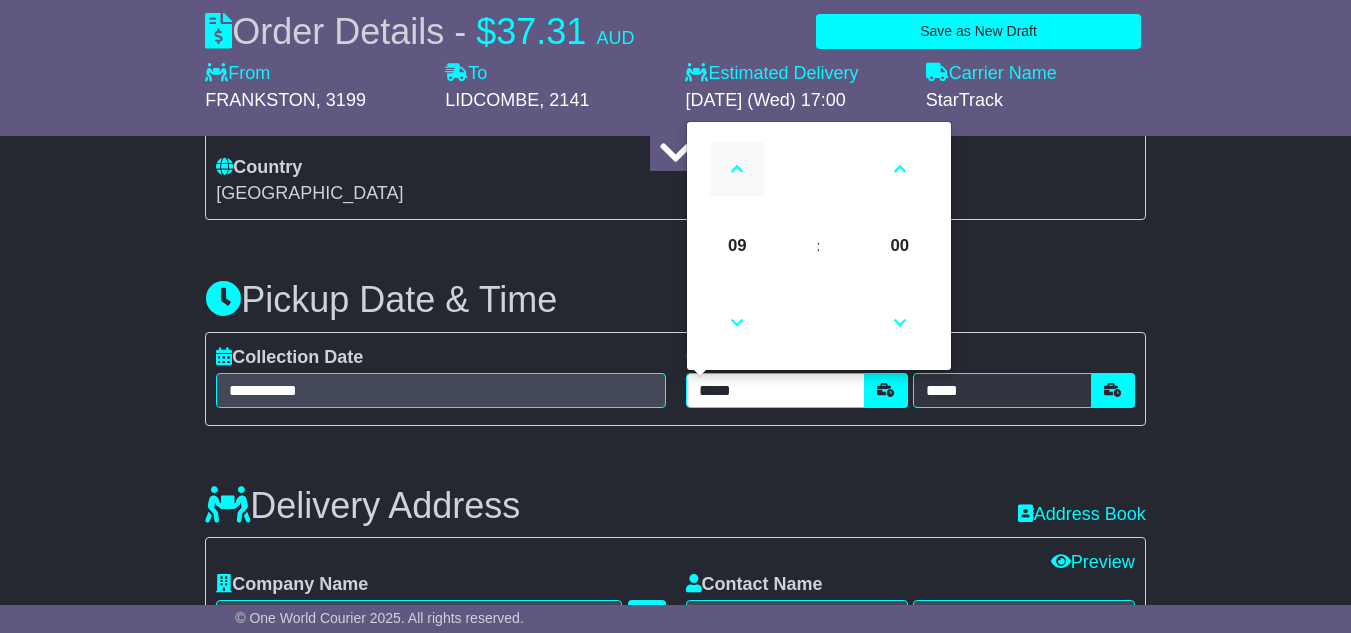 click at bounding box center (737, 169) 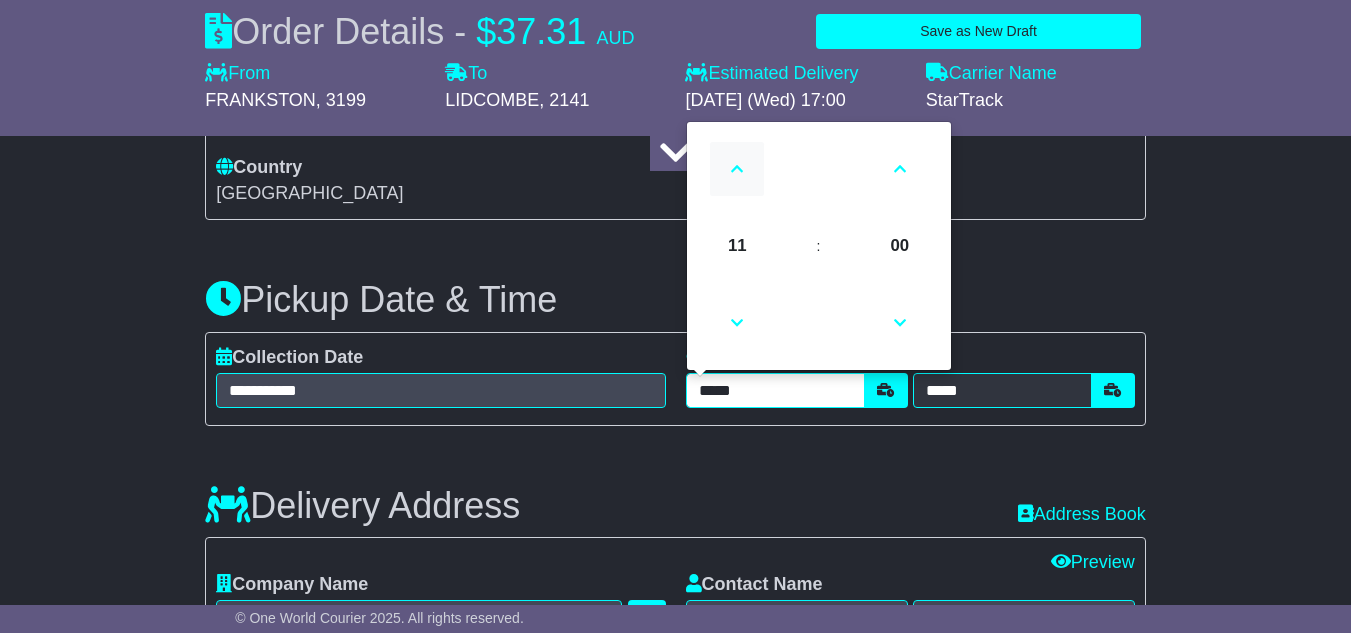 click at bounding box center (737, 169) 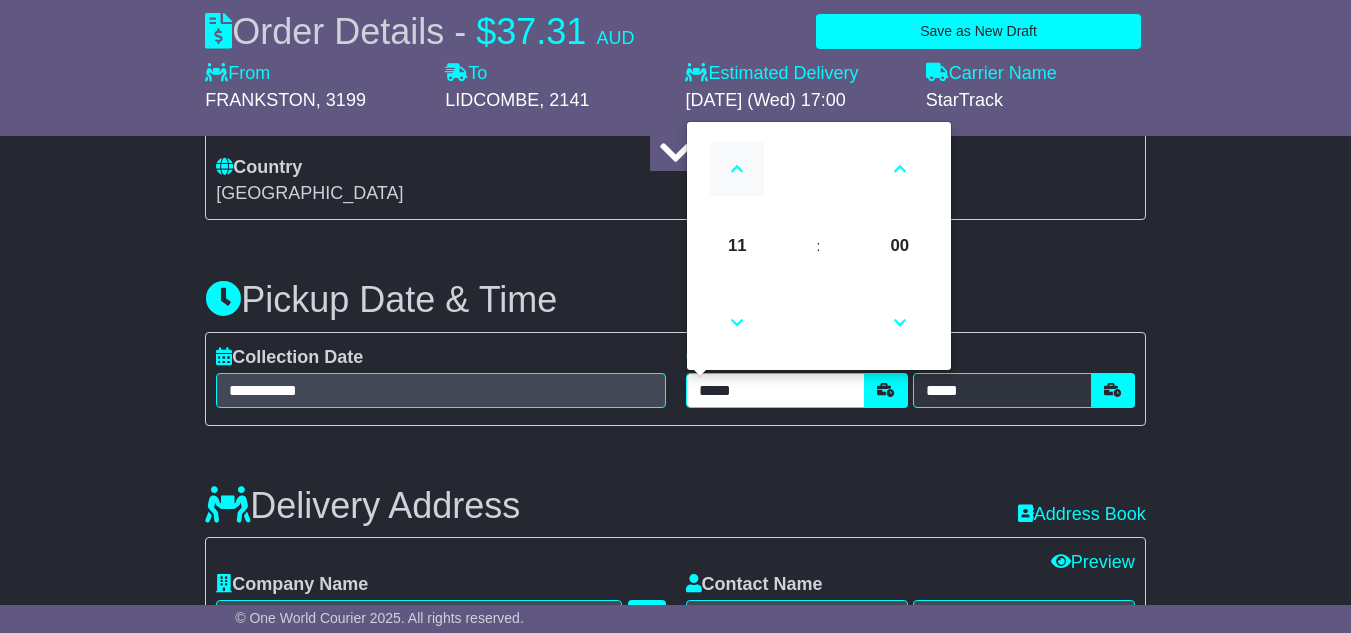 click at bounding box center (737, 169) 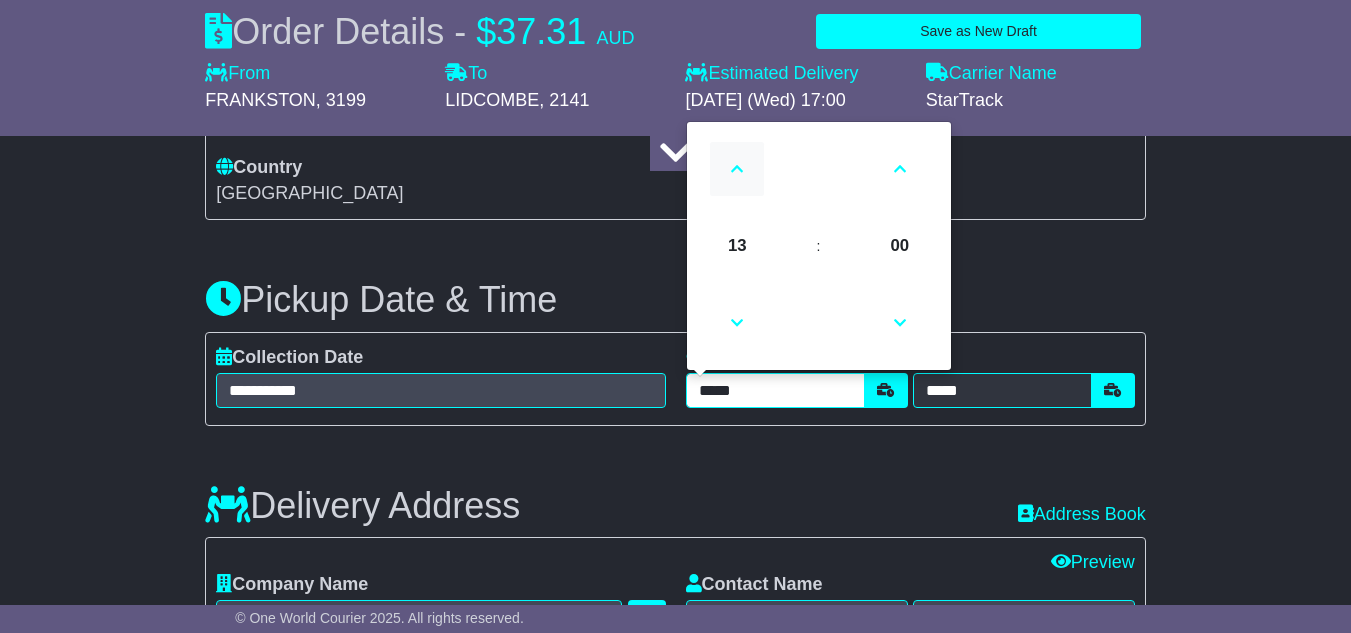 click at bounding box center (737, 169) 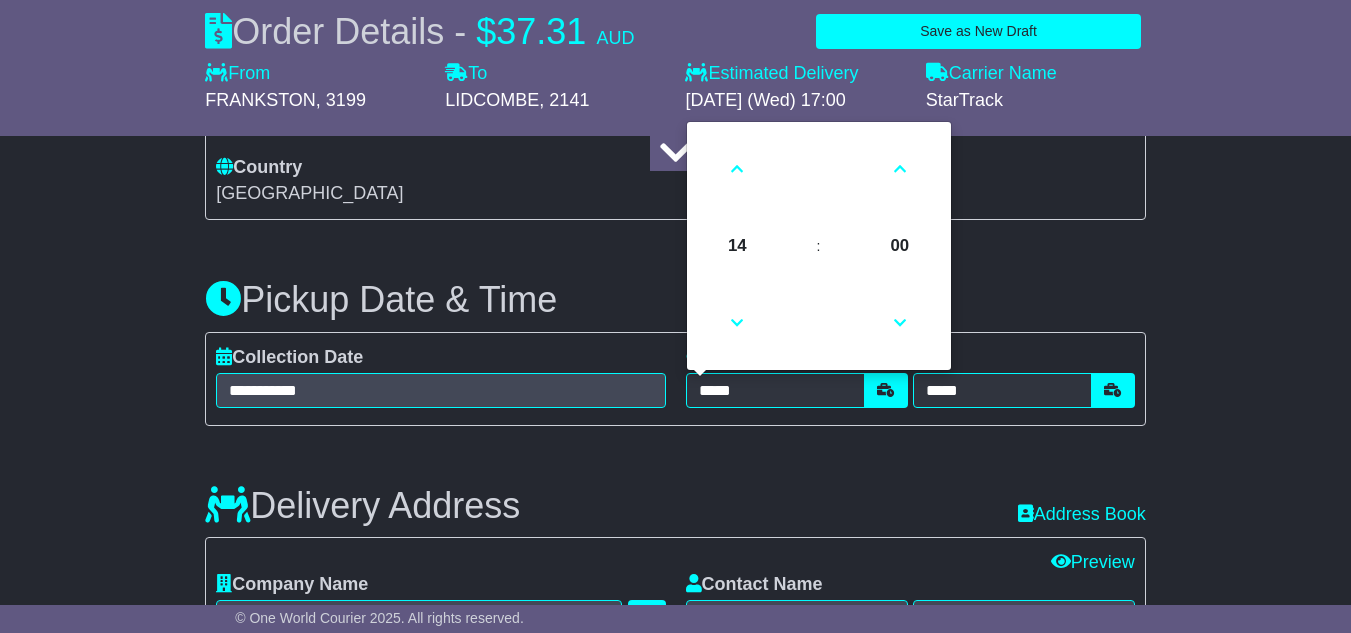 click on "Delivery Address
Recent:
Address Book" at bounding box center [675, 491] 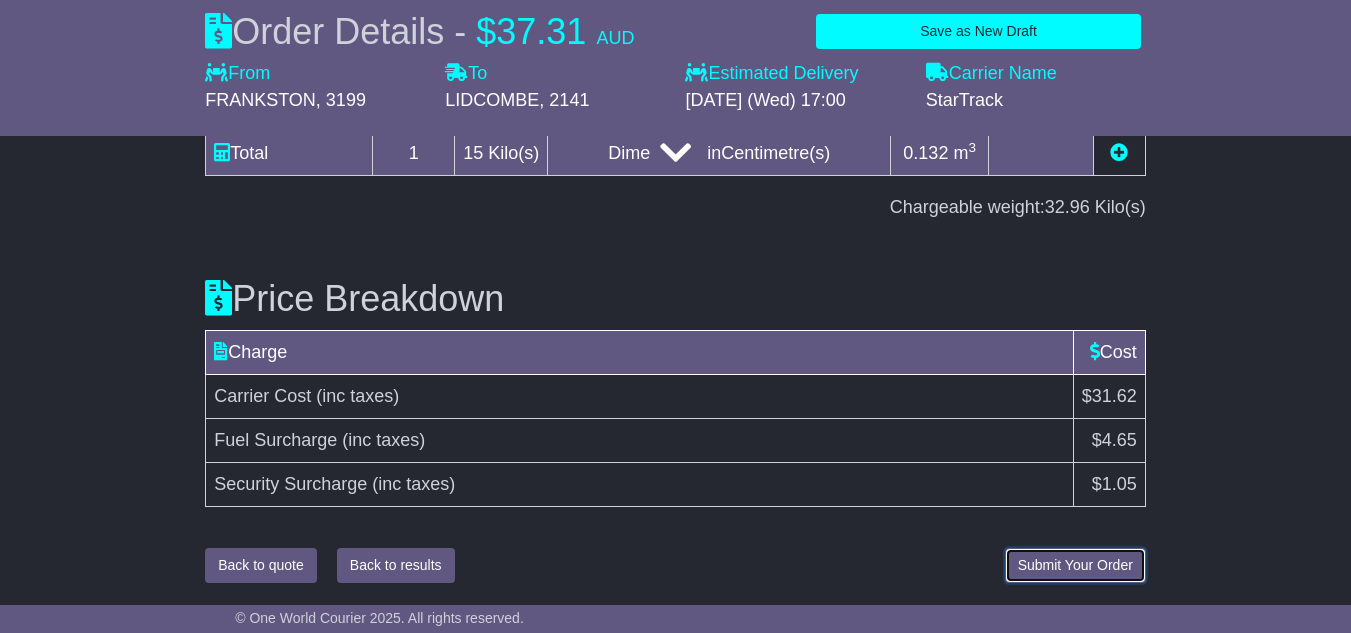 click on "Submit Your Order" at bounding box center (1075, 565) 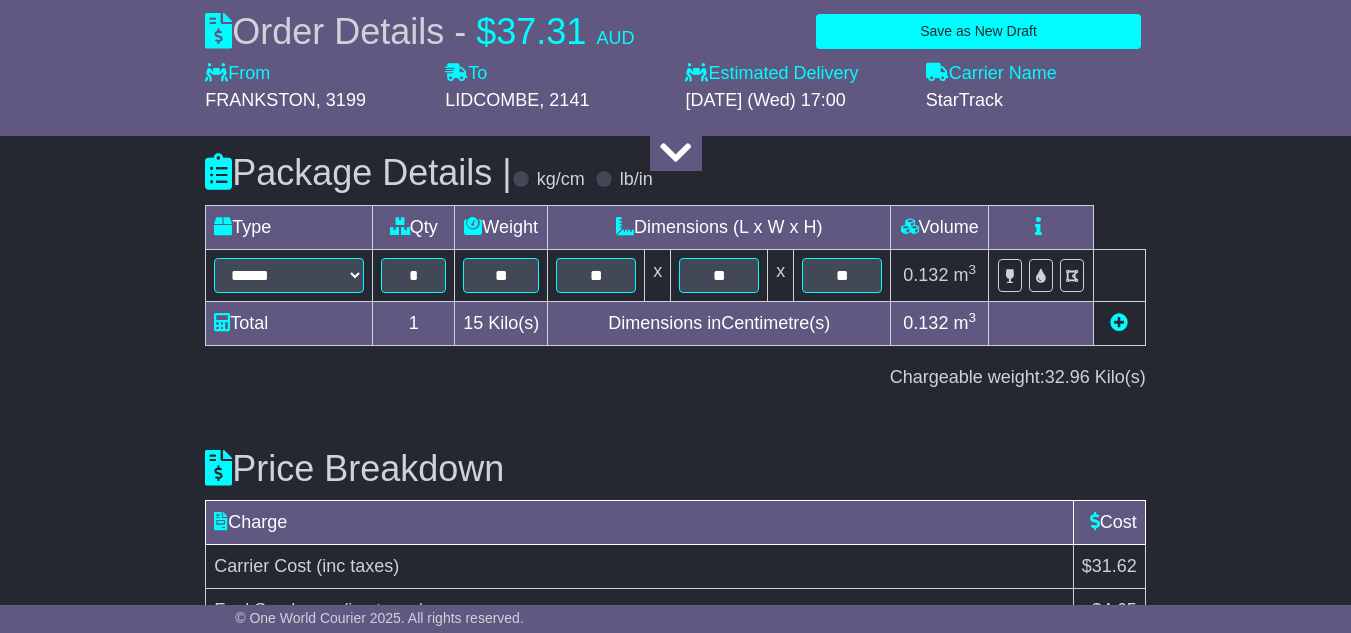 scroll, scrollTop: 2646, scrollLeft: 0, axis: vertical 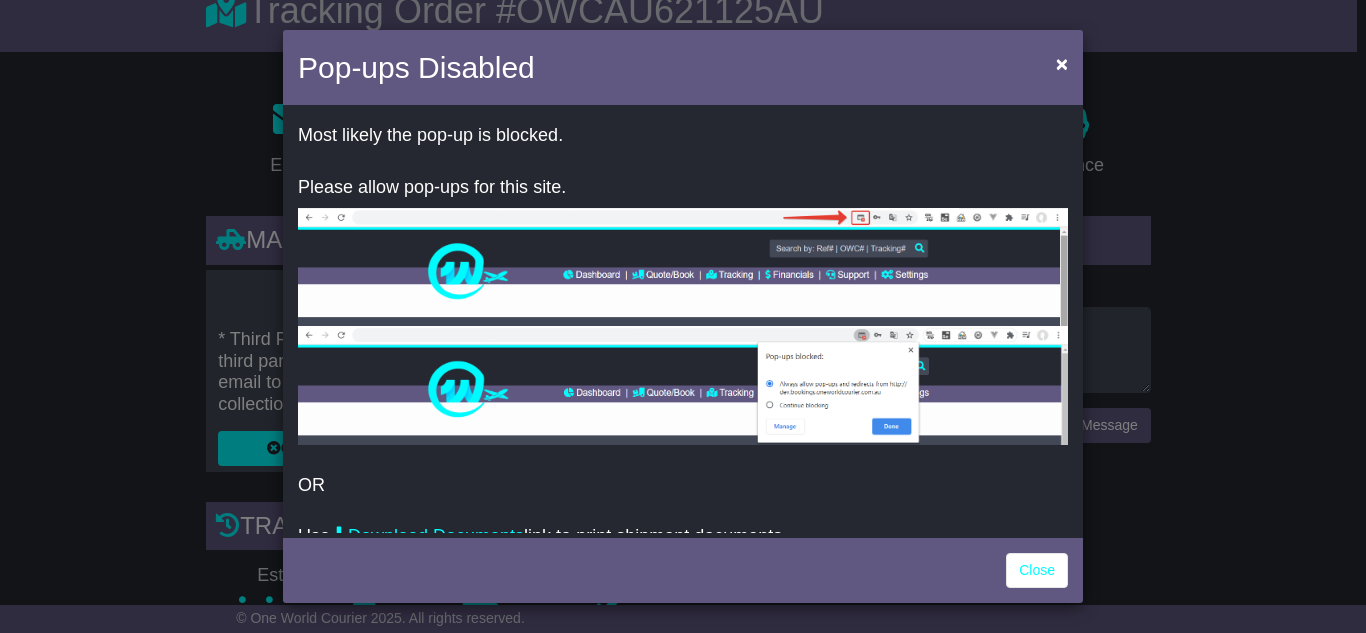 click on "Close" at bounding box center (683, 568) 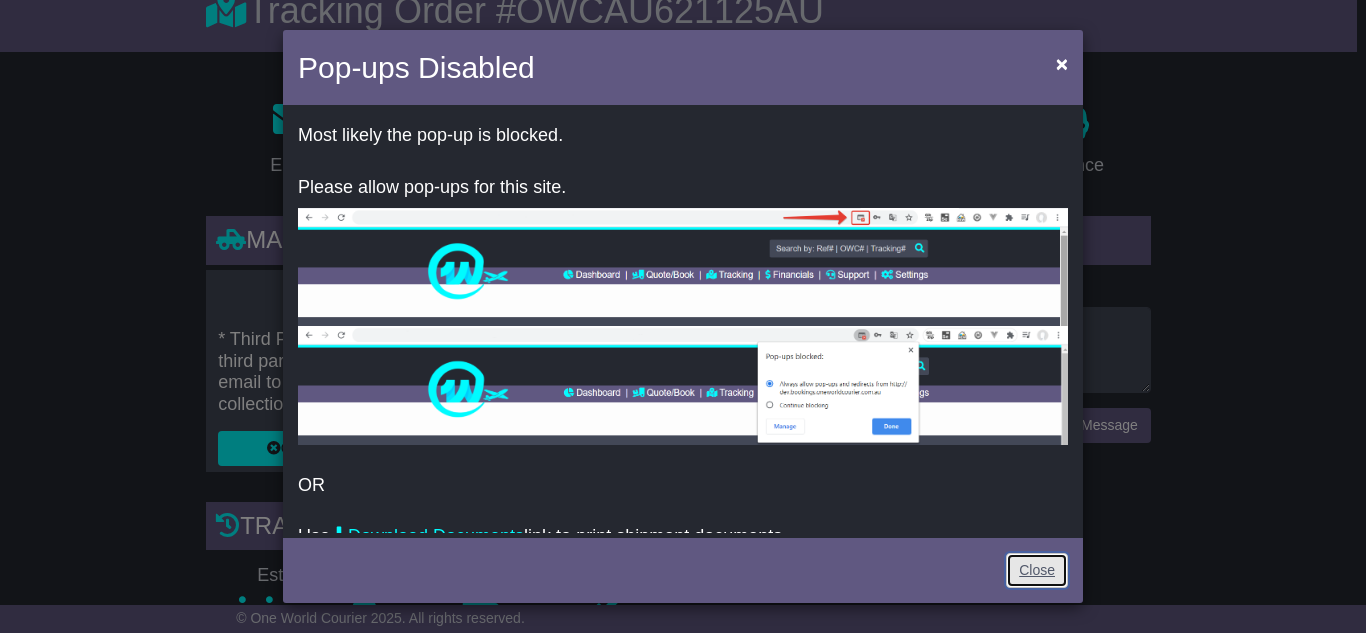 click on "Close" at bounding box center (1037, 570) 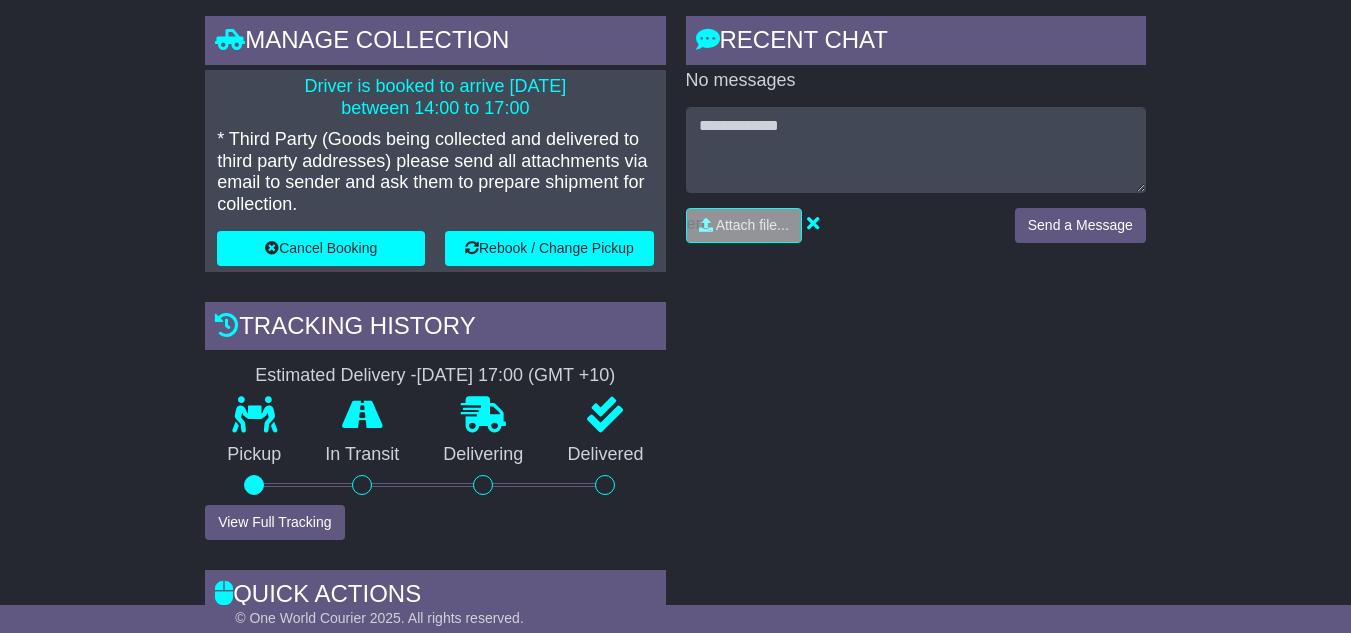 scroll, scrollTop: 200, scrollLeft: 0, axis: vertical 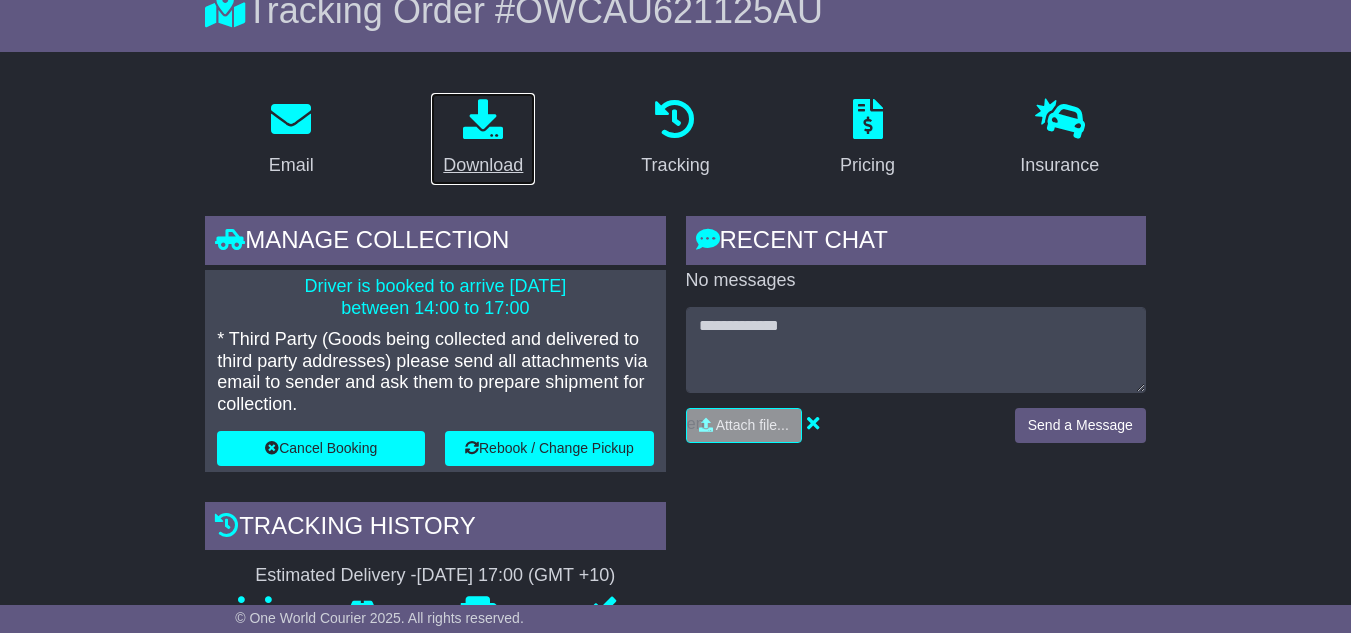 click on "Download" at bounding box center [483, 139] 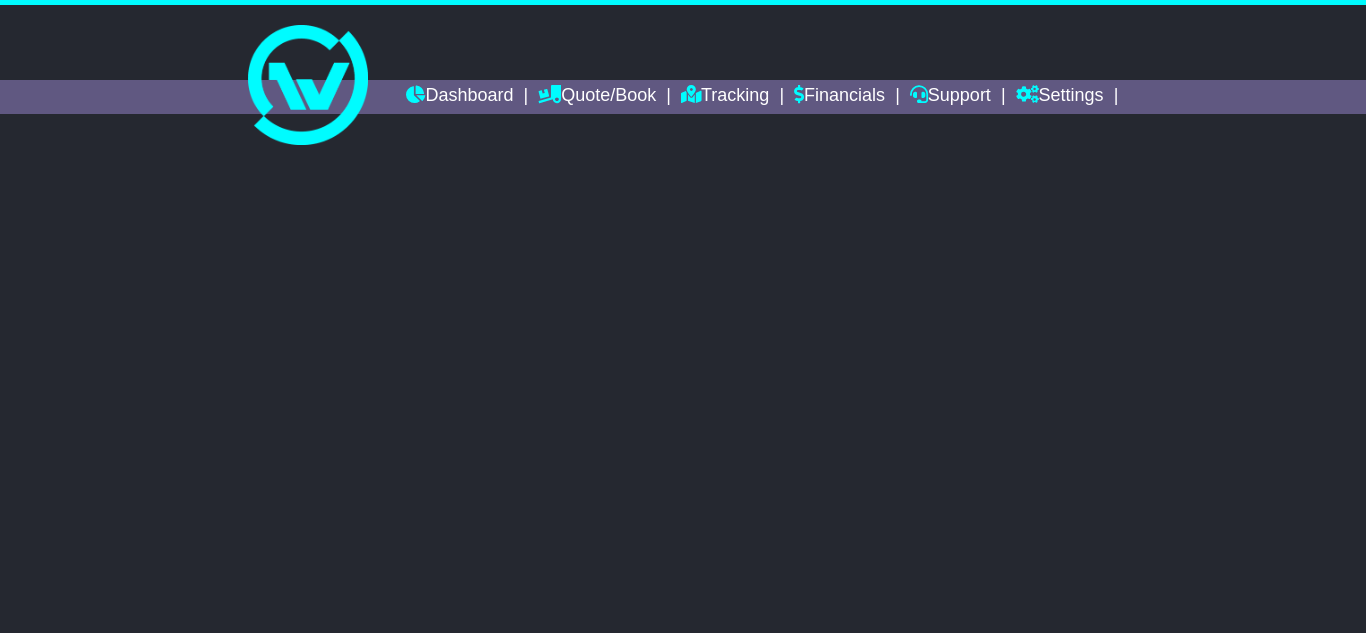 scroll, scrollTop: 0, scrollLeft: 0, axis: both 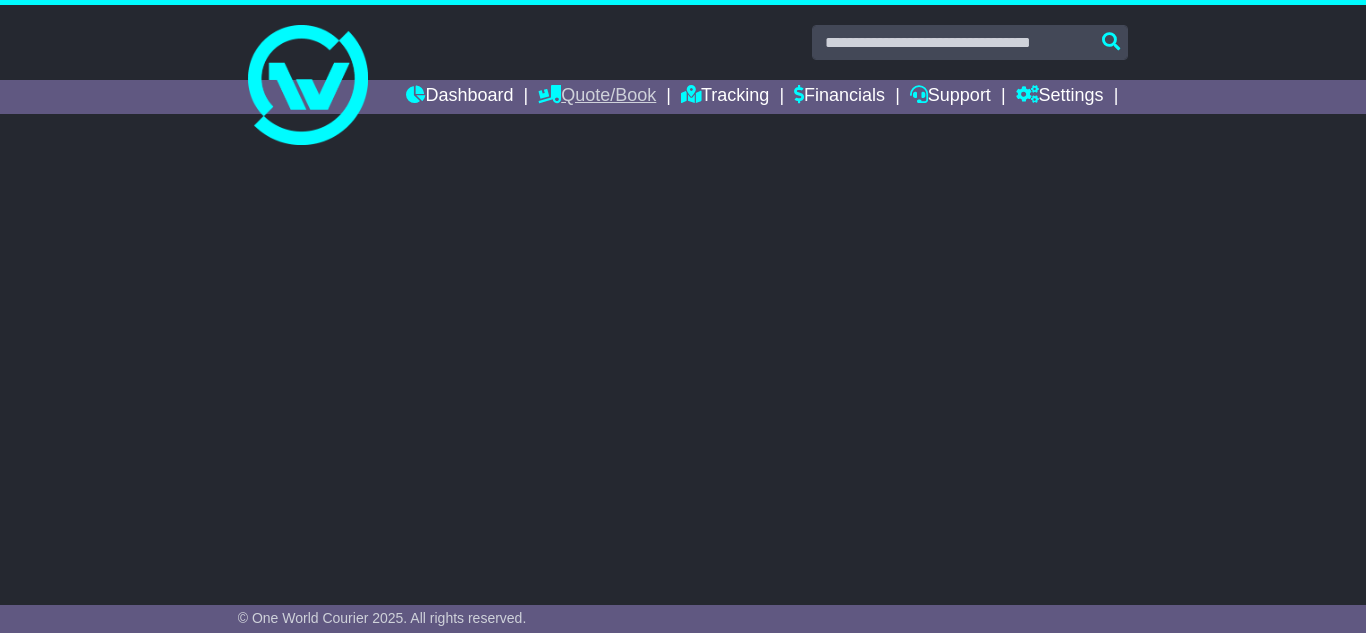 click on "Quote/Book" at bounding box center [597, 97] 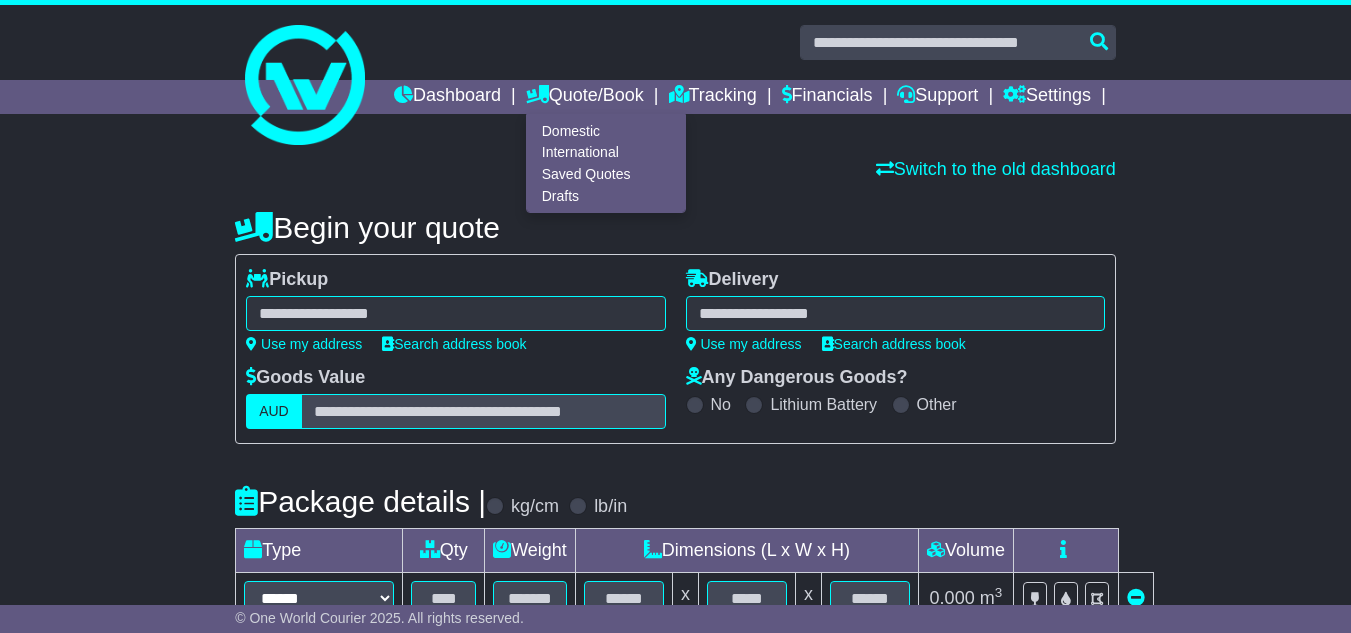 click on "Use my address
Search address book" at bounding box center (455, 344) 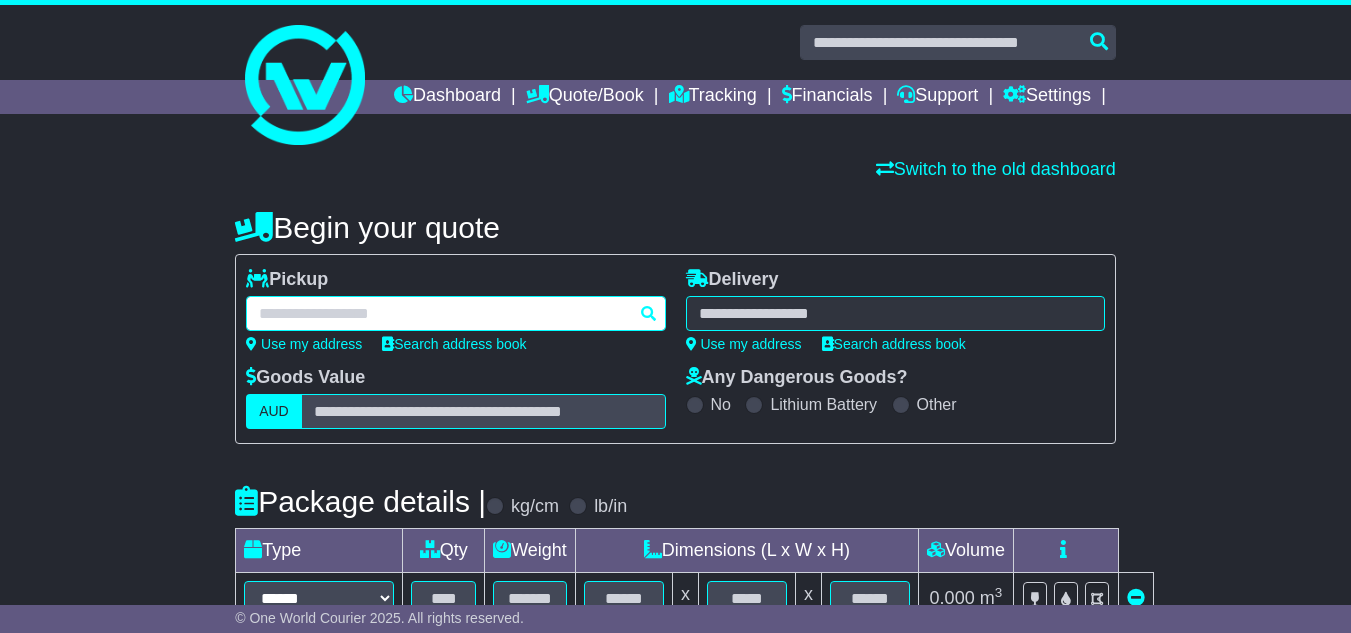 click at bounding box center [455, 313] 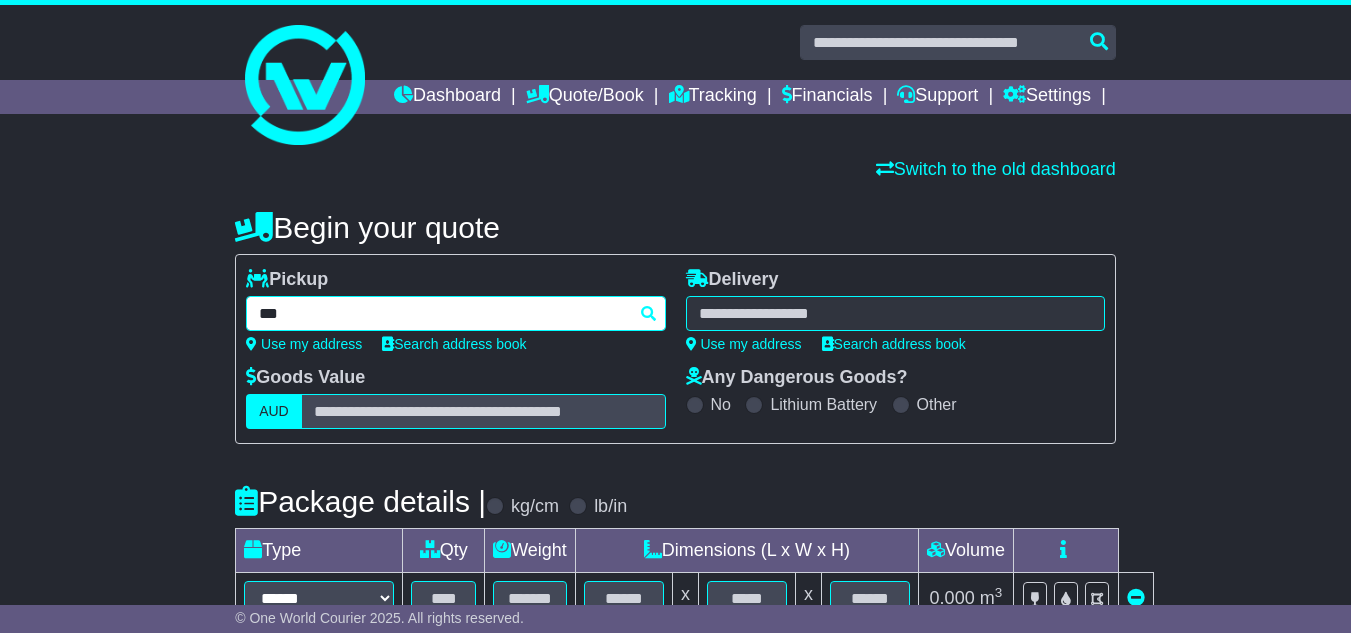 type on "****" 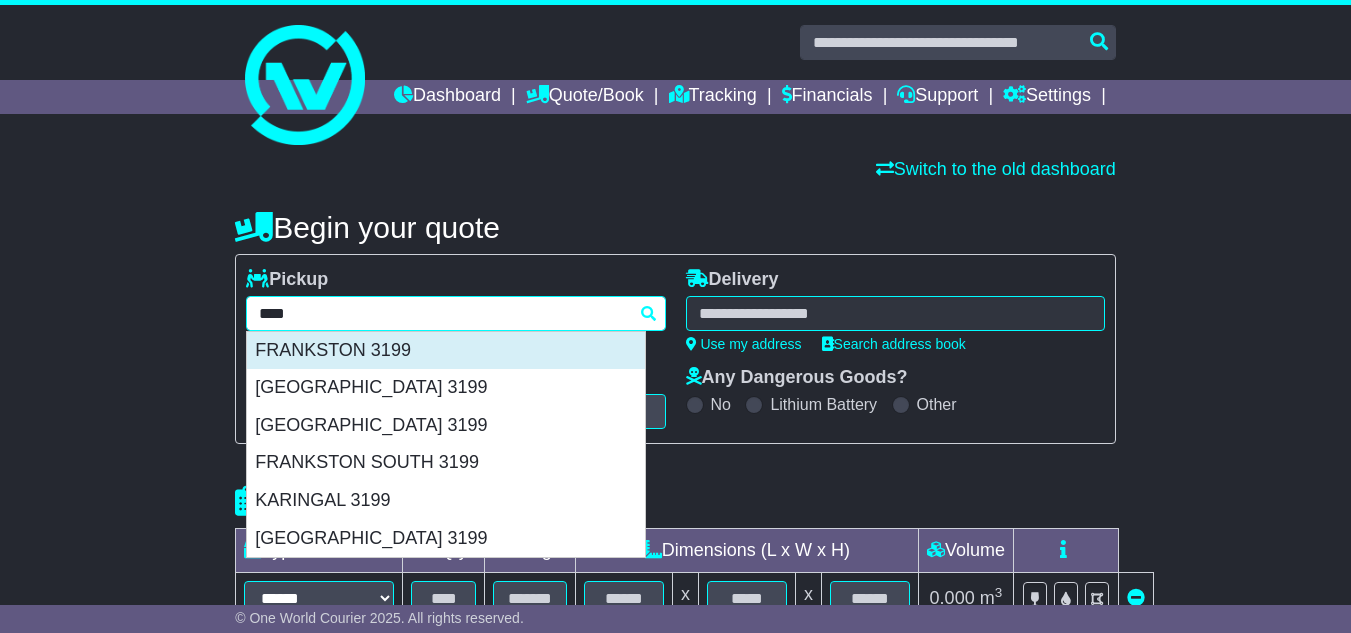 click on "FRANKSTON 3199" at bounding box center [446, 351] 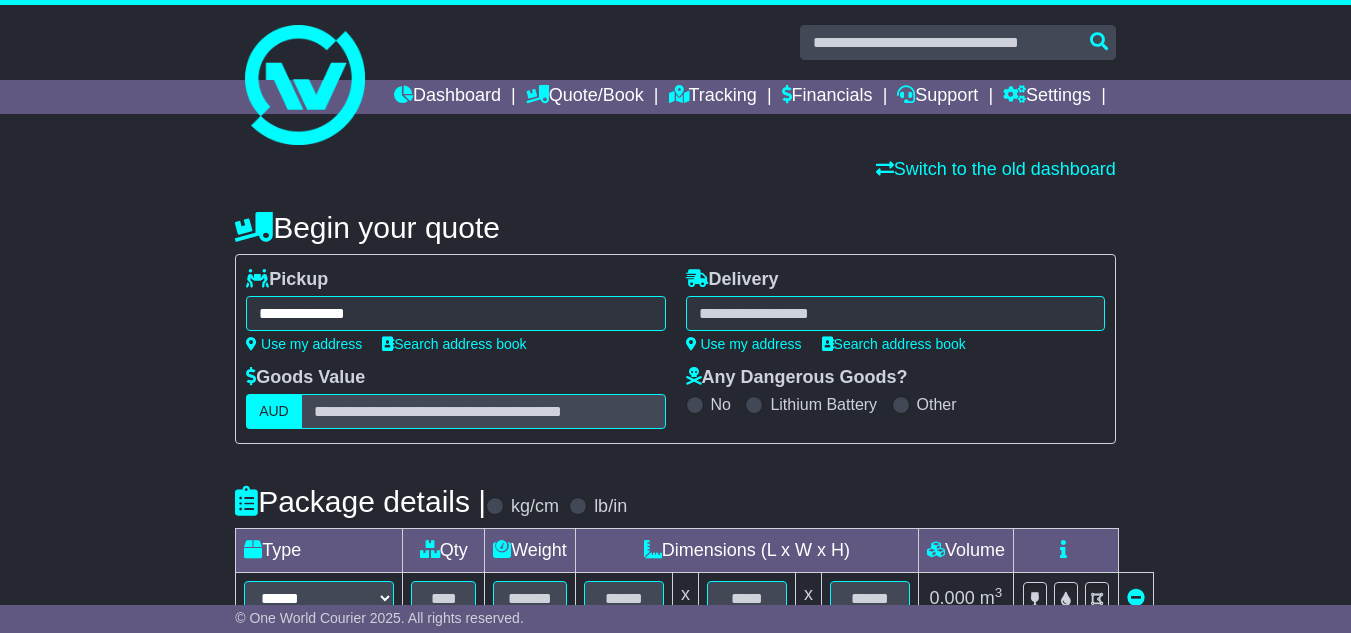type on "**********" 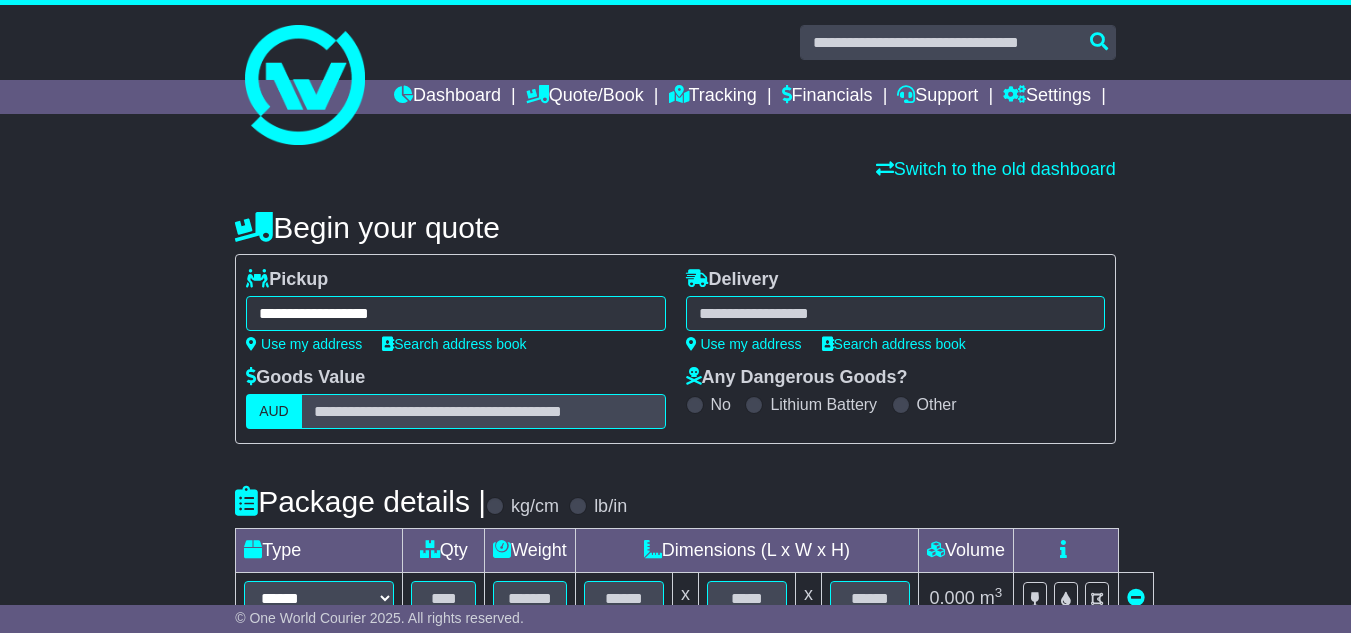 click at bounding box center [895, 313] 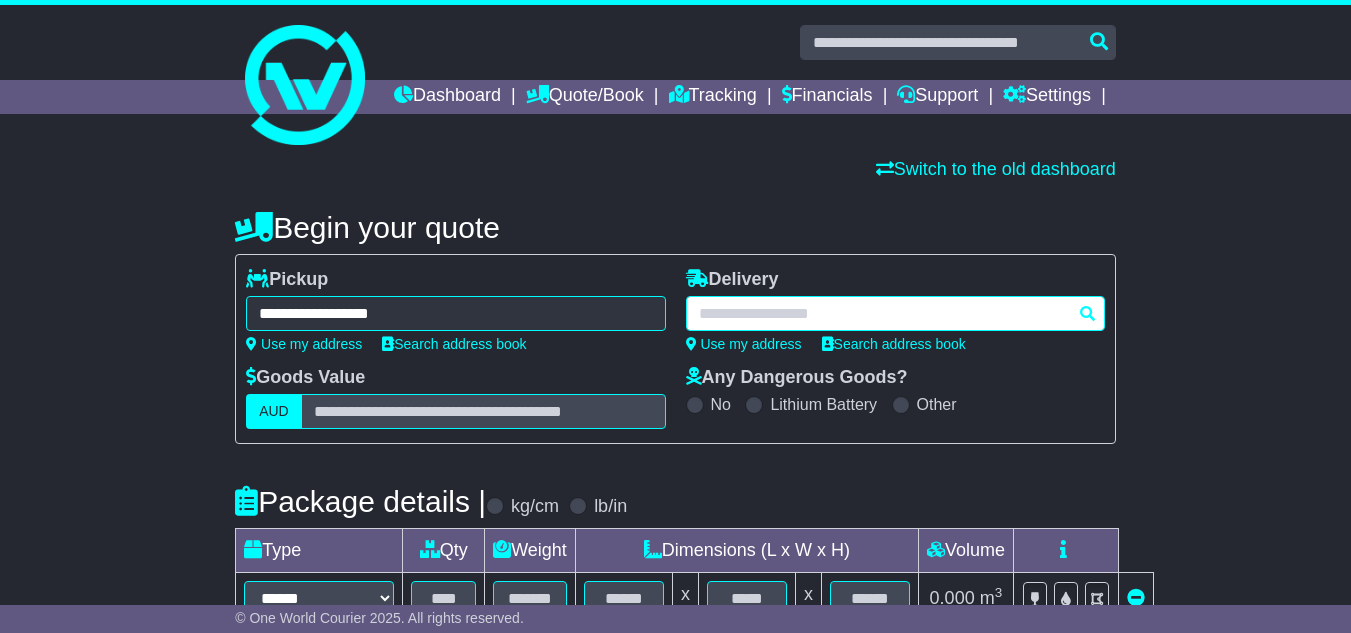 paste on "**********" 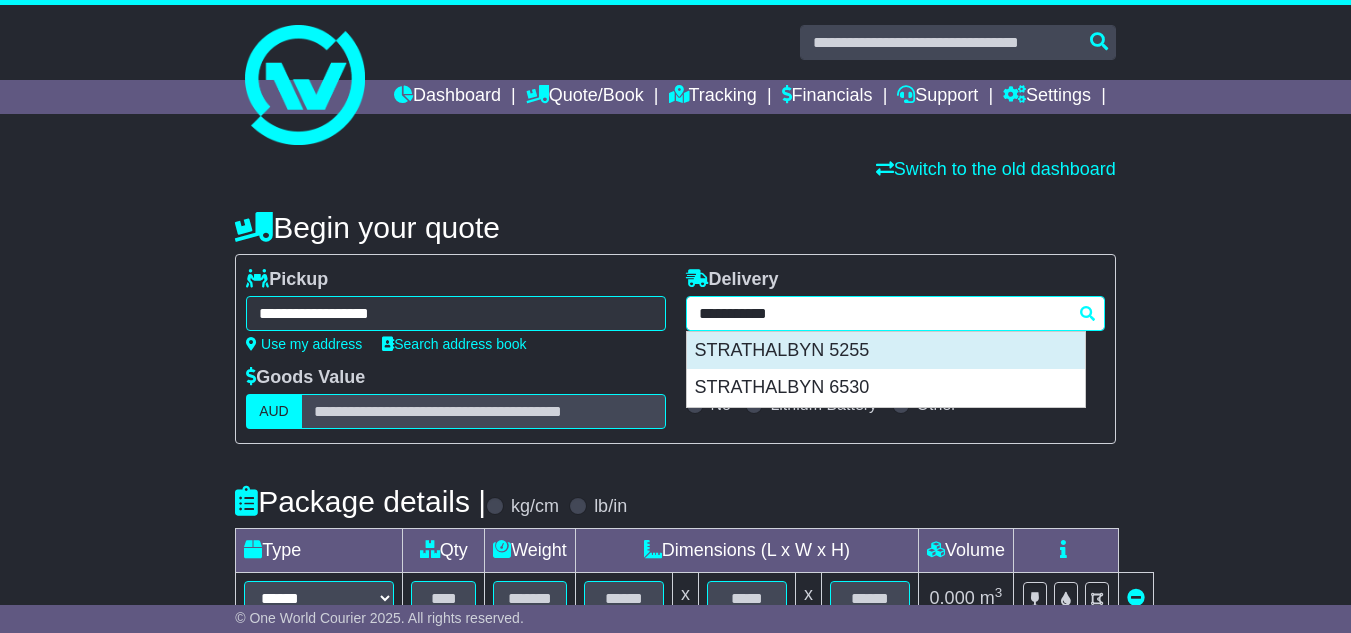 click on "STRATHALBYN 5255" at bounding box center (886, 351) 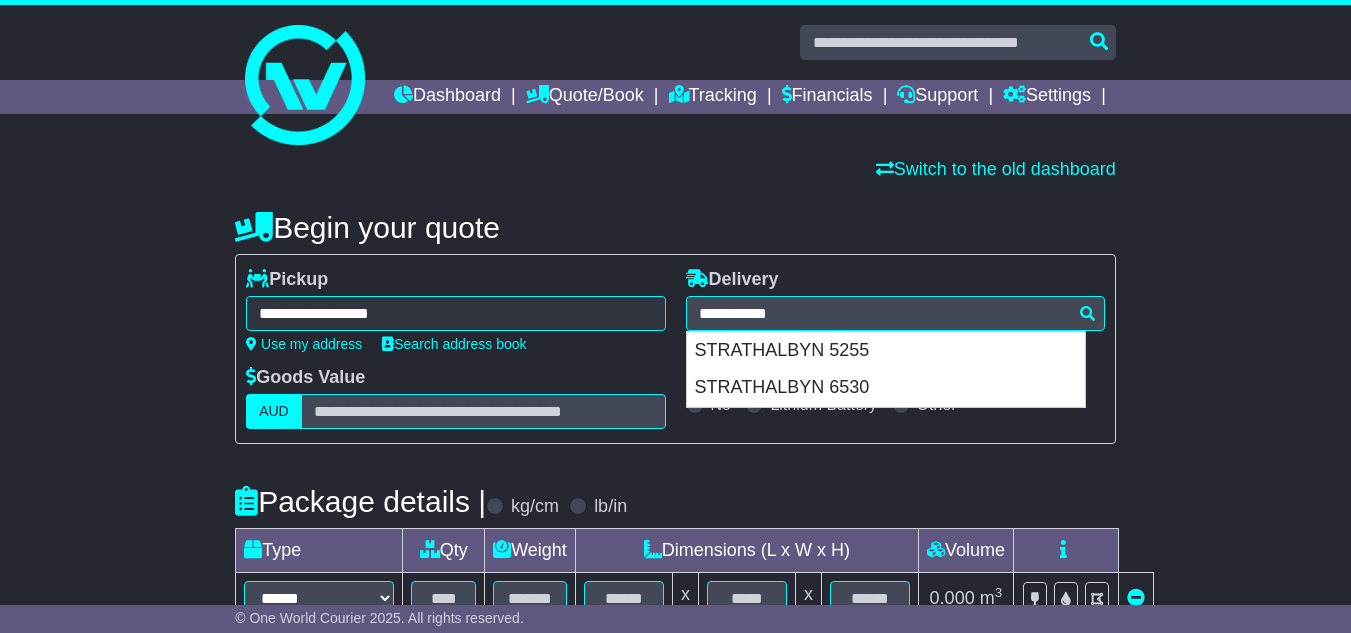 type on "**********" 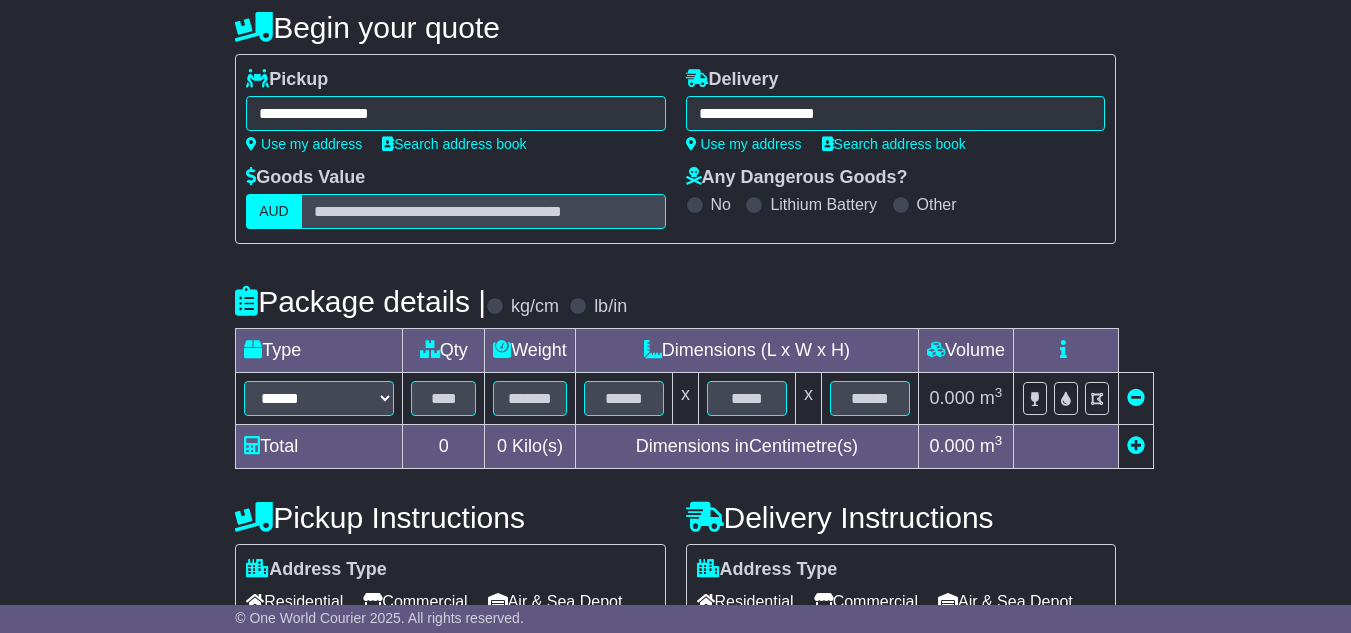 scroll, scrollTop: 400, scrollLeft: 0, axis: vertical 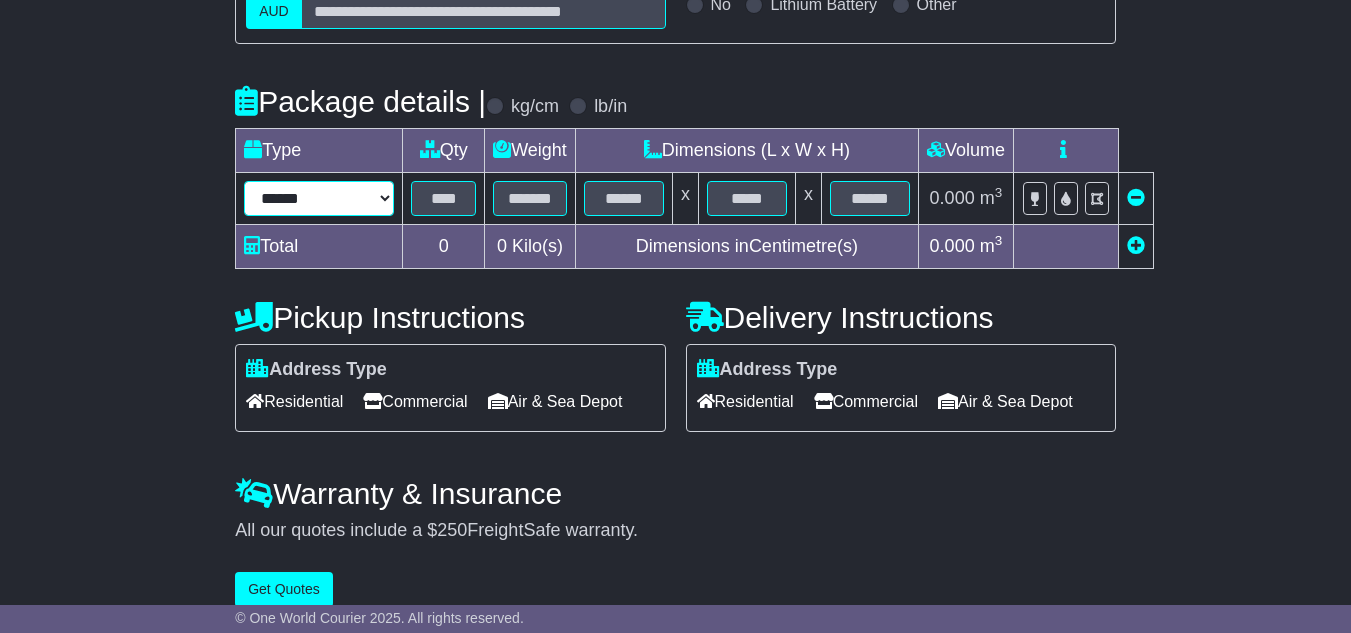 click on "****** ****** *** ******** ***** **** **** ****** *** *******" at bounding box center [319, 198] 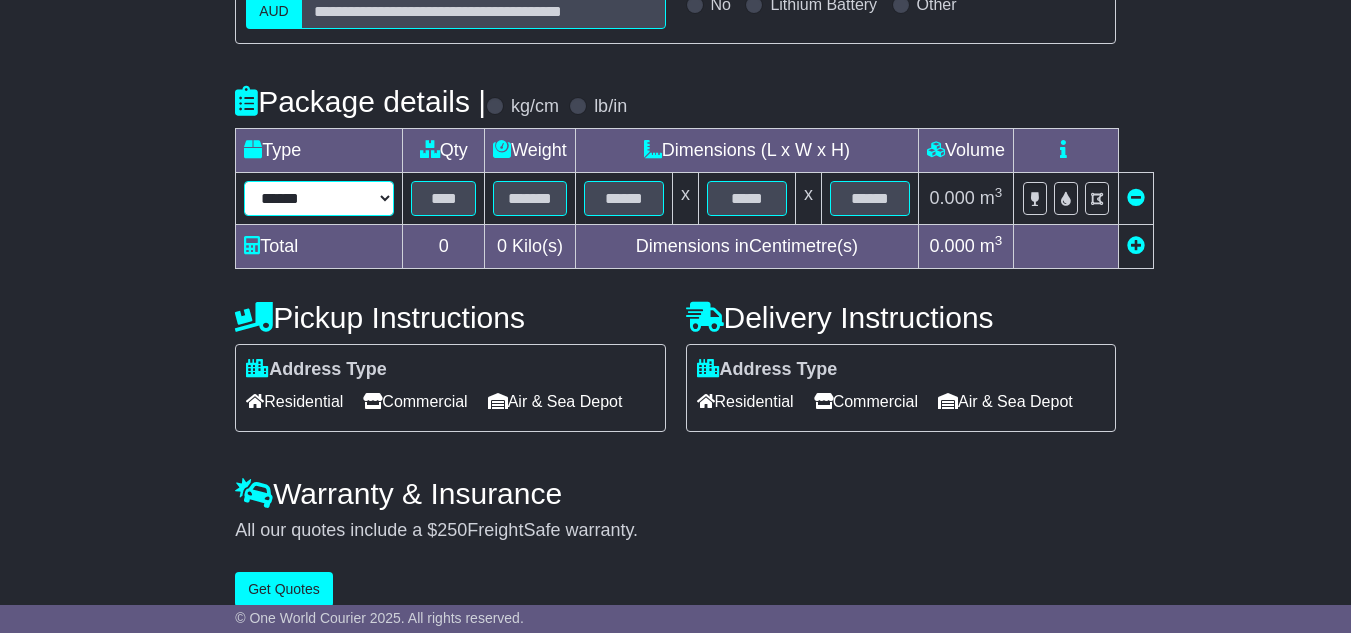 select on "*****" 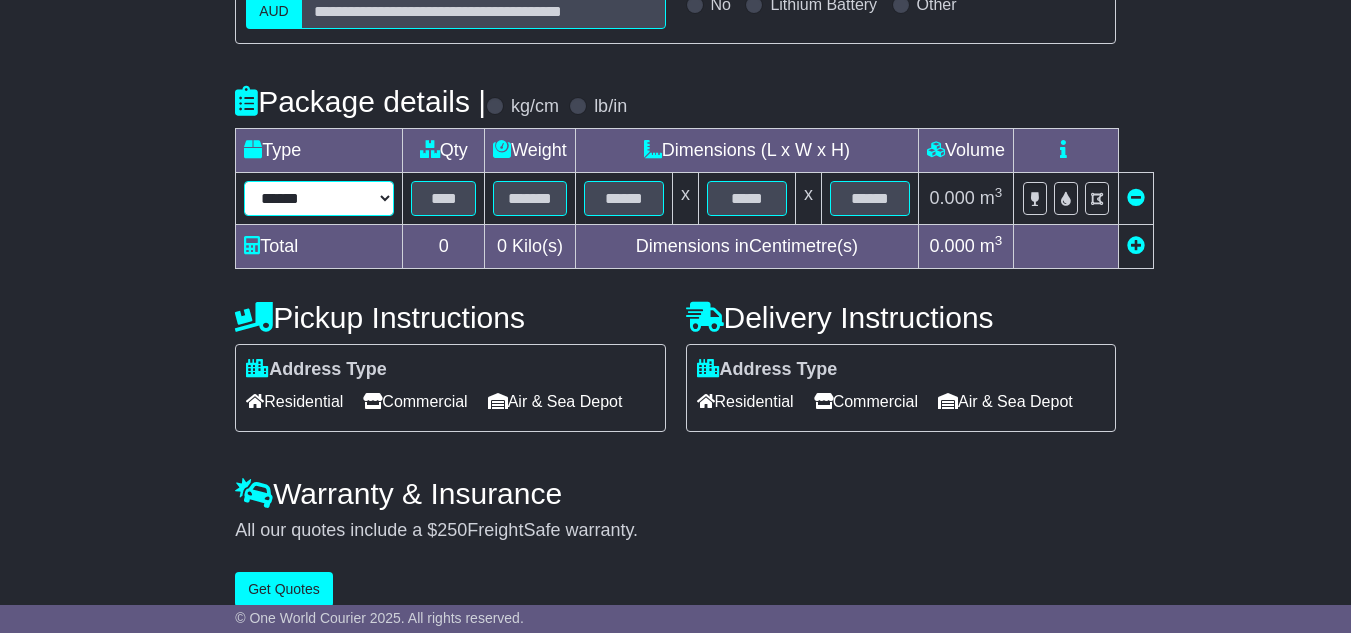click on "****** ****** *** ******** ***** **** **** ****** *** *******" at bounding box center (319, 198) 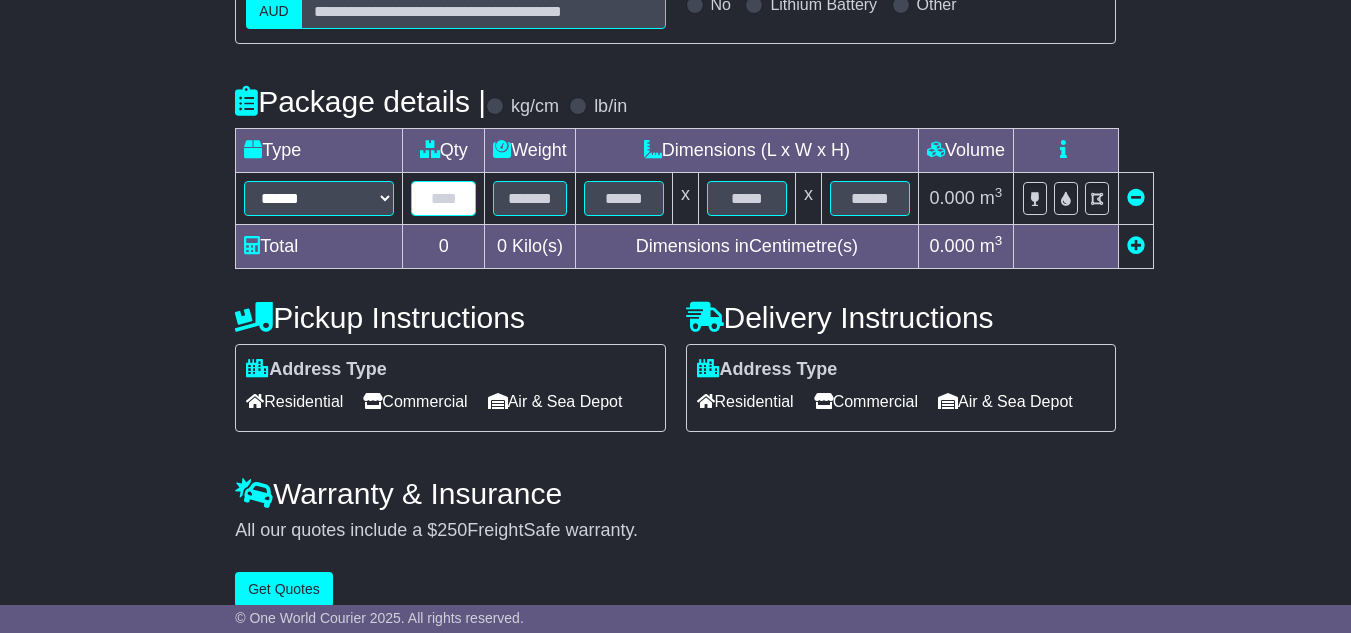 click at bounding box center [443, 198] 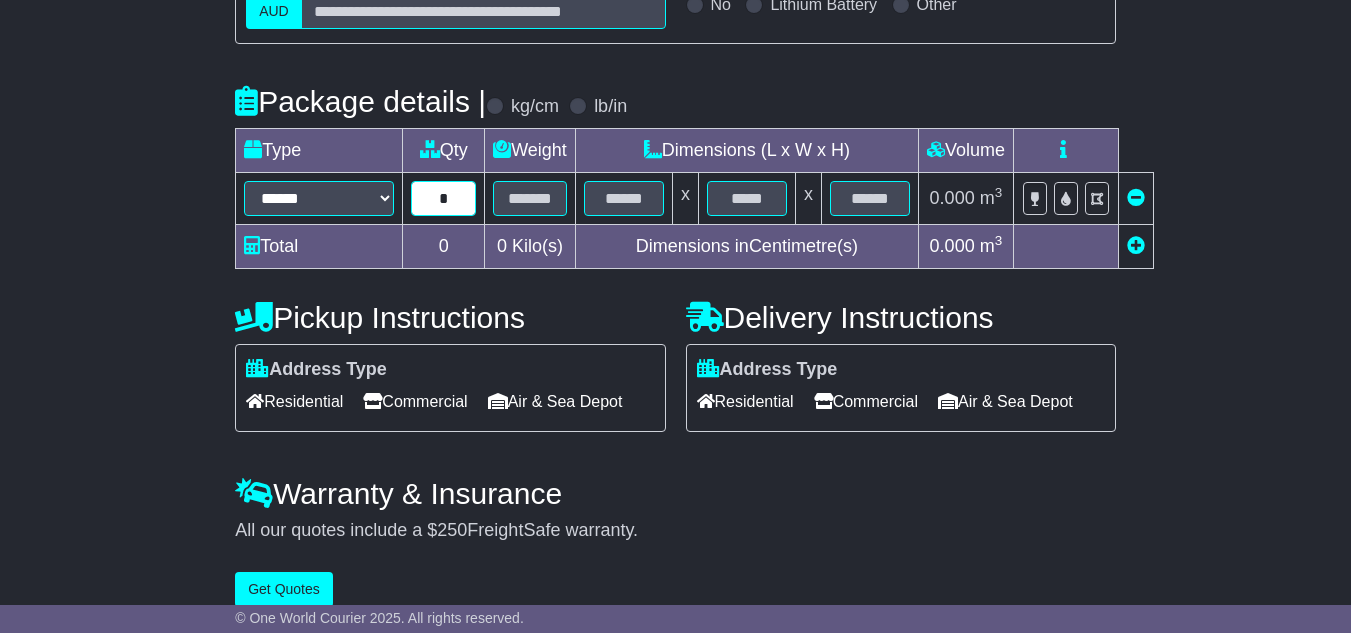 type on "*" 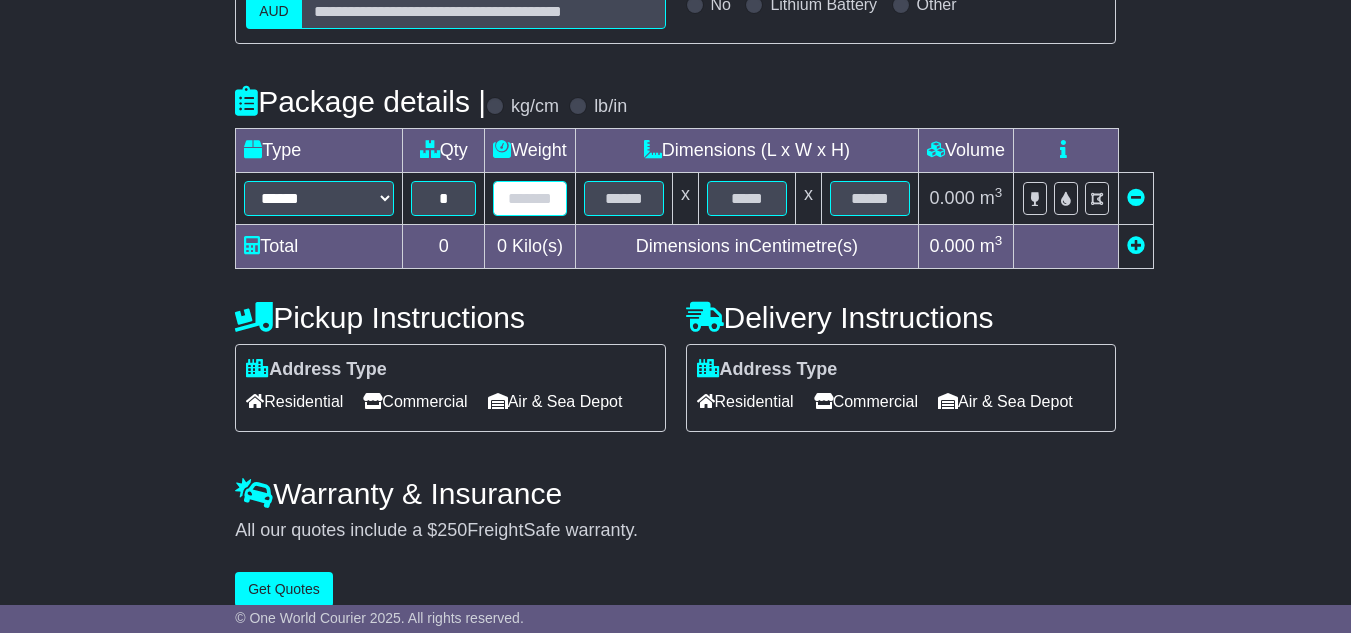 click at bounding box center [530, 198] 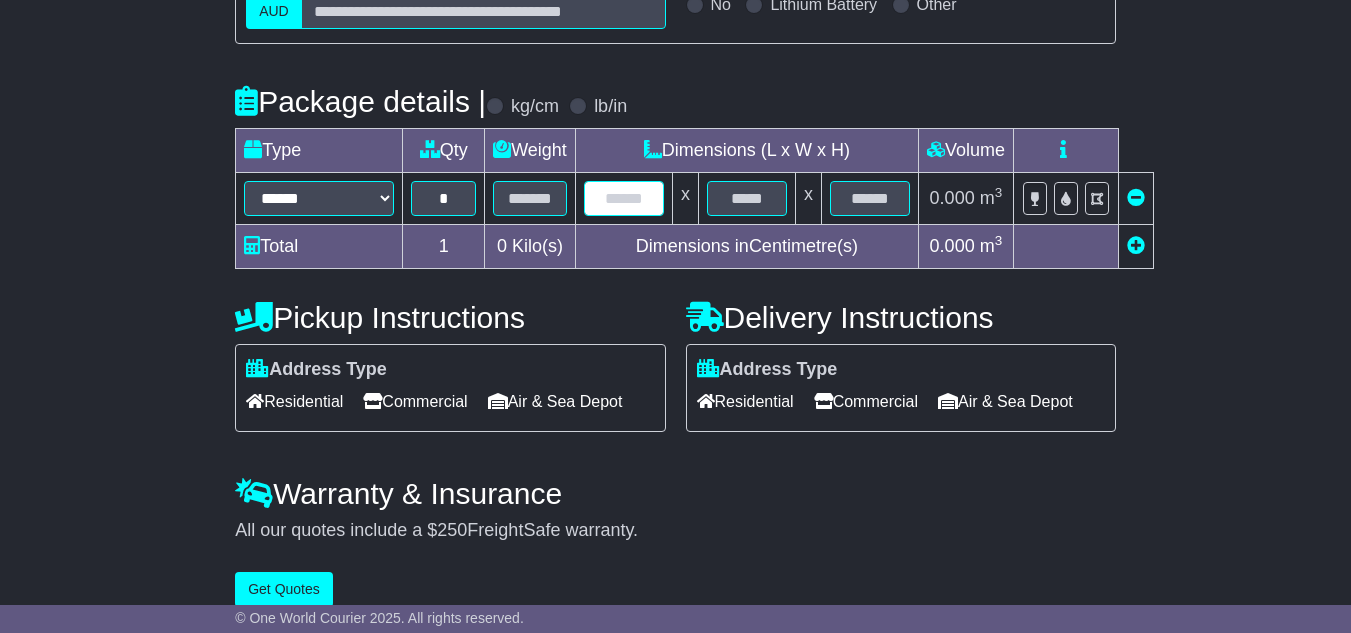 click at bounding box center [624, 198] 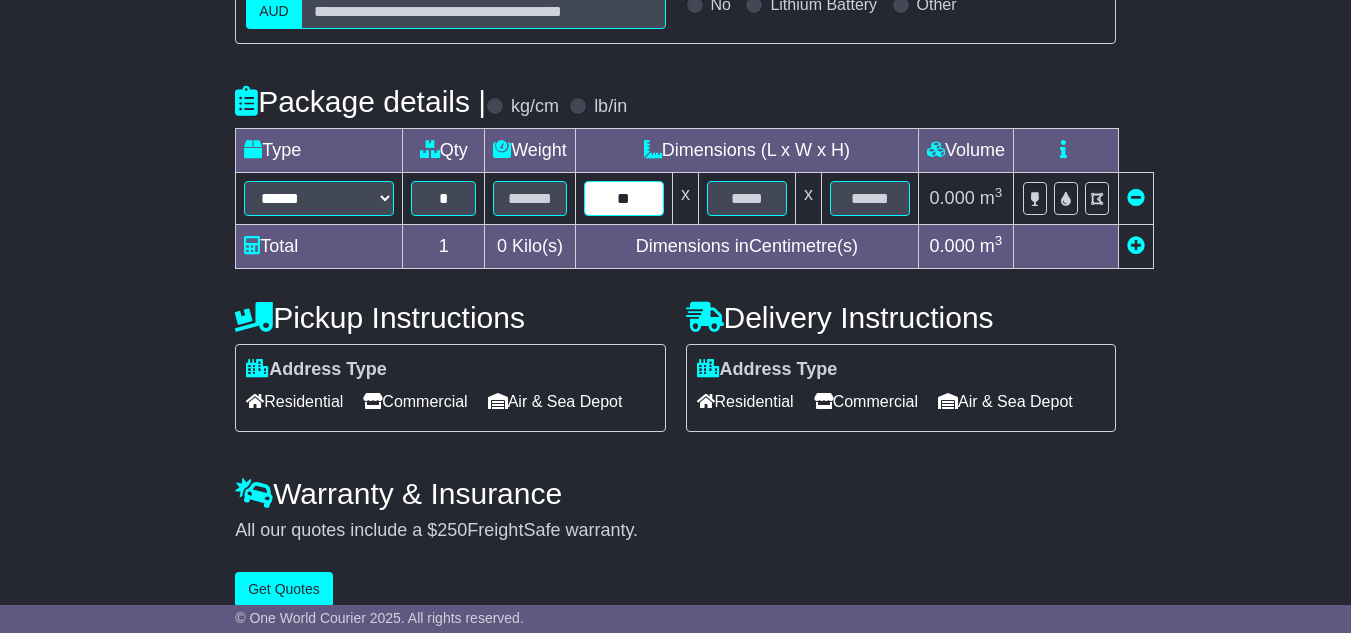 type on "**" 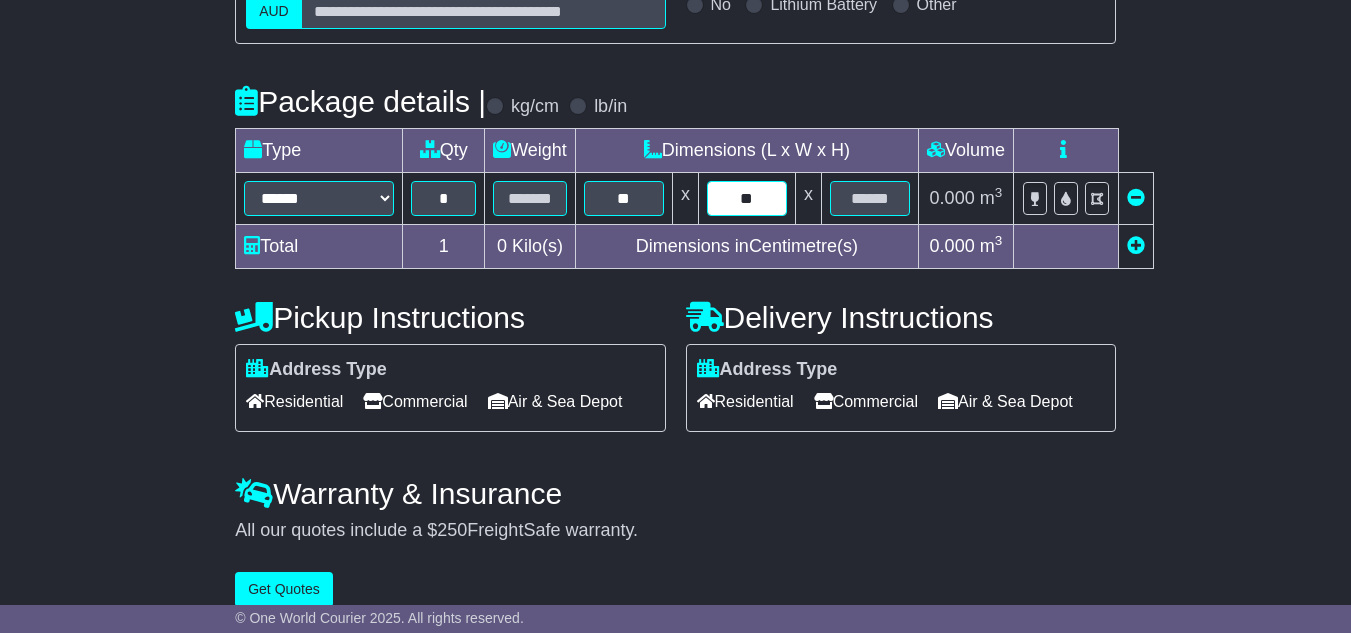 type on "**" 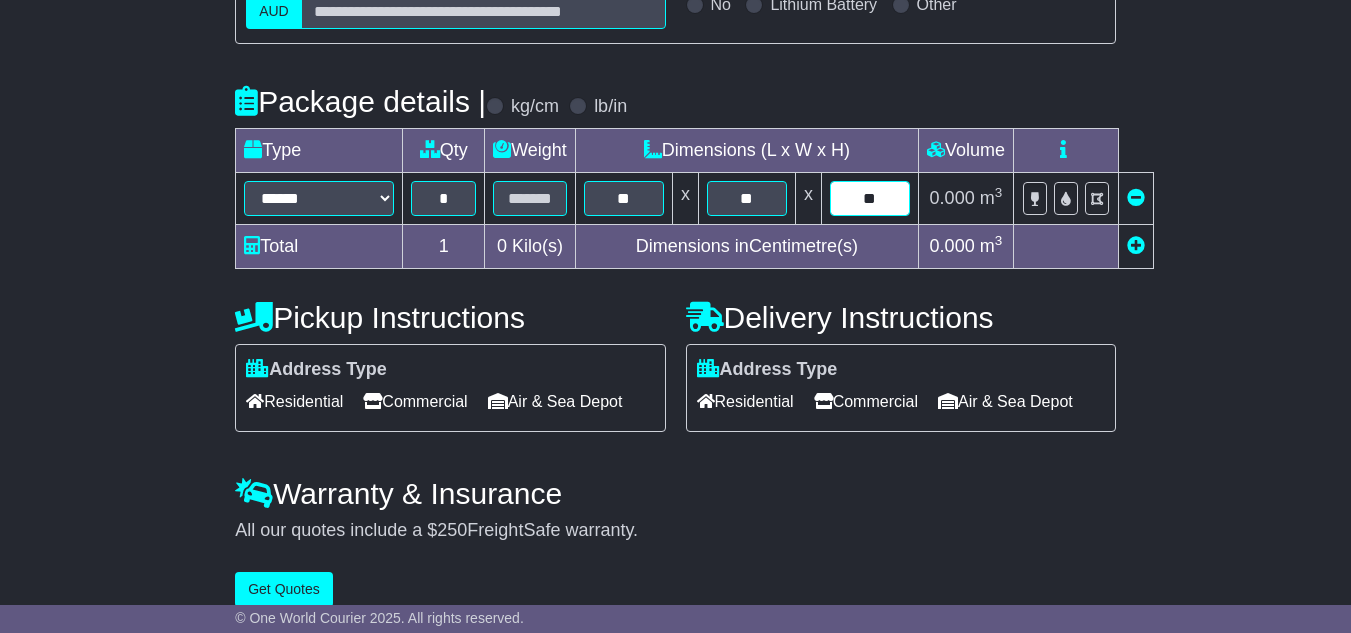 type on "**" 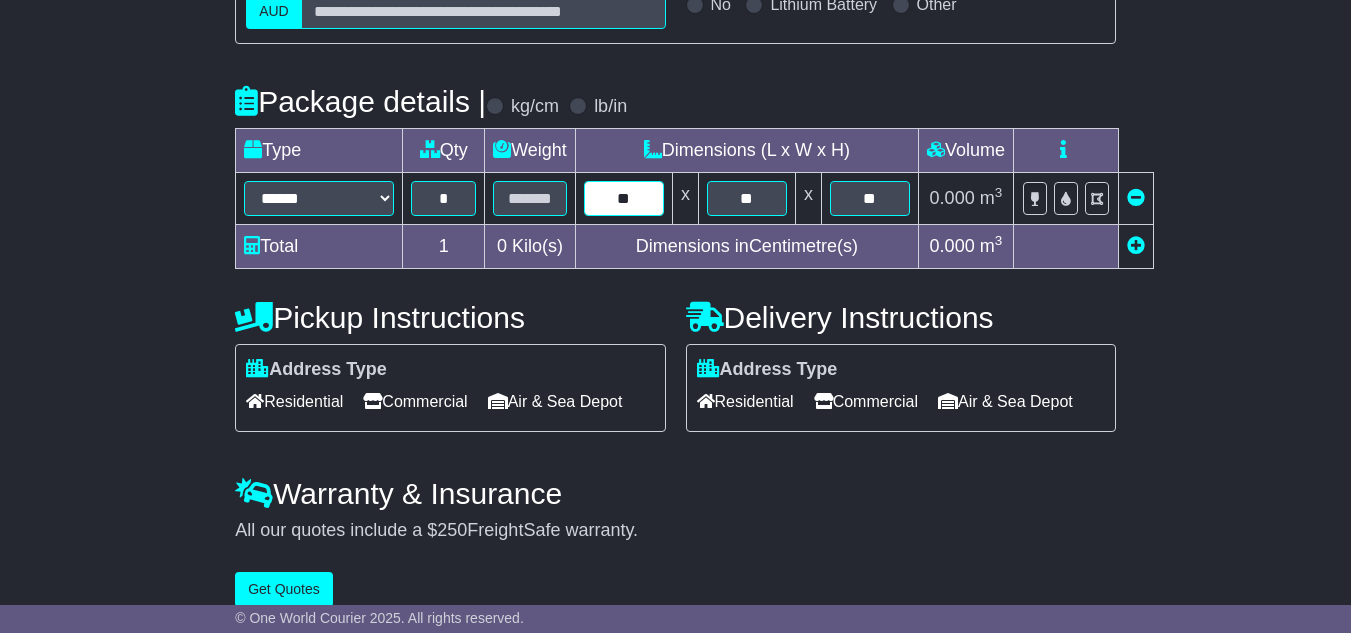 click on "**" at bounding box center (624, 198) 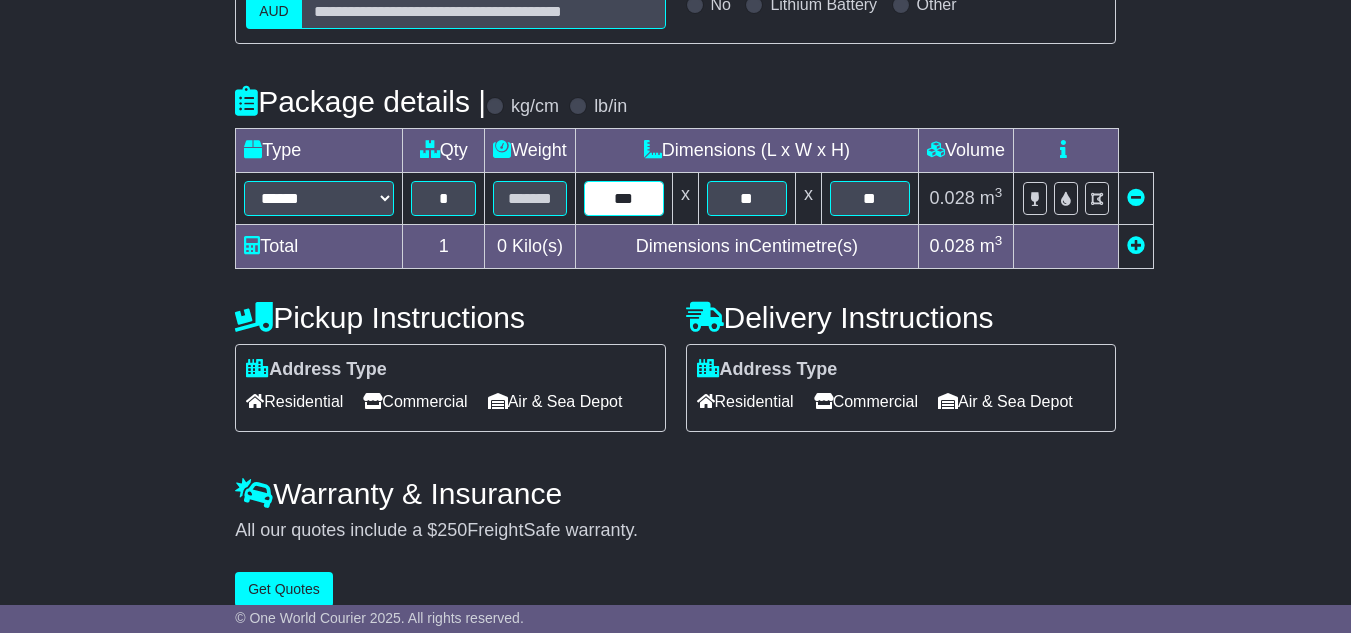 type on "***" 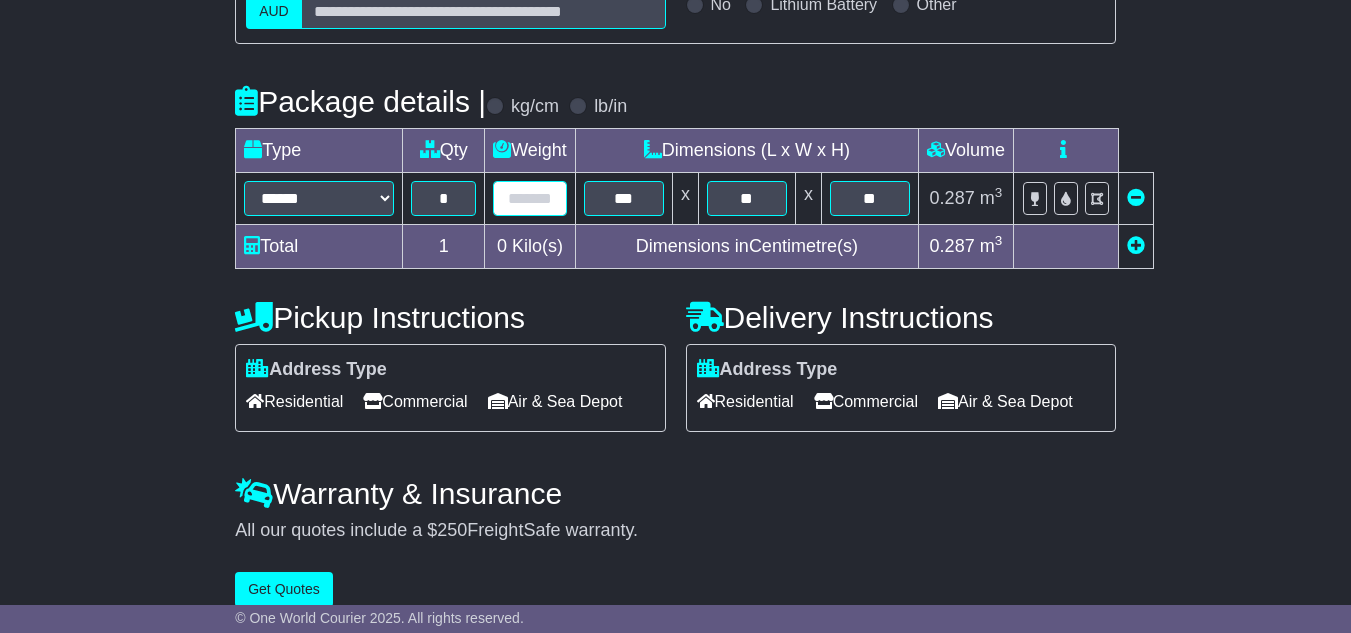 click at bounding box center (530, 198) 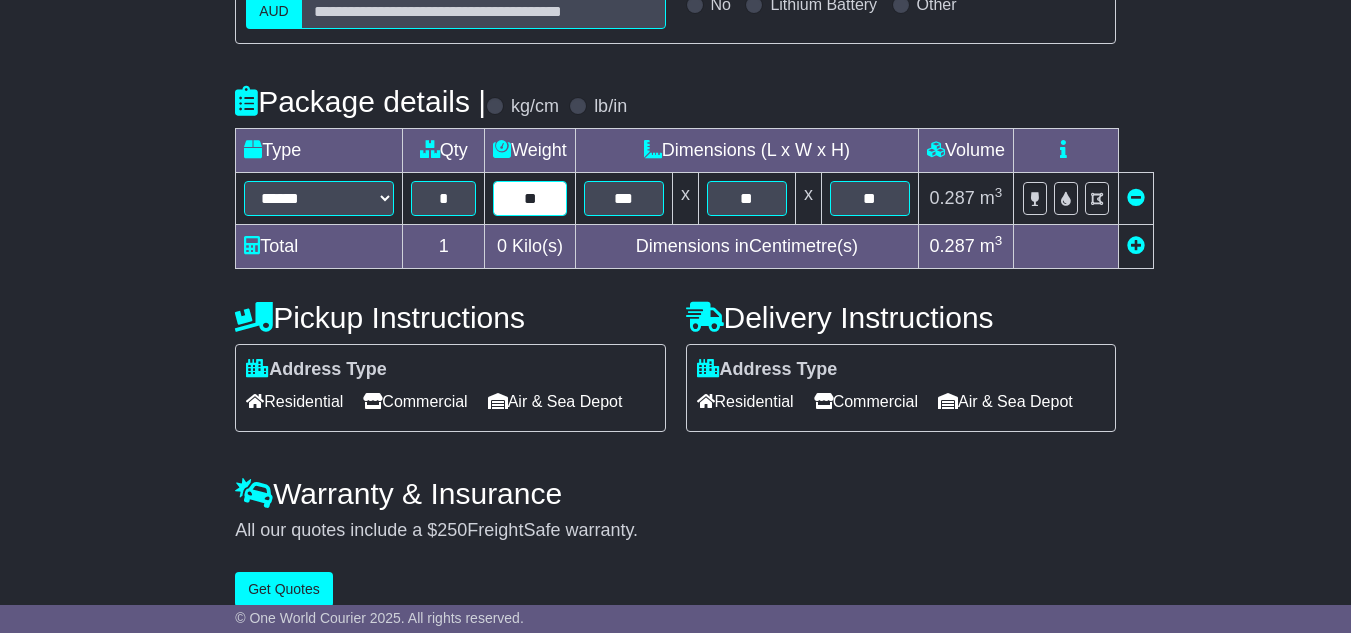 type on "**" 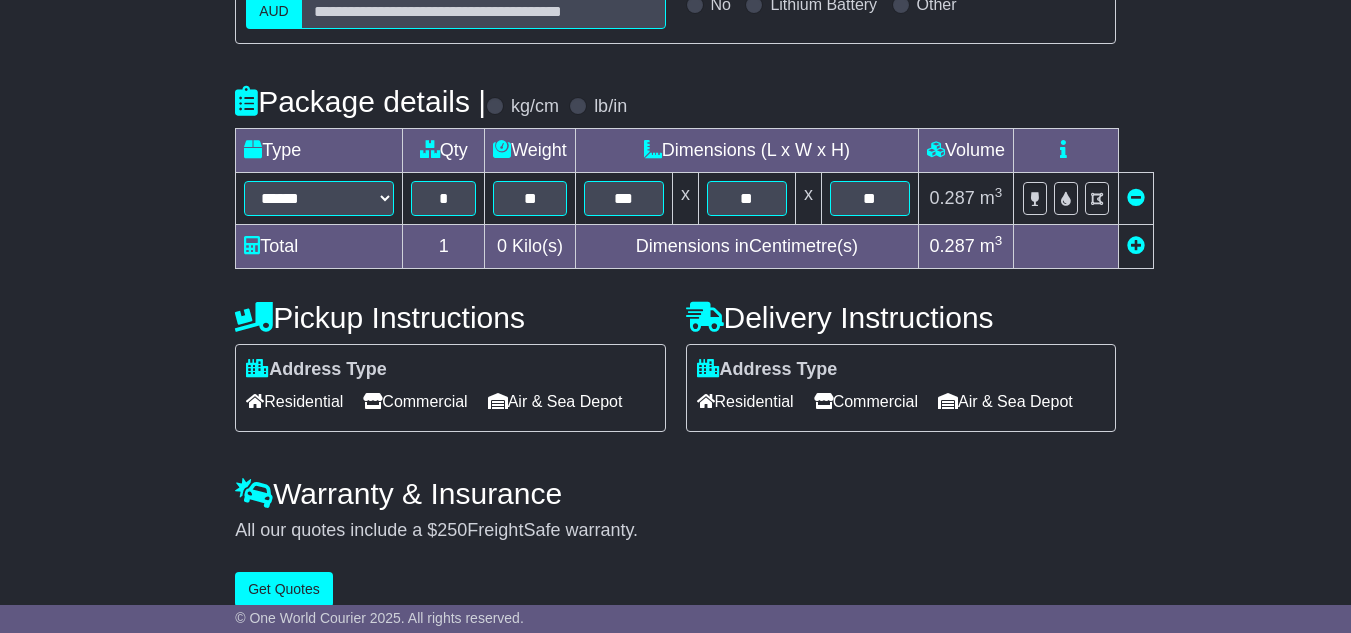 click on "**********" at bounding box center (675, 204) 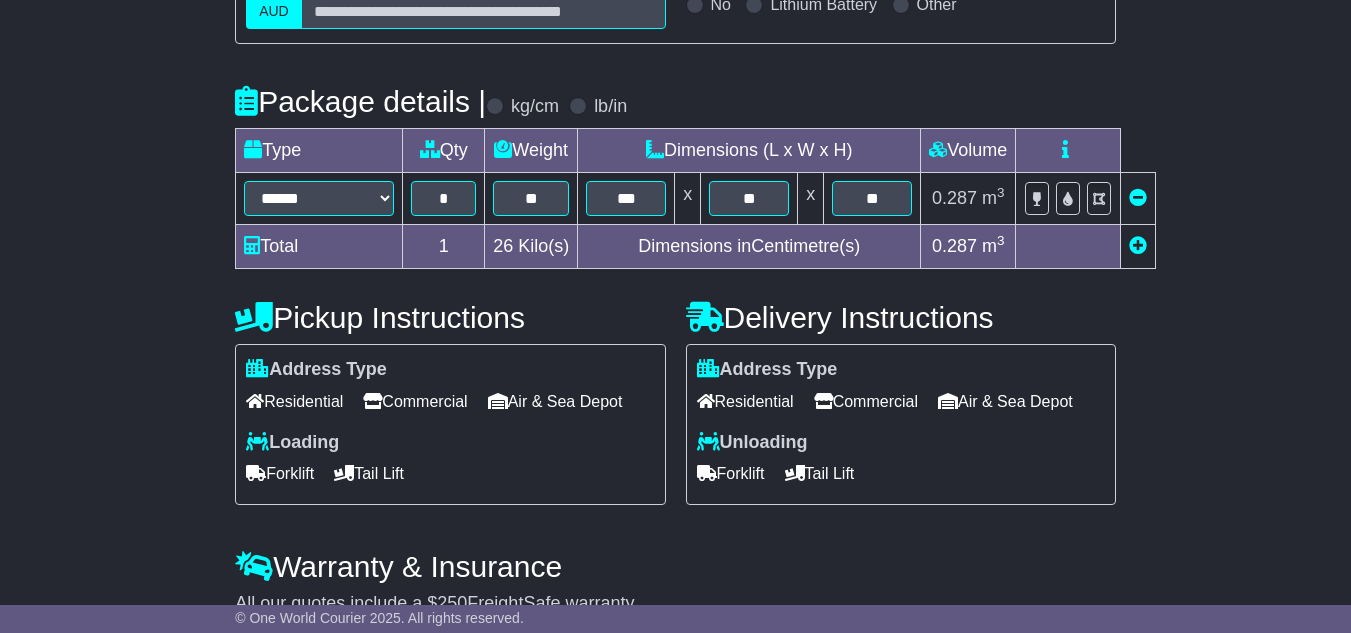 click on "Commercial" at bounding box center [415, 401] 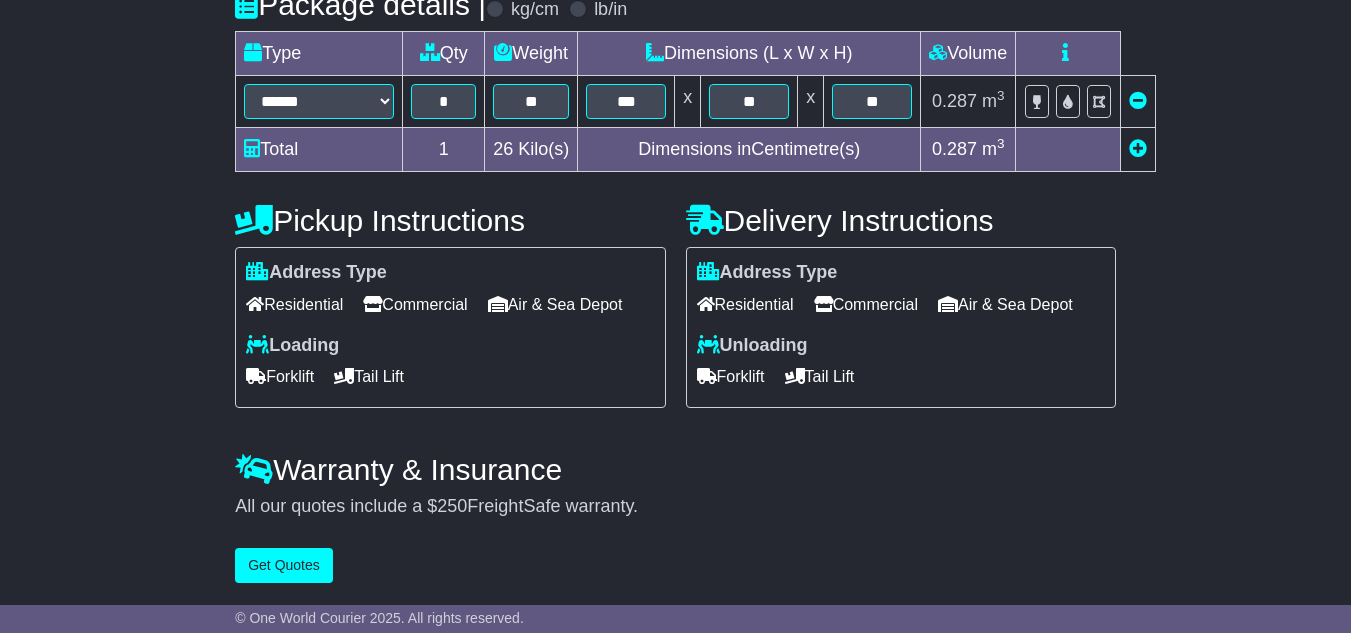 scroll, scrollTop: 564, scrollLeft: 0, axis: vertical 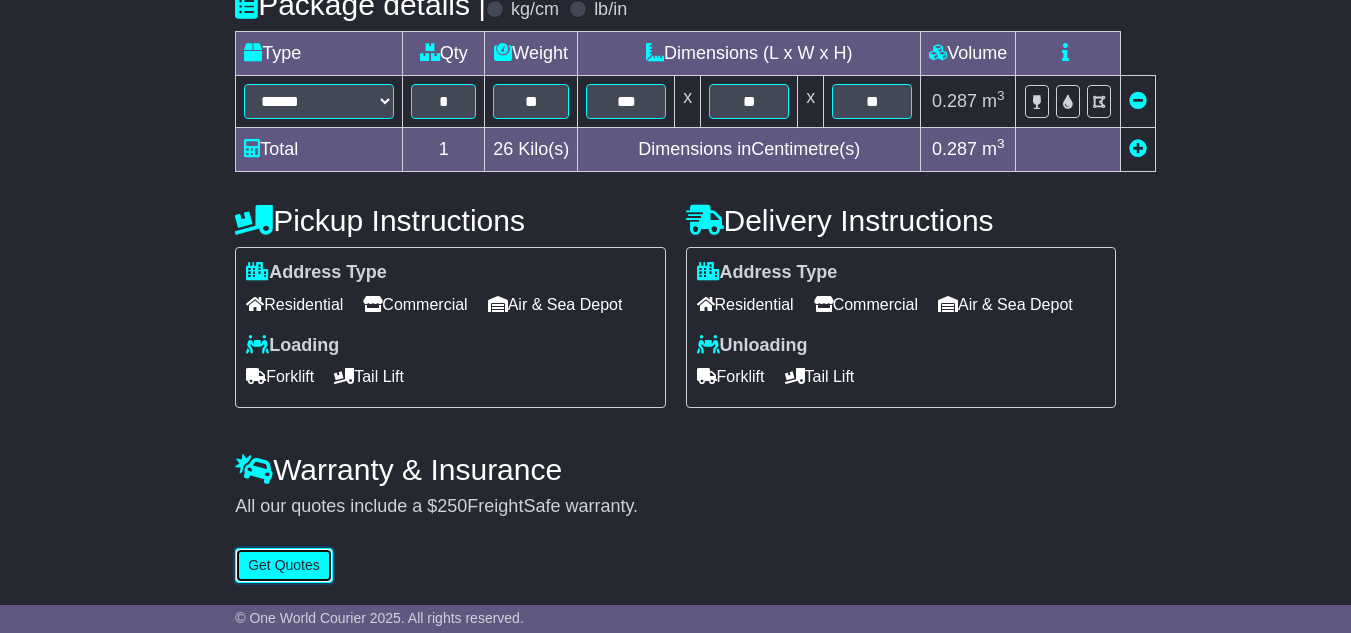 click on "Get Quotes" at bounding box center [284, 565] 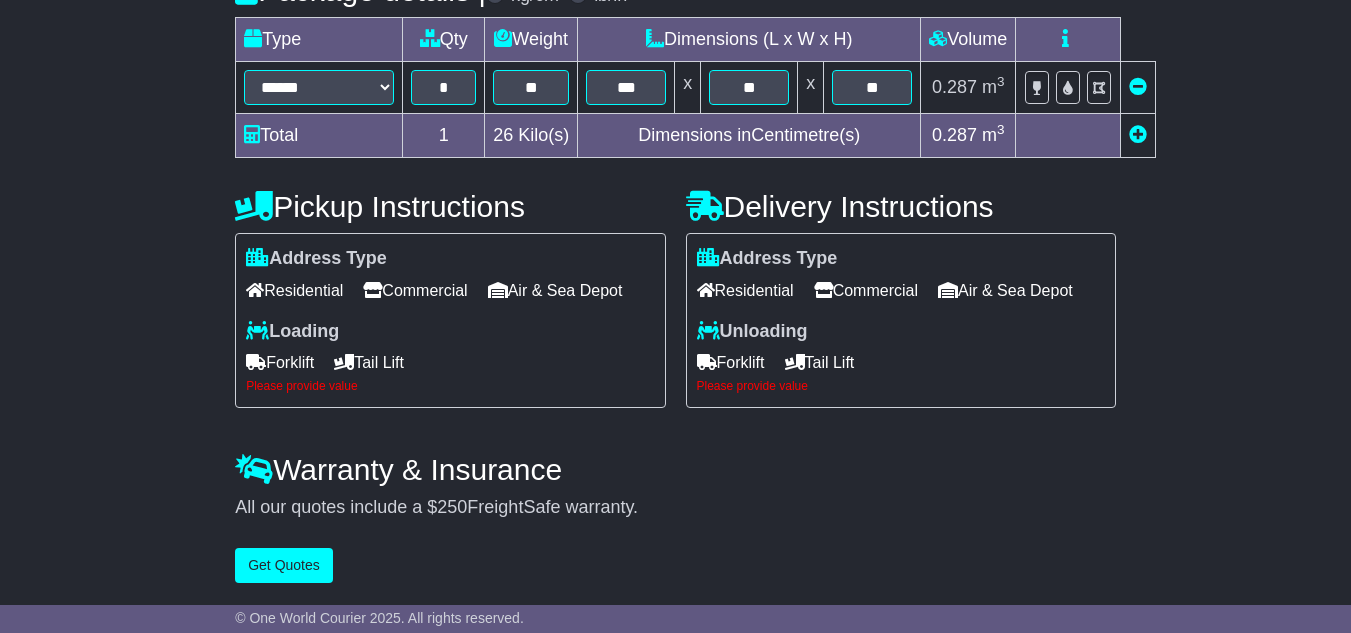 click on "Tail Lift" at bounding box center [369, 362] 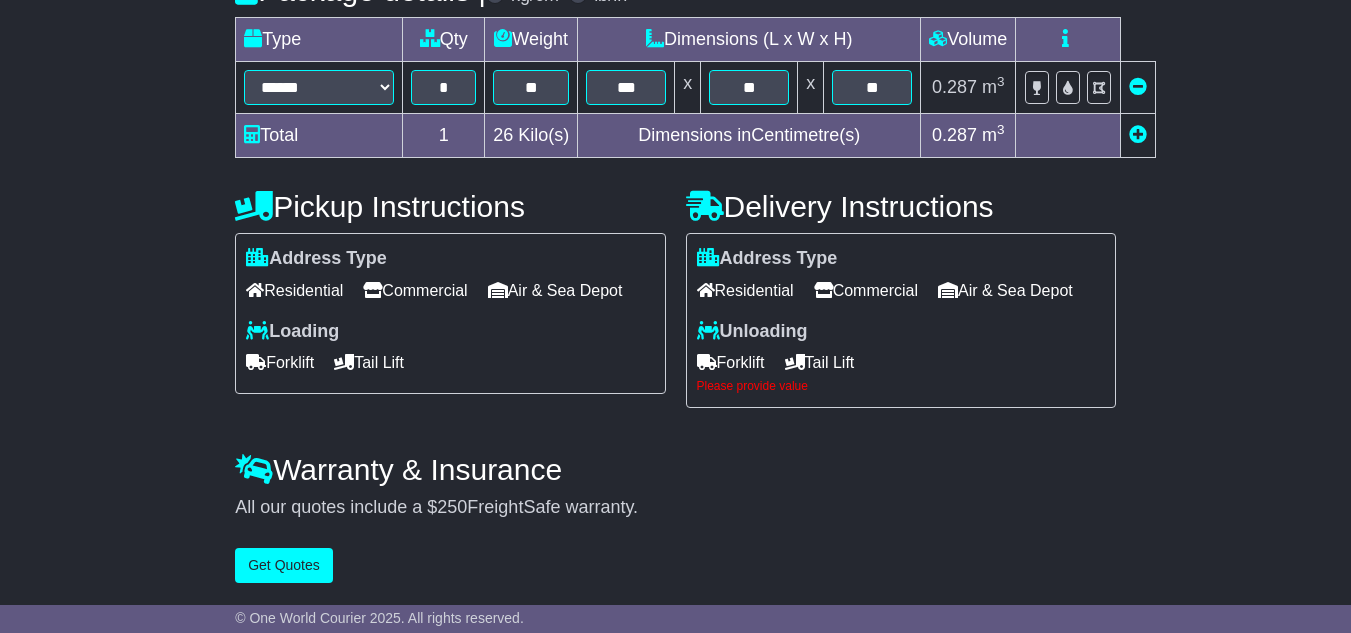 click on "Tail Lift" at bounding box center [820, 362] 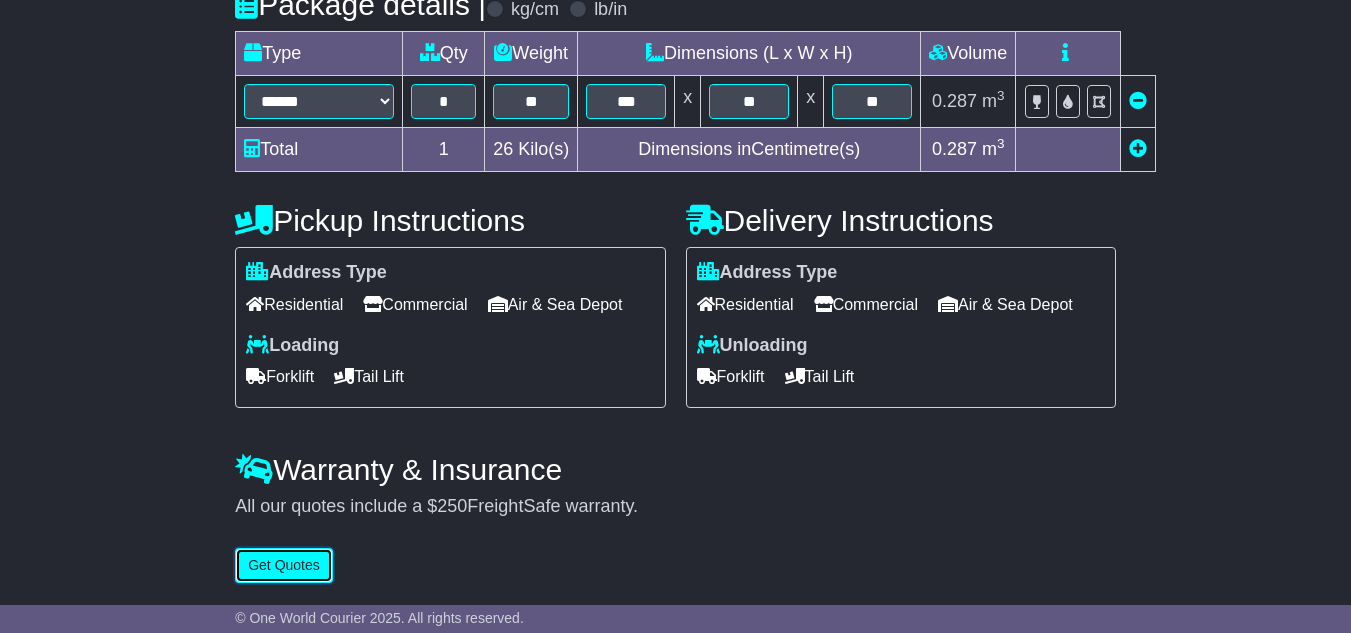 click on "Get Quotes" at bounding box center [284, 565] 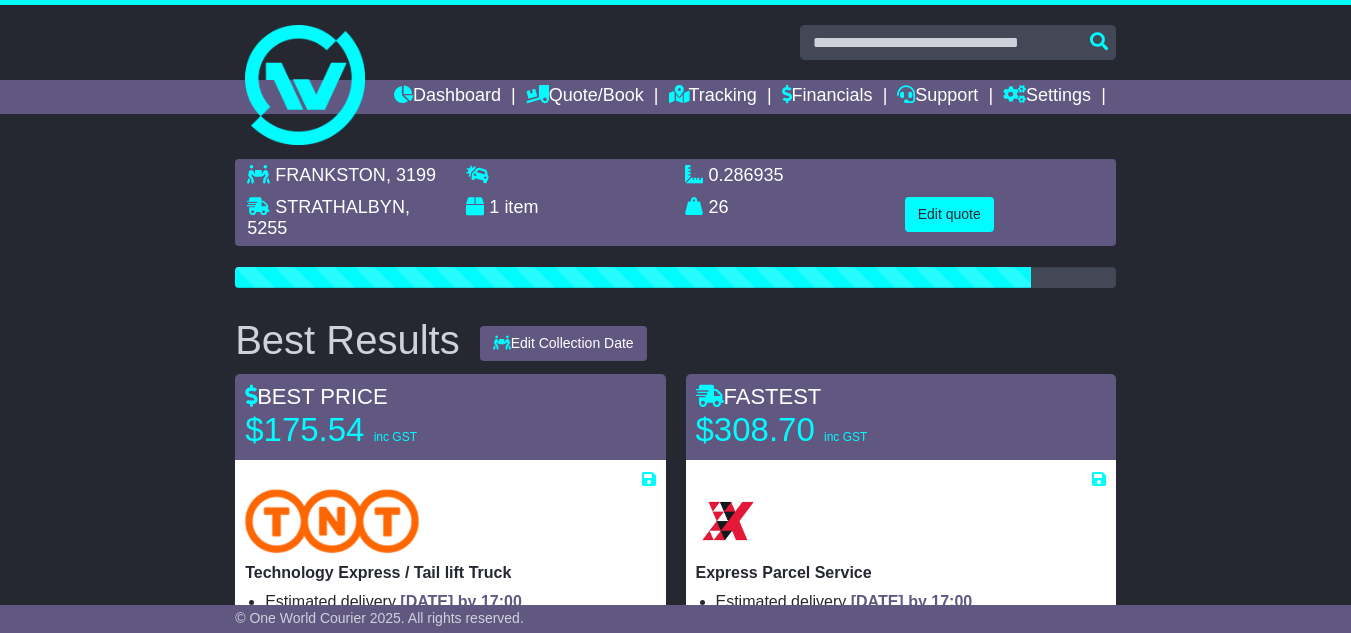 scroll, scrollTop: 200, scrollLeft: 0, axis: vertical 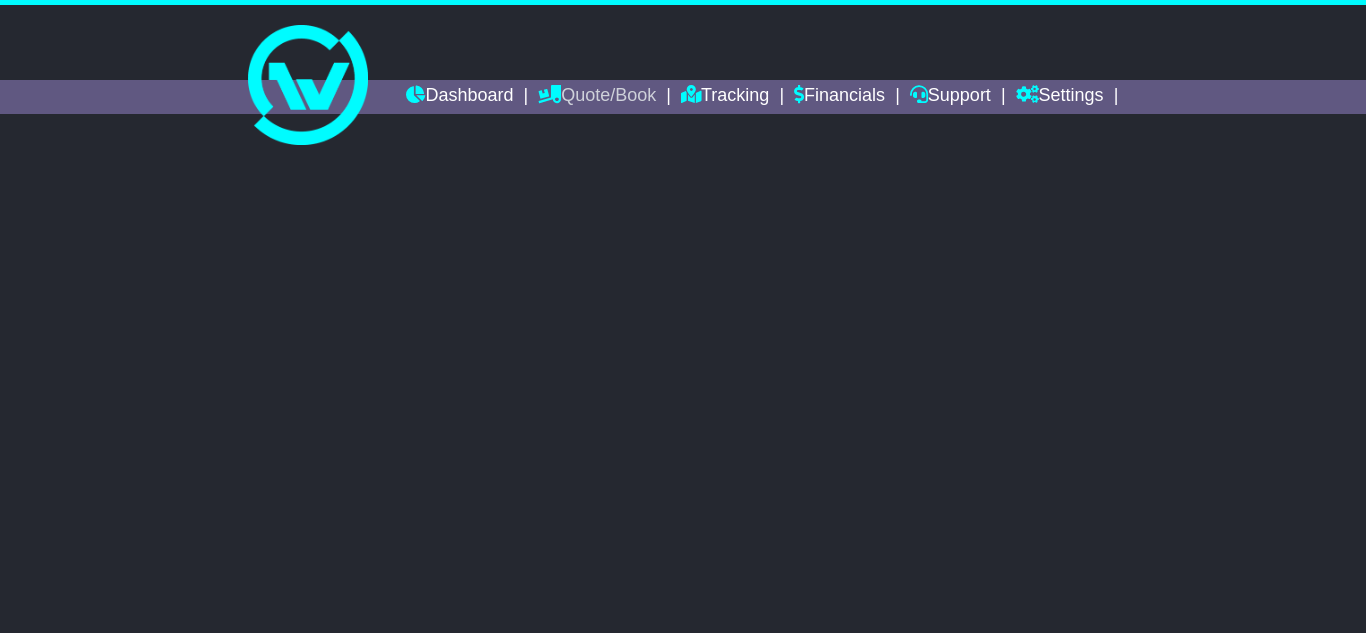 click on "Quote/Book" at bounding box center (597, 97) 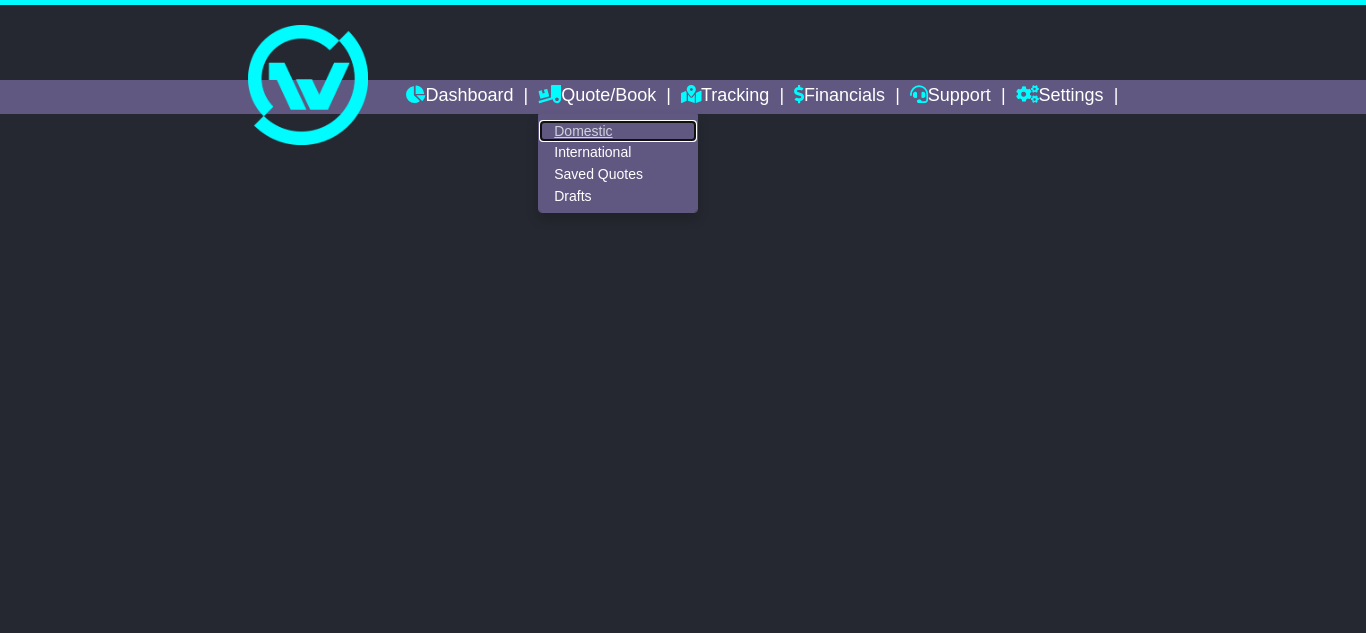 click on "Domestic" at bounding box center (618, 131) 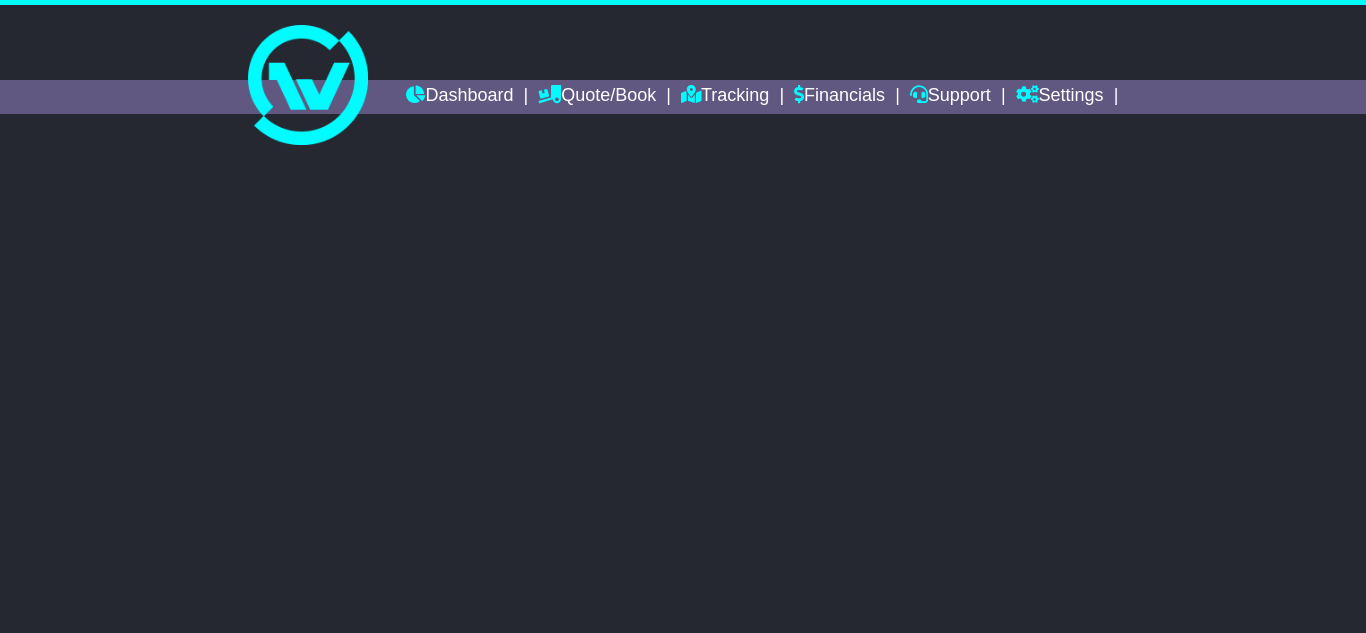 scroll, scrollTop: 0, scrollLeft: 0, axis: both 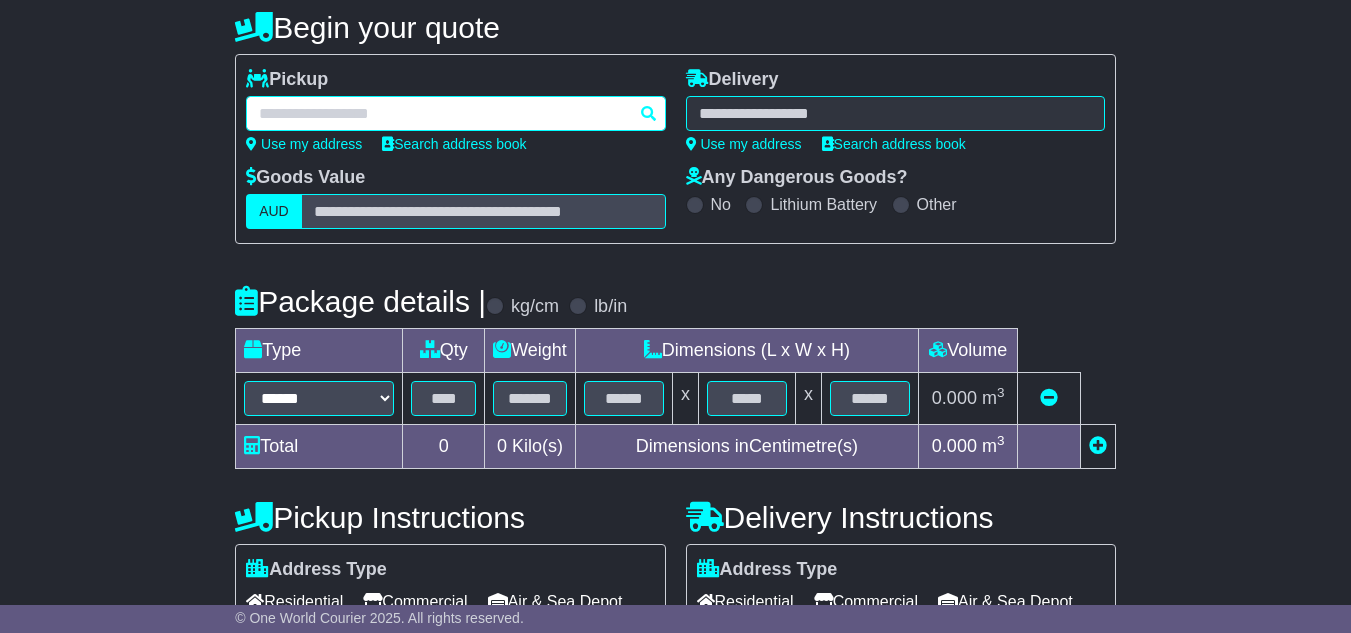 click at bounding box center (455, 113) 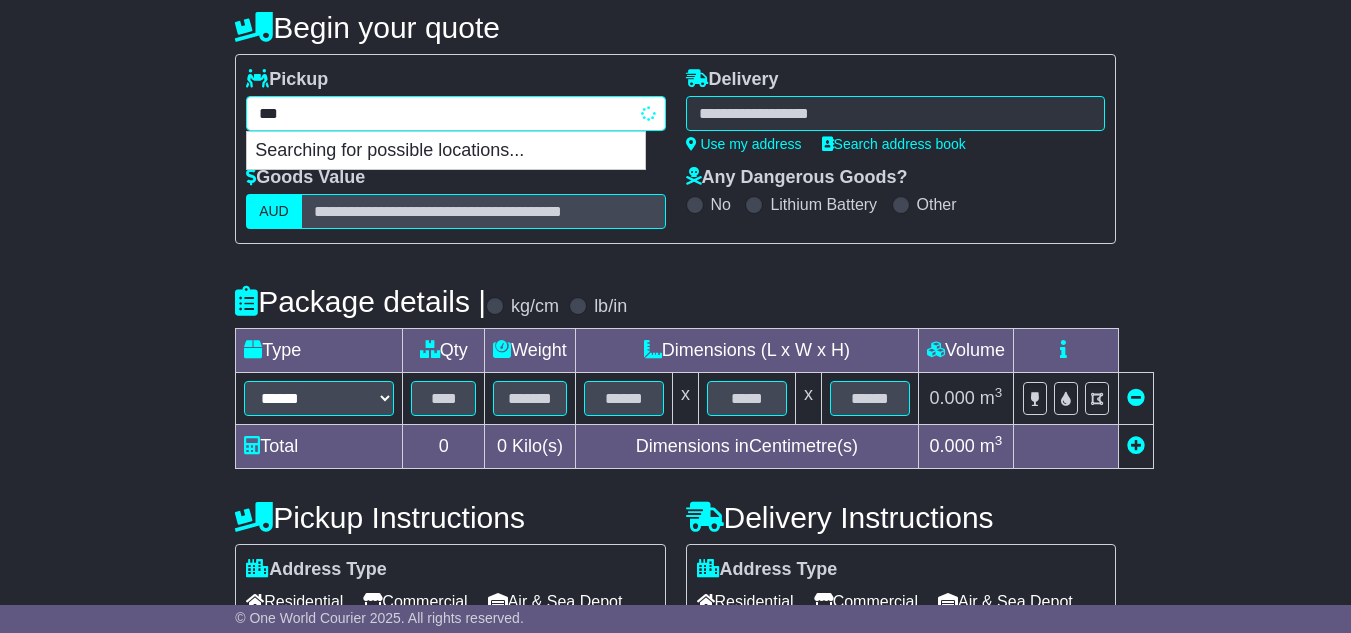 type on "****" 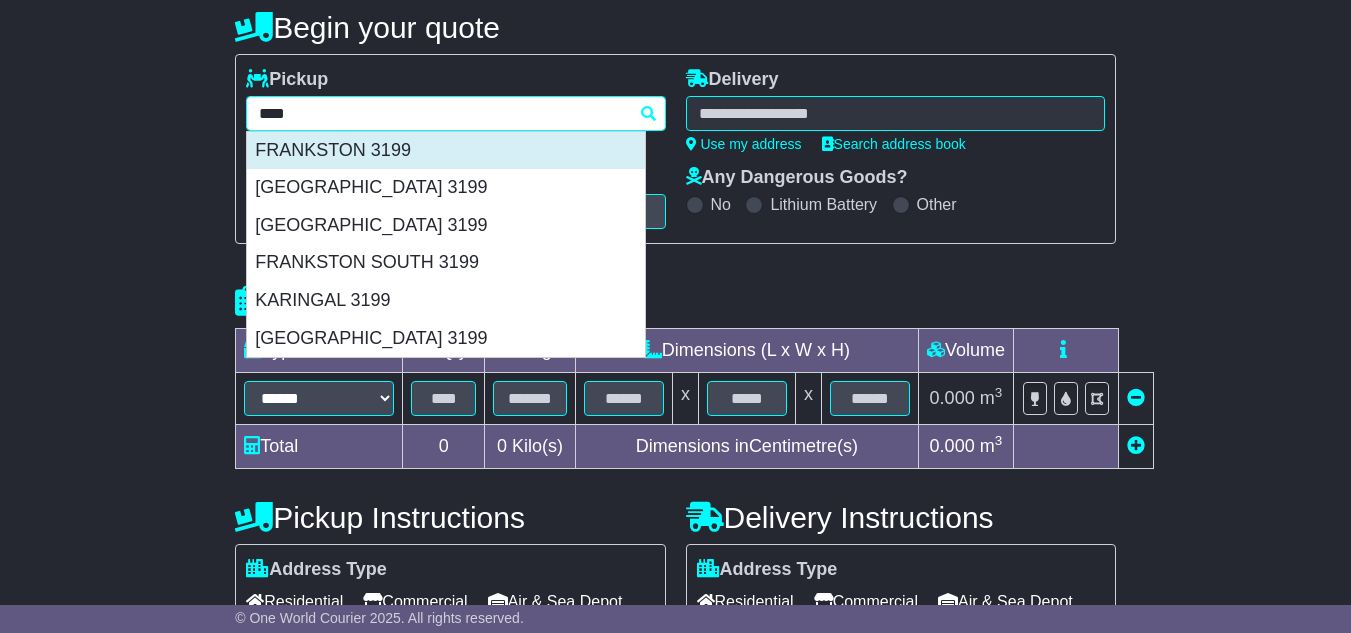 click on "FRANKSTON 3199" at bounding box center [446, 151] 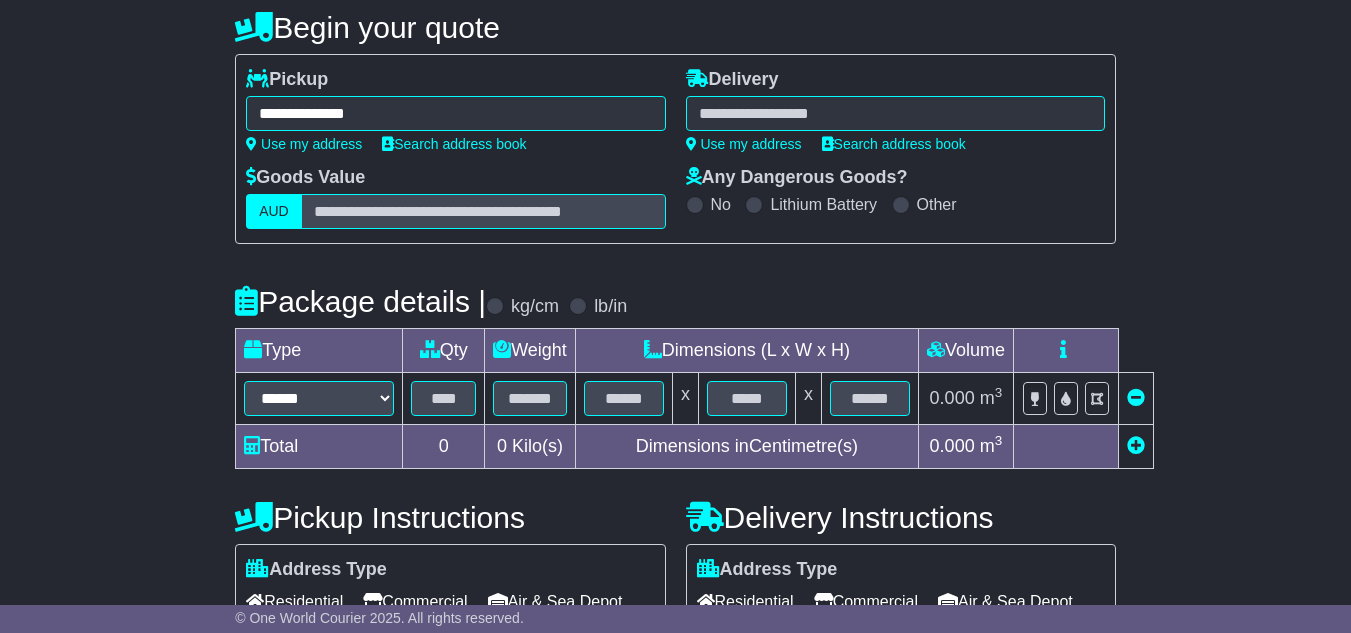 type on "**********" 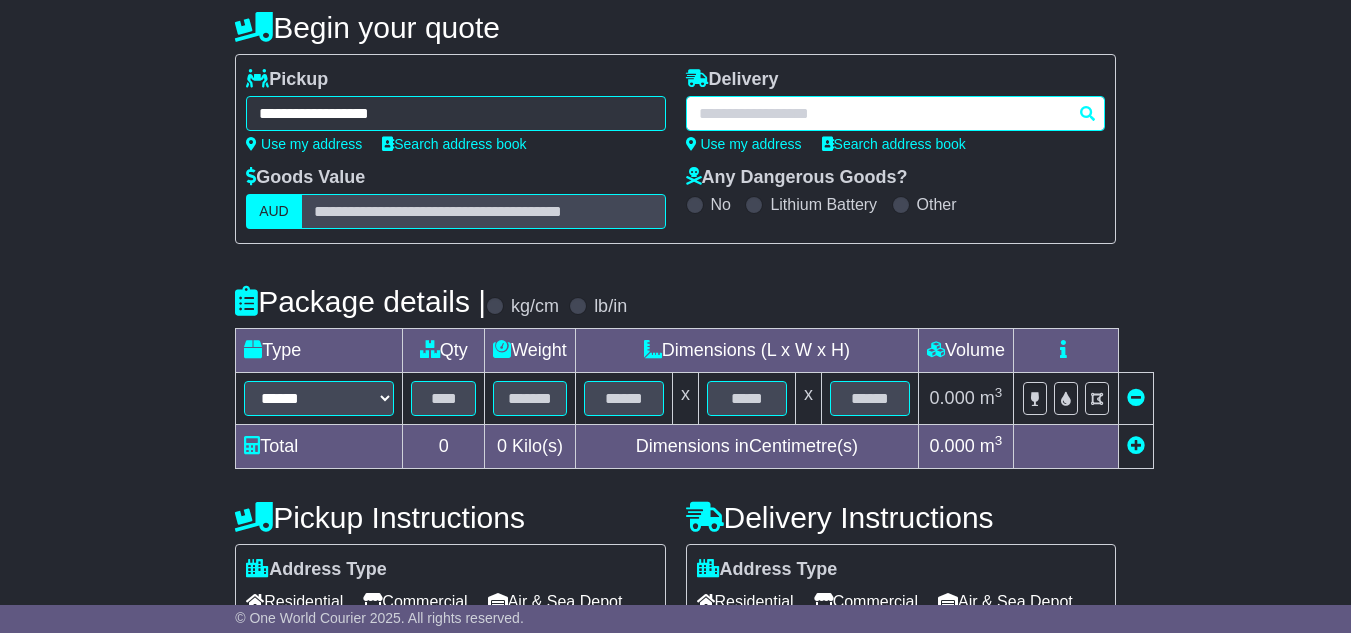 click at bounding box center [895, 113] 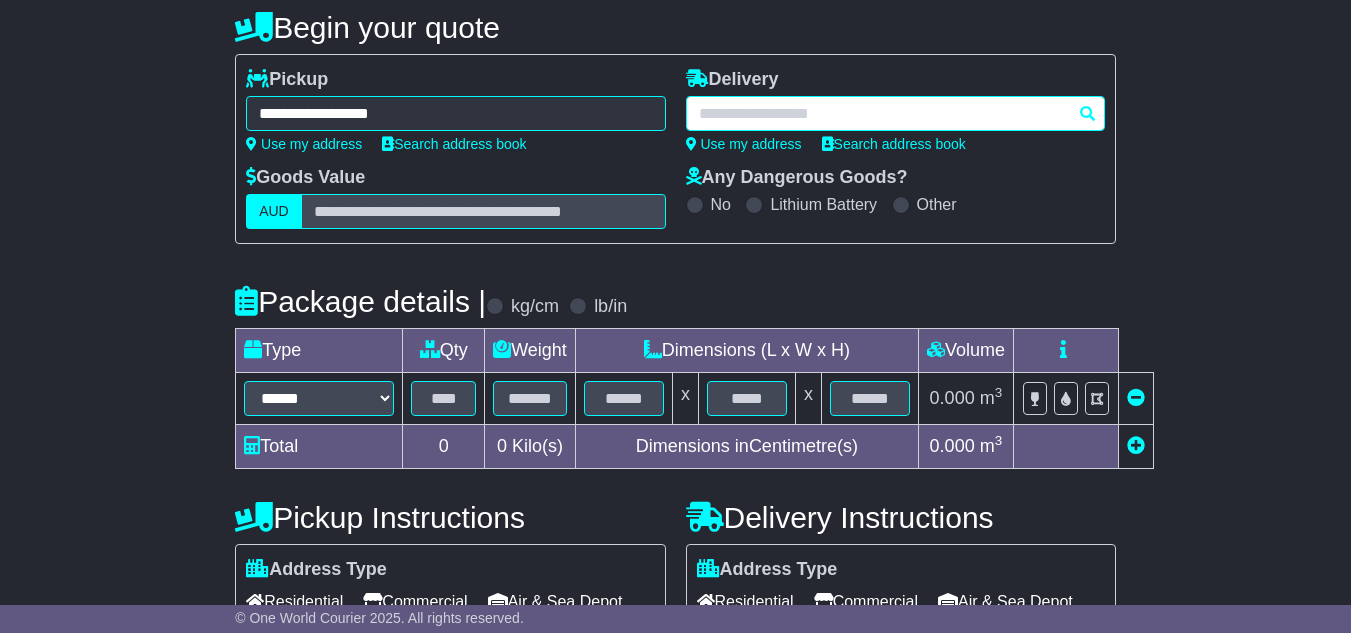 paste on "****" 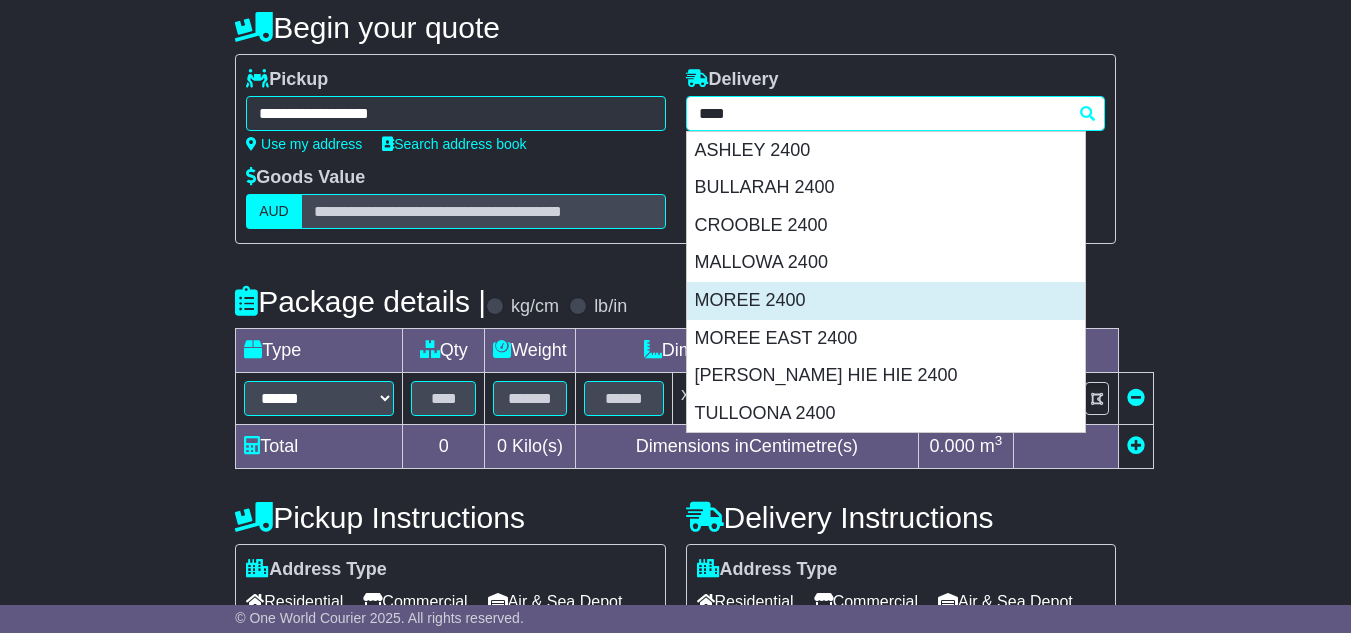 click on "MOREE 2400" at bounding box center (886, 301) 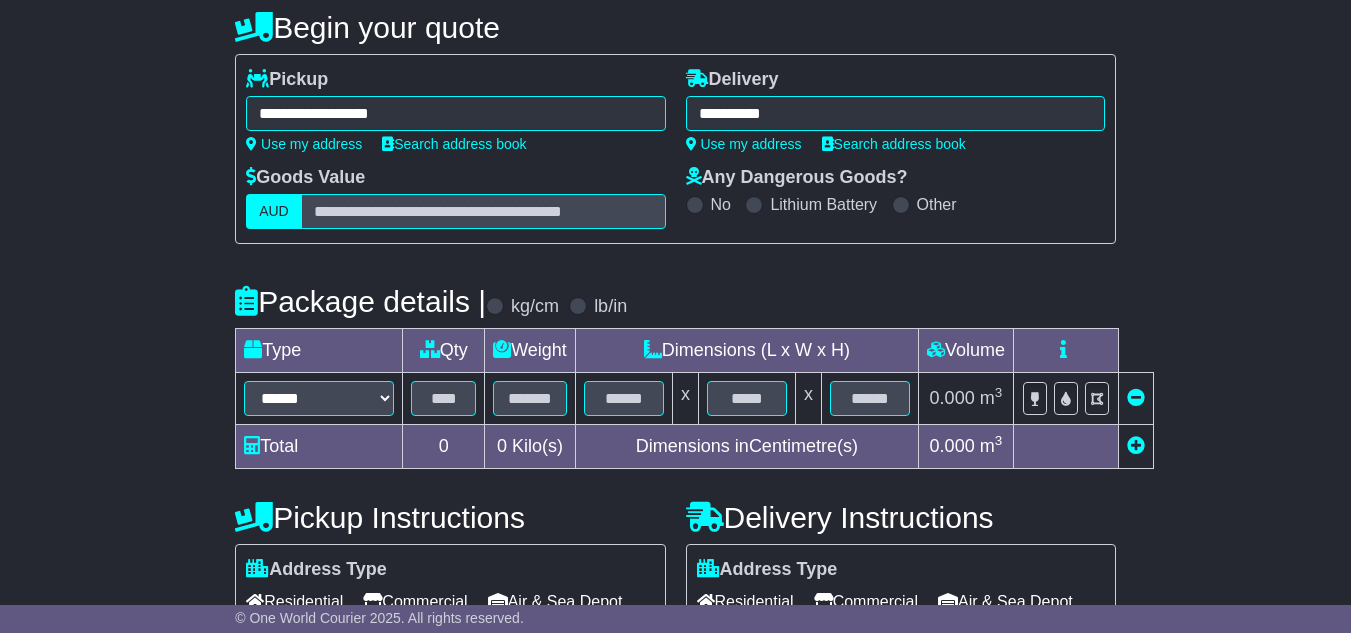 type on "**********" 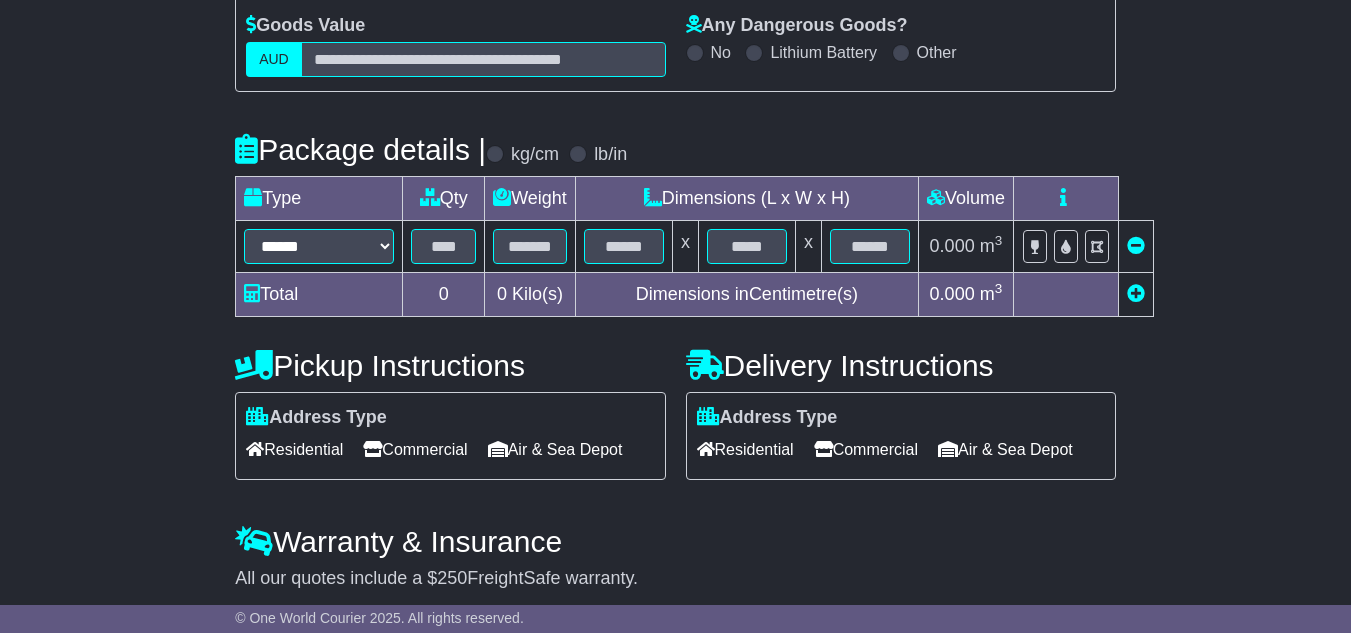 scroll, scrollTop: 400, scrollLeft: 0, axis: vertical 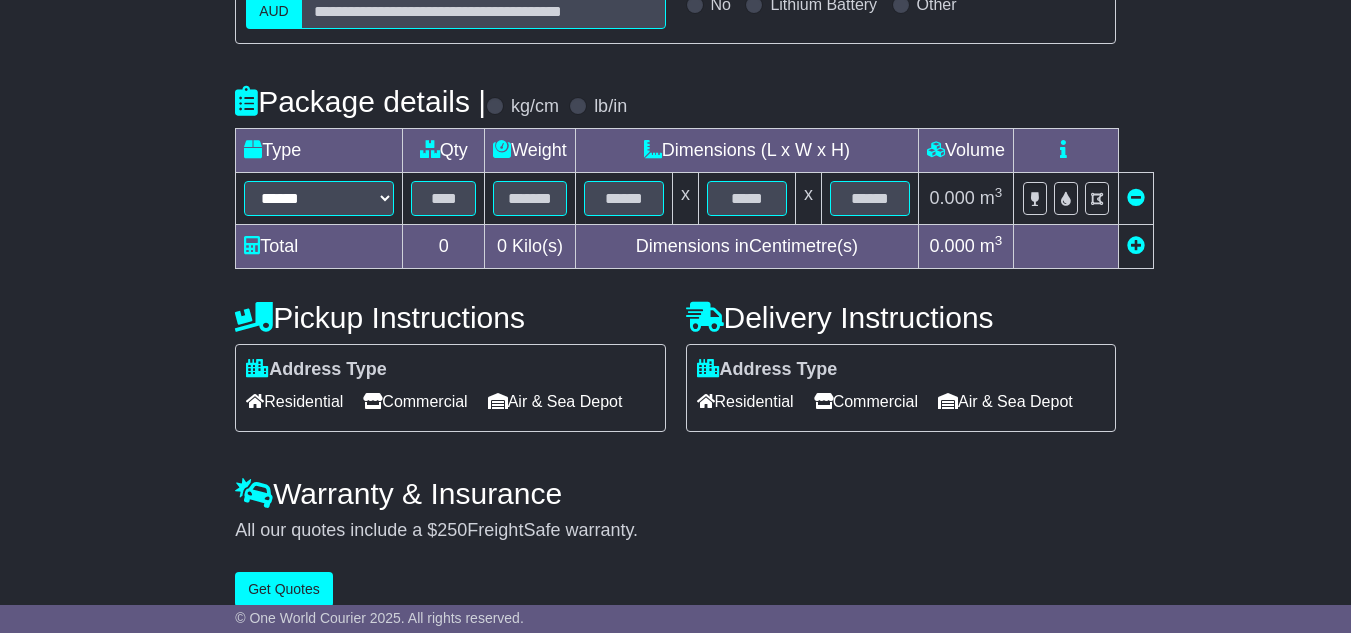 click on "****** ****** *** ******** ***** **** **** ****** *** *******" at bounding box center (319, 199) 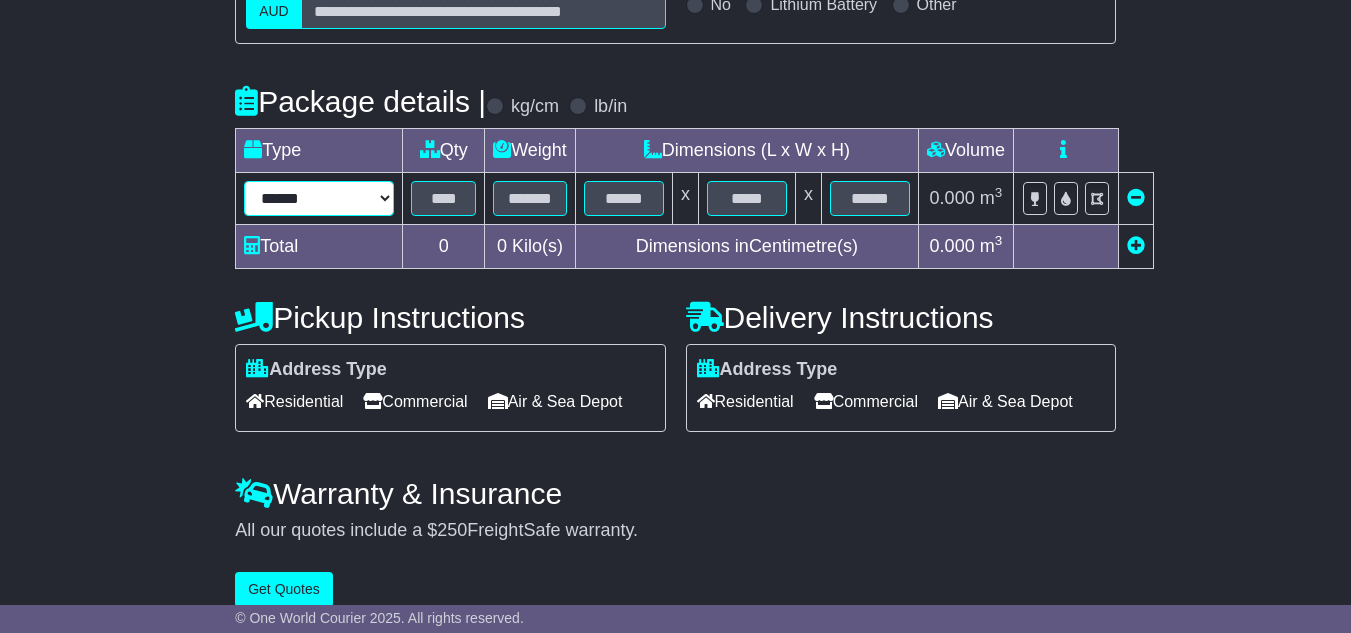 click on "****** ****** *** ******** ***** **** **** ****** *** *******" at bounding box center (319, 198) 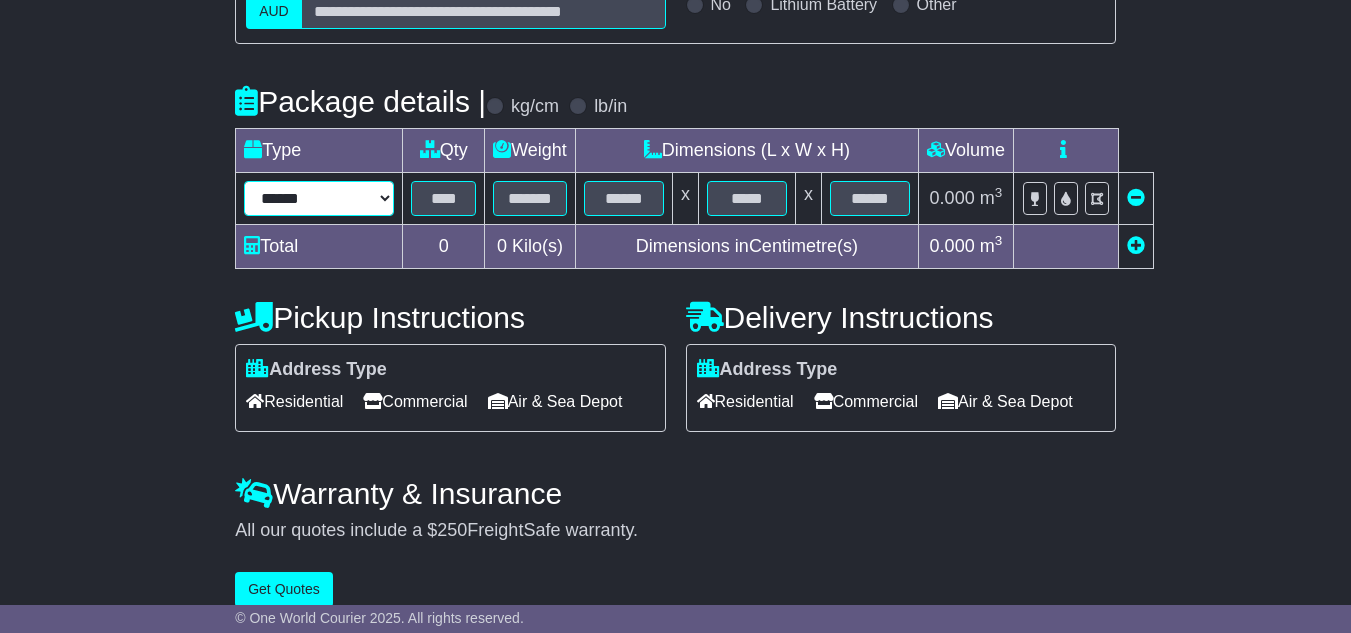 select on "*****" 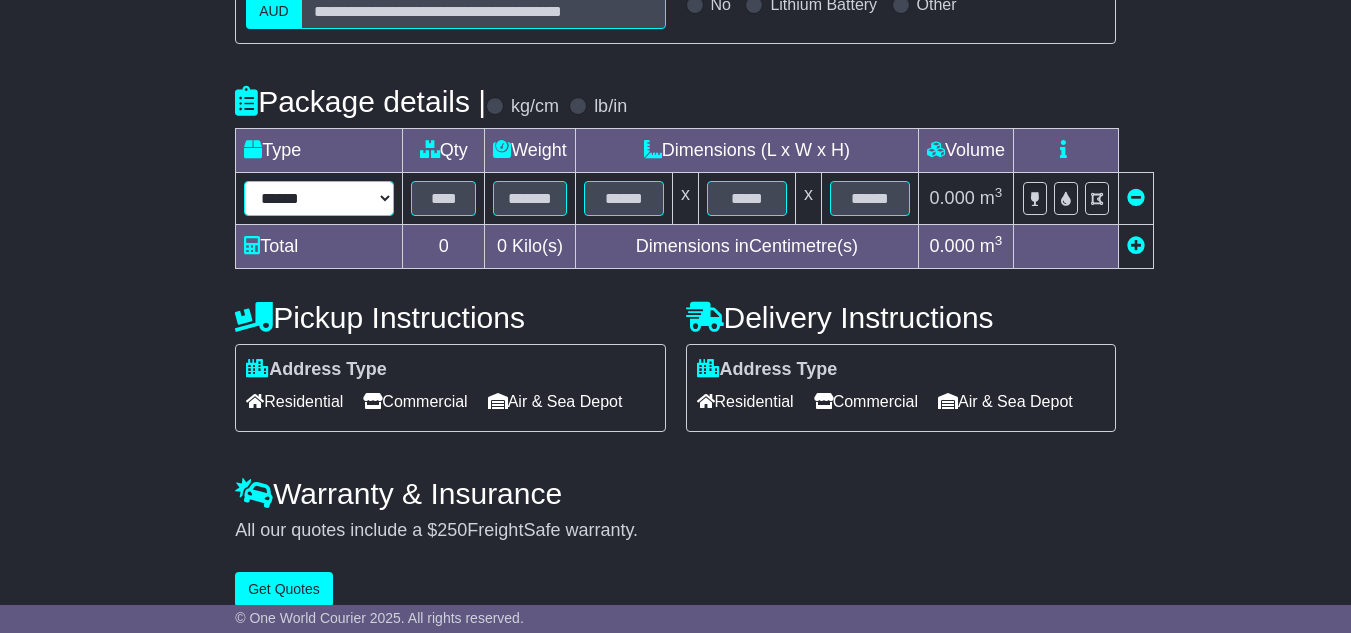 click on "****** ****** *** ******** ***** **** **** ****** *** *******" at bounding box center (319, 198) 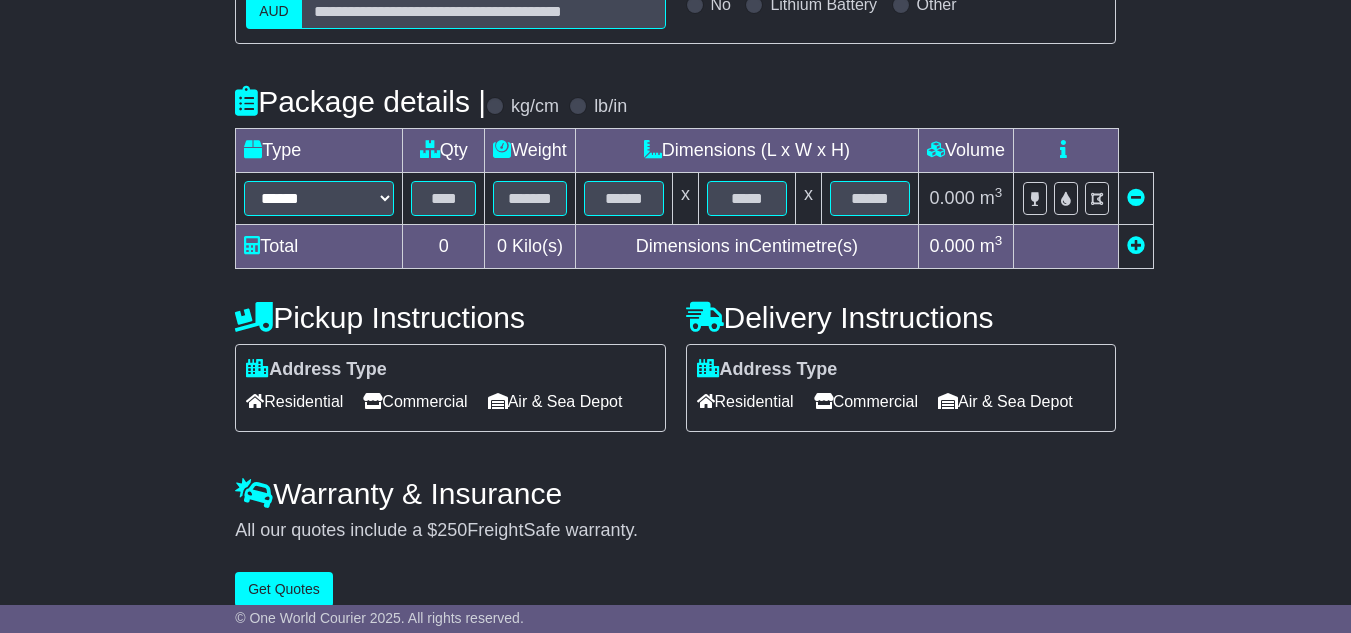 click at bounding box center [372, 401] 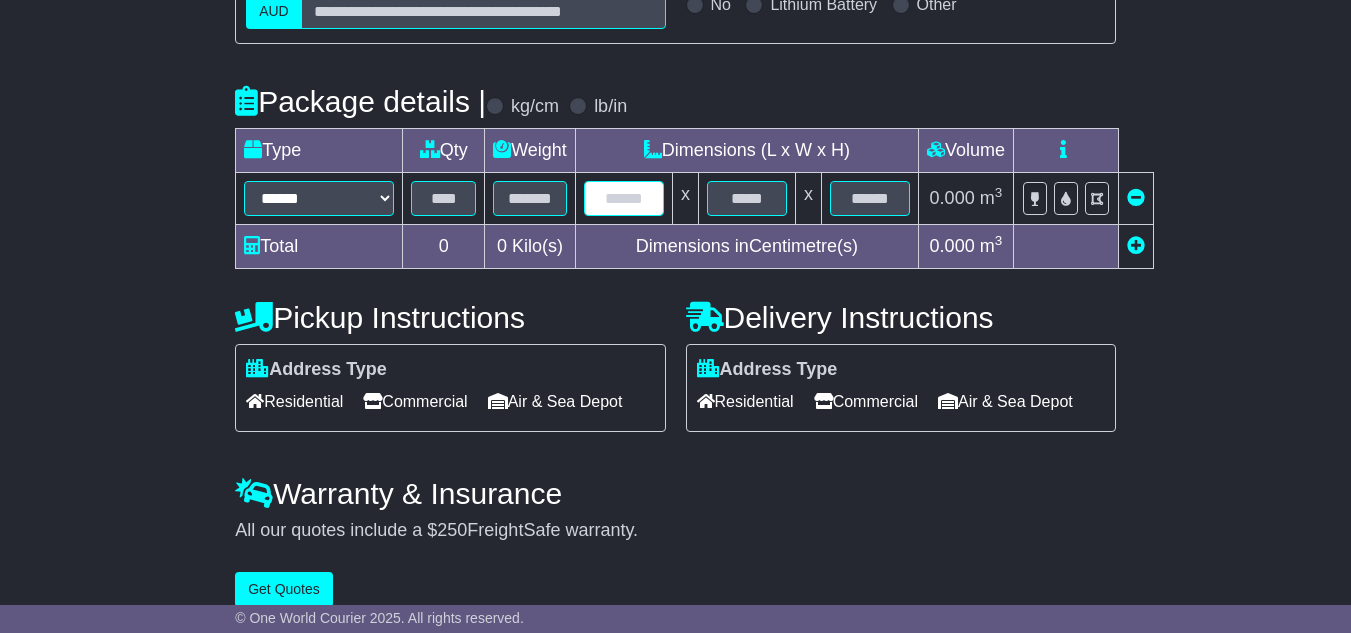 click at bounding box center (624, 198) 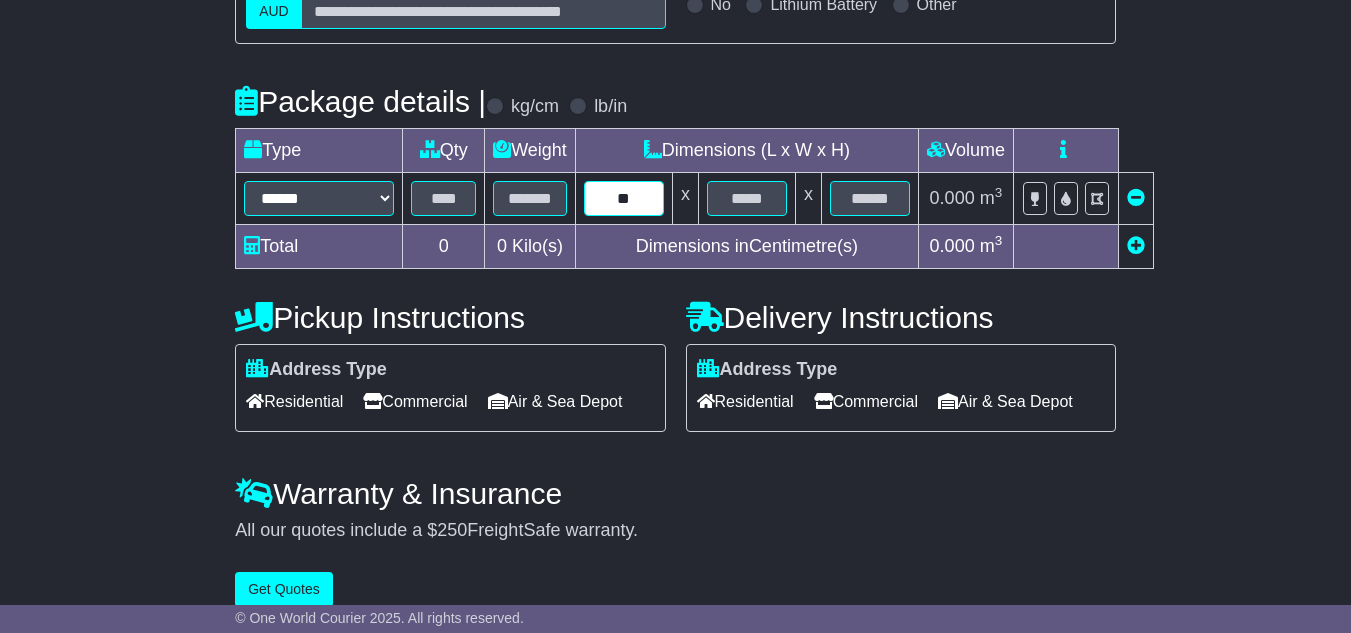 type on "**" 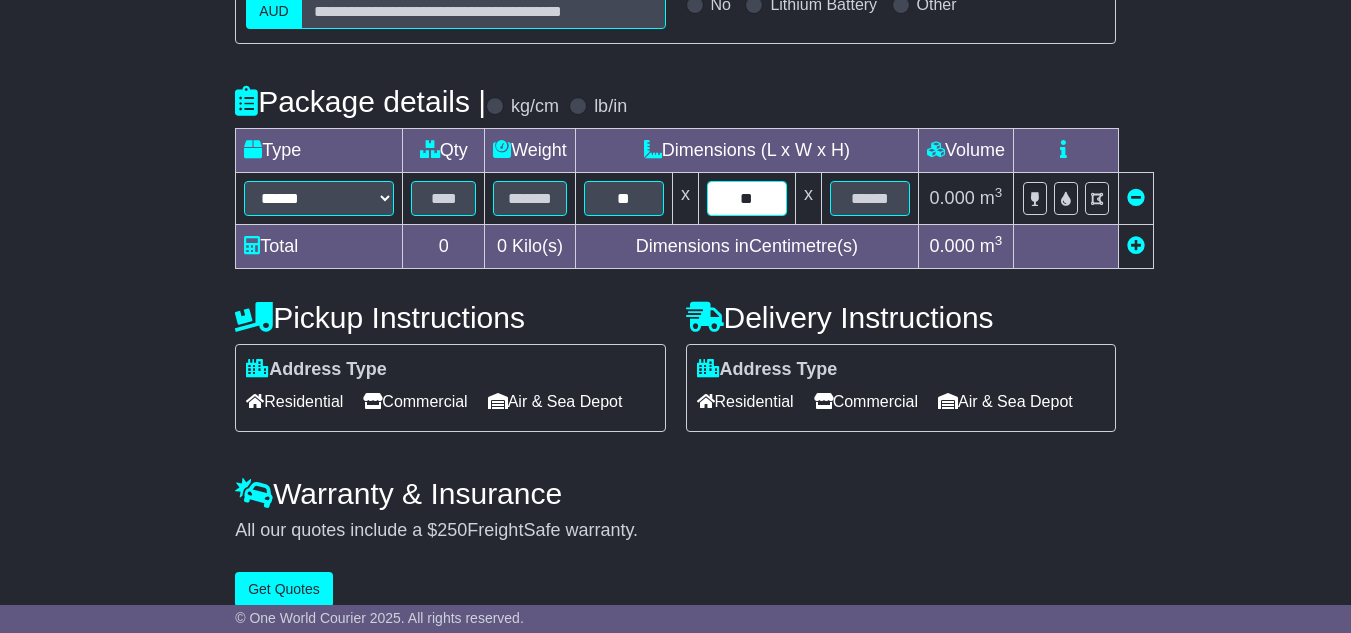type on "**" 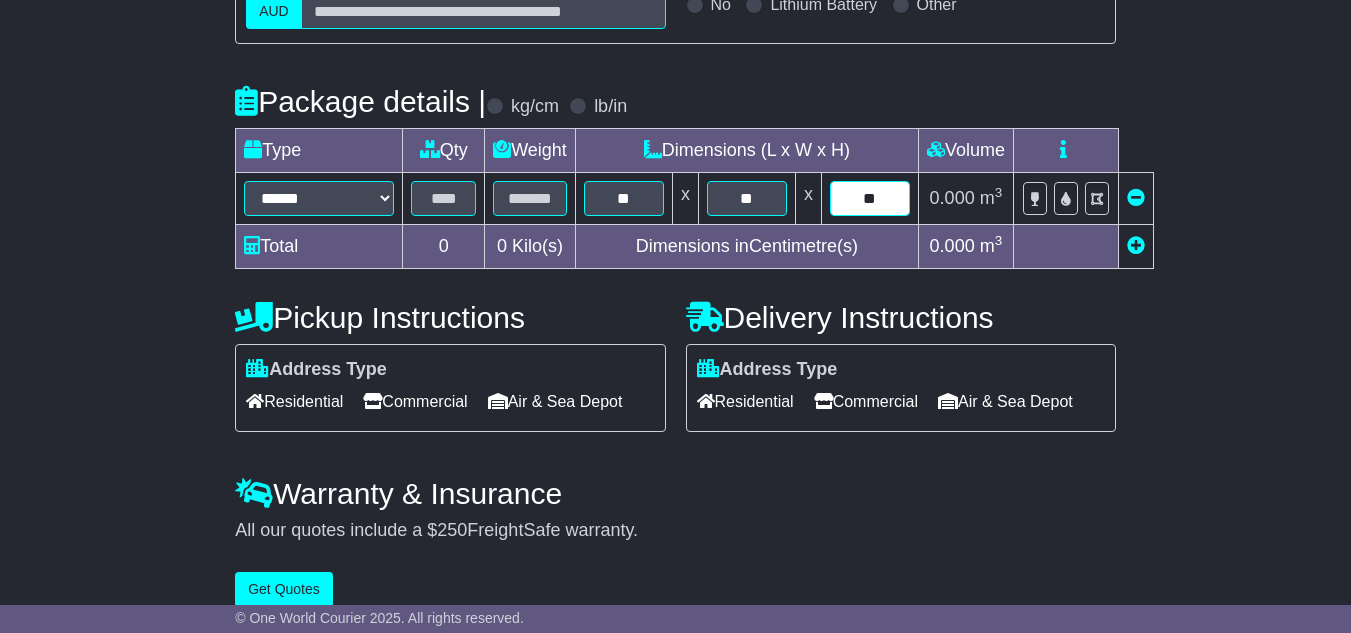 type on "*" 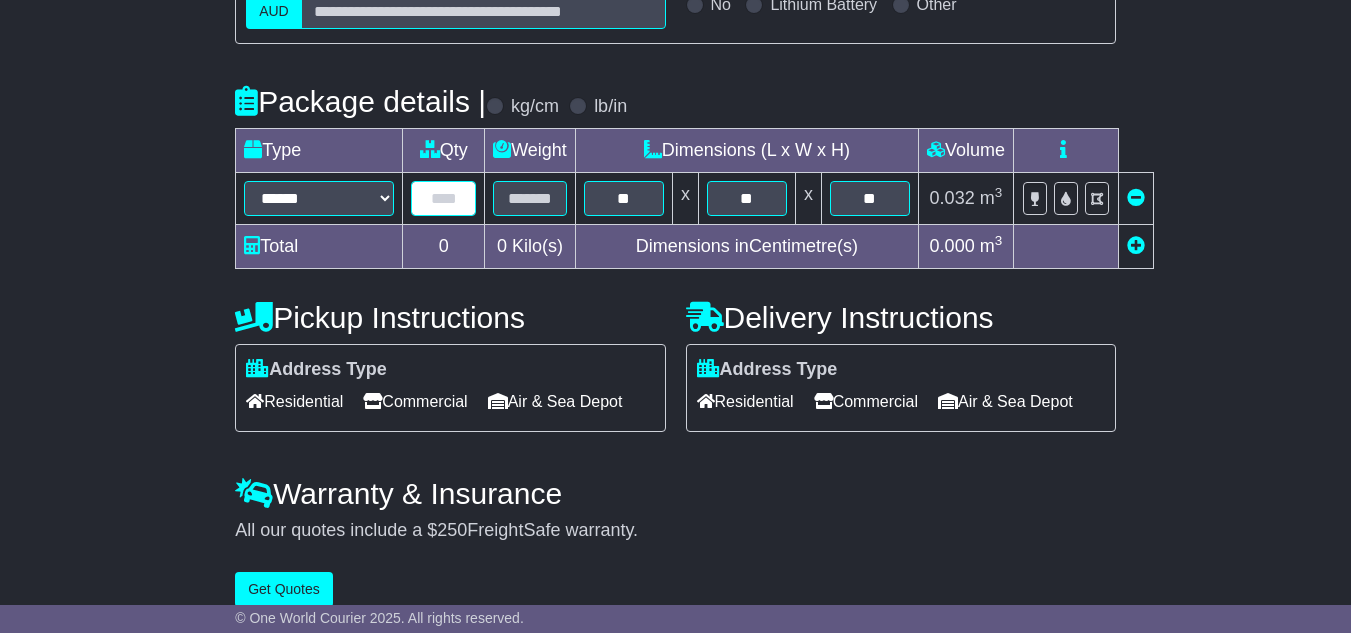 click at bounding box center [443, 198] 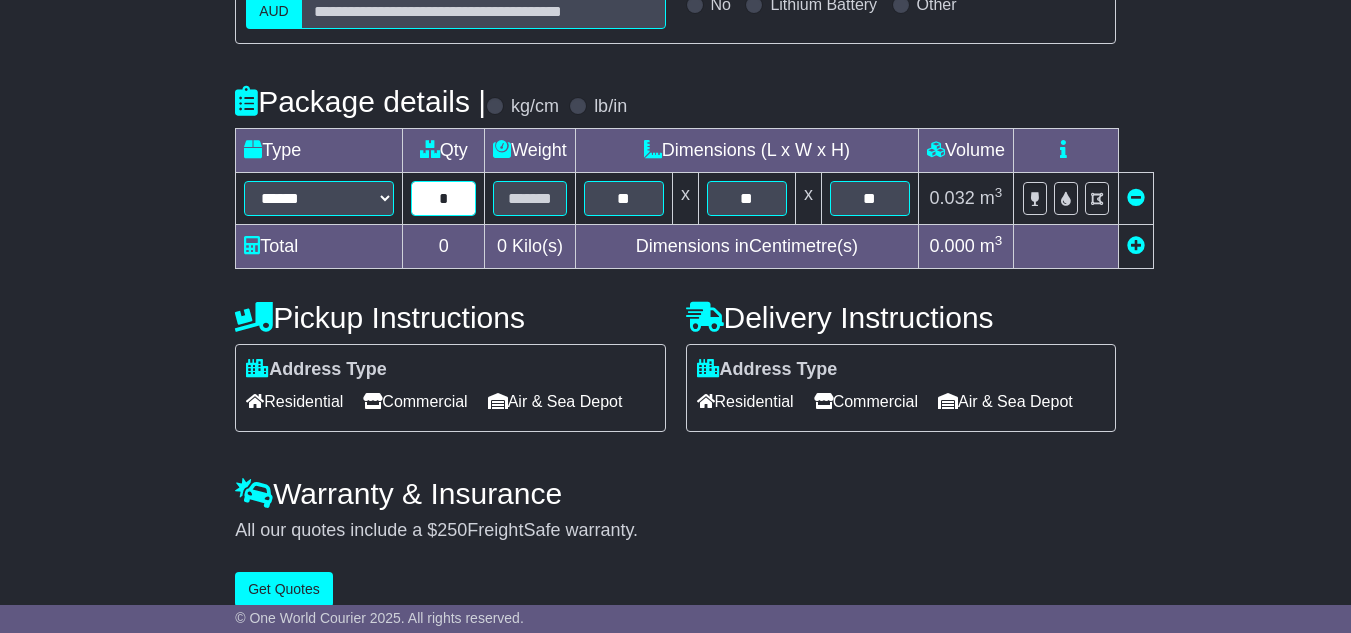 type on "*" 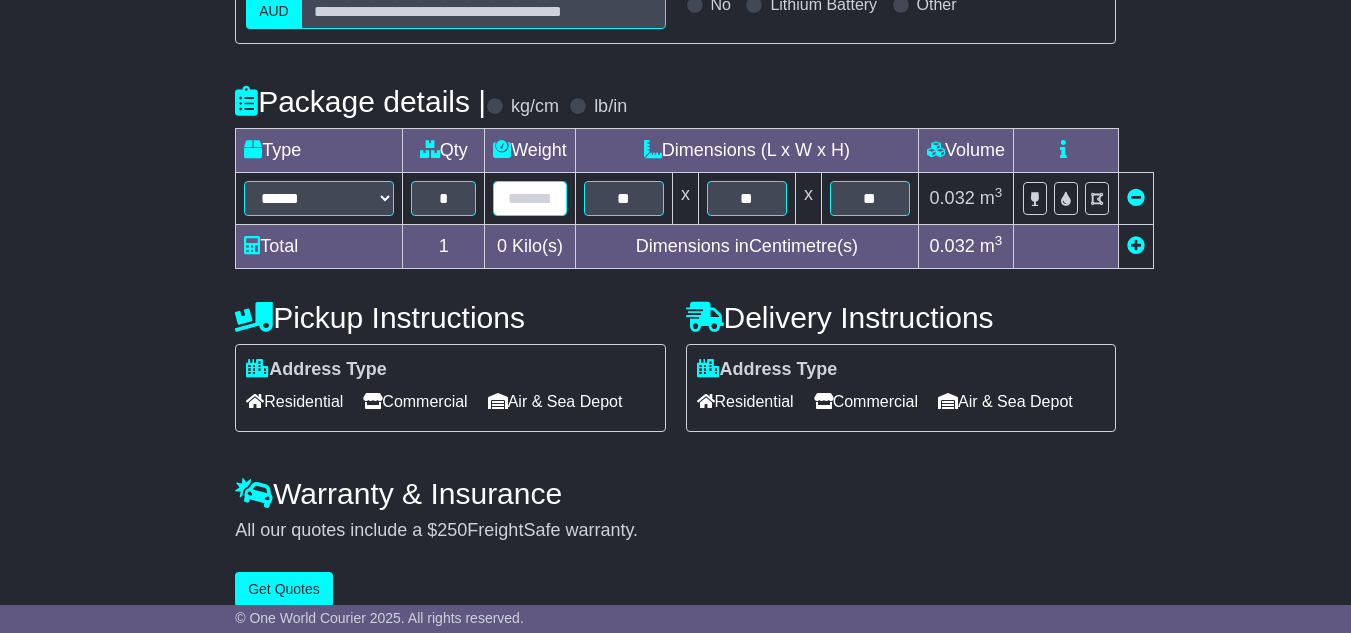 click at bounding box center (530, 198) 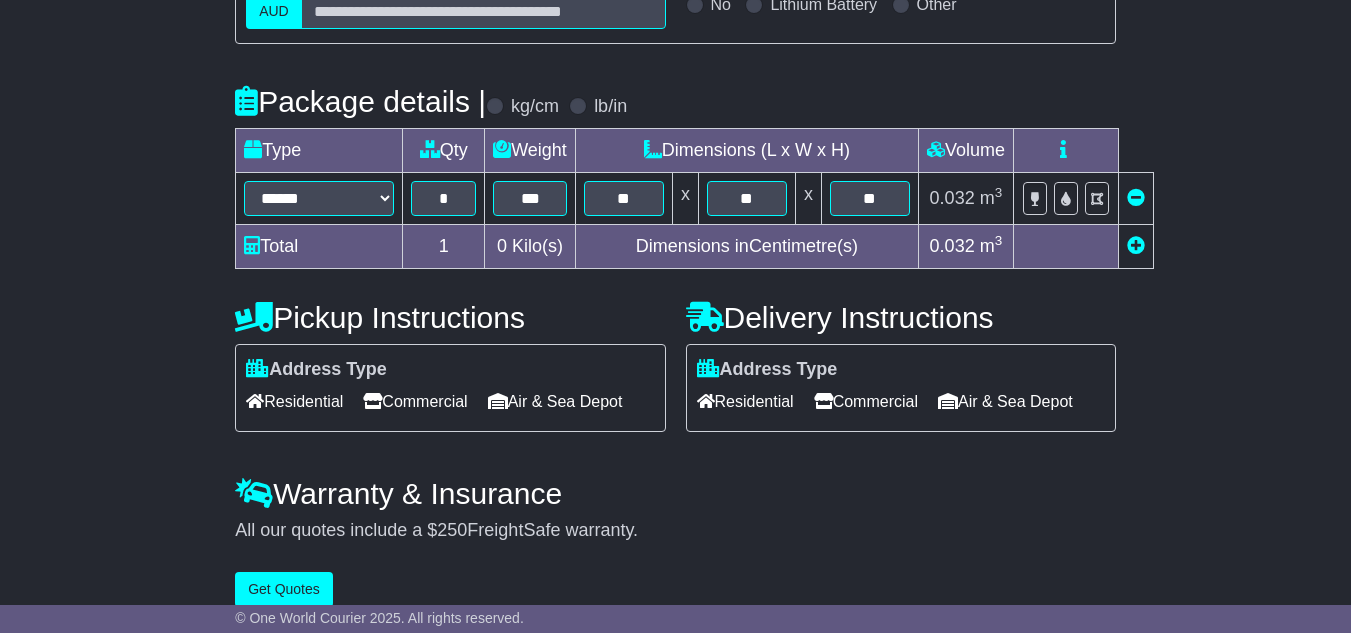 click on "**********" at bounding box center (675, 204) 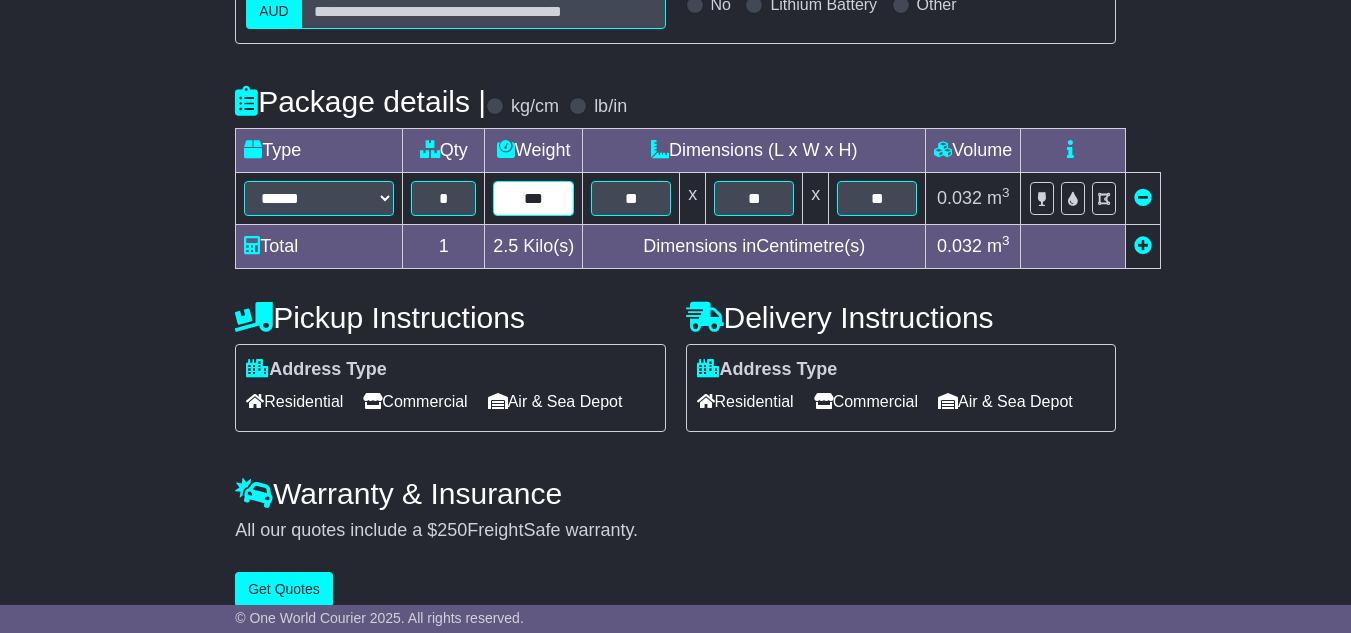drag, startPoint x: 534, startPoint y: 230, endPoint x: 545, endPoint y: 232, distance: 11.18034 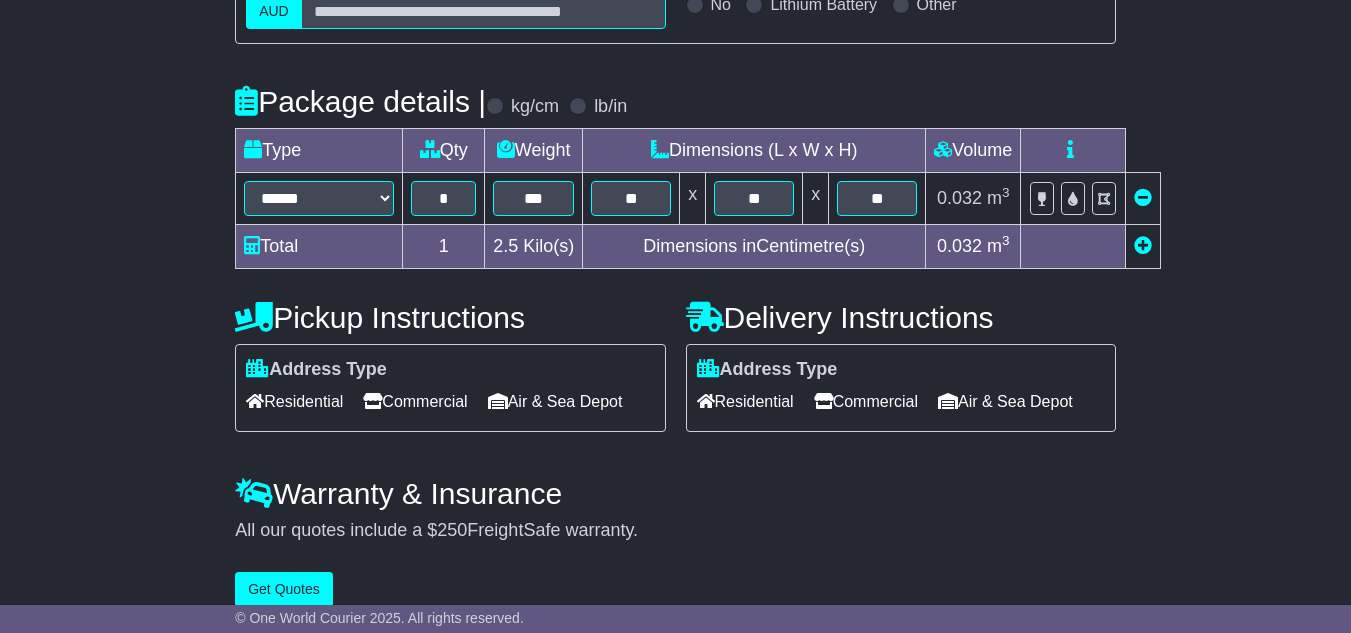 click on "Total" at bounding box center (319, 247) 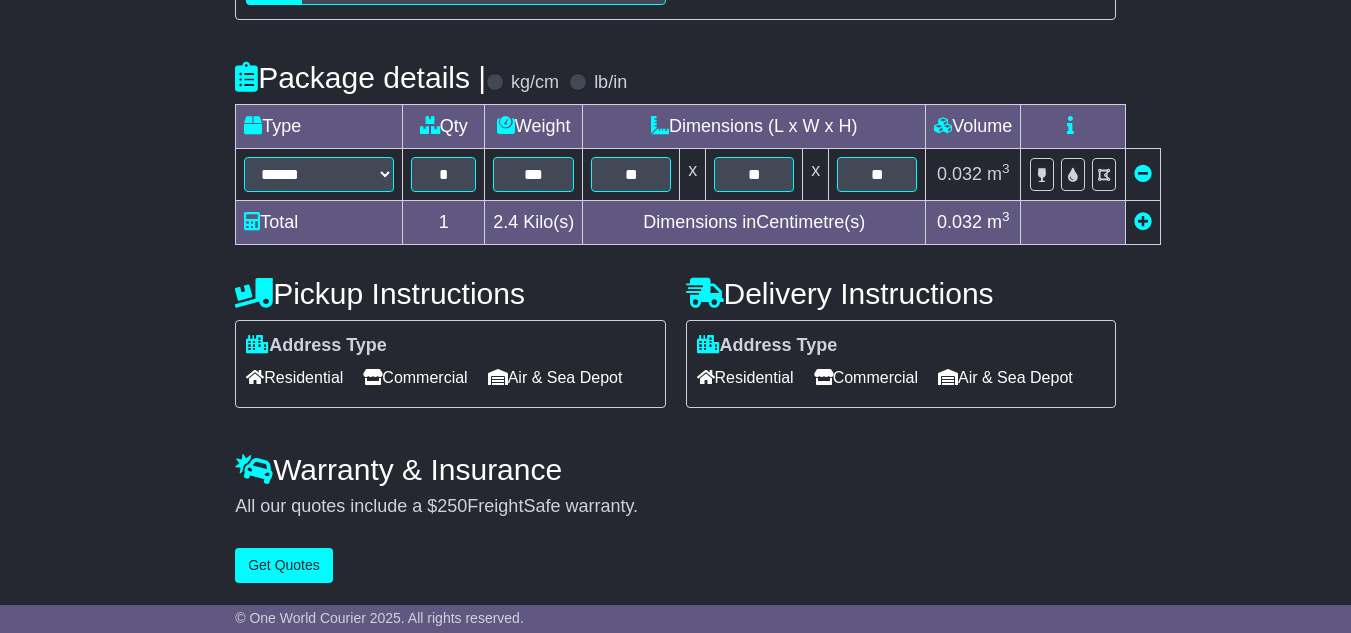 scroll, scrollTop: 491, scrollLeft: 0, axis: vertical 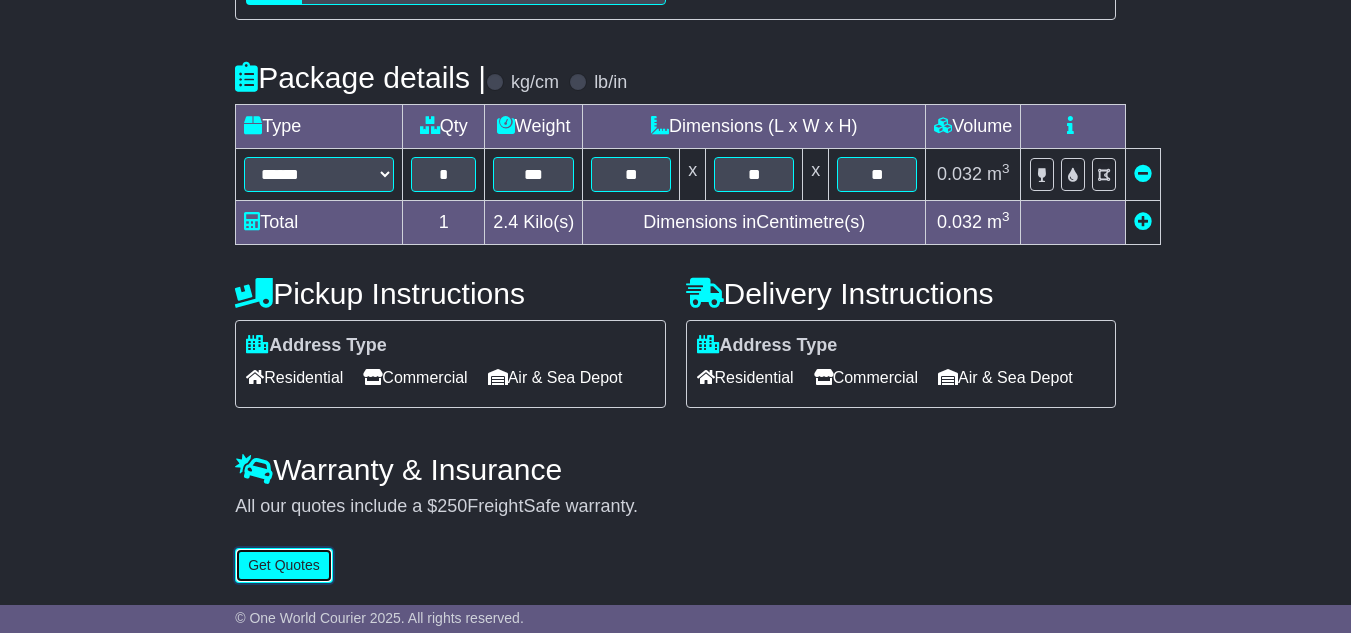 click on "Get Quotes" at bounding box center (284, 565) 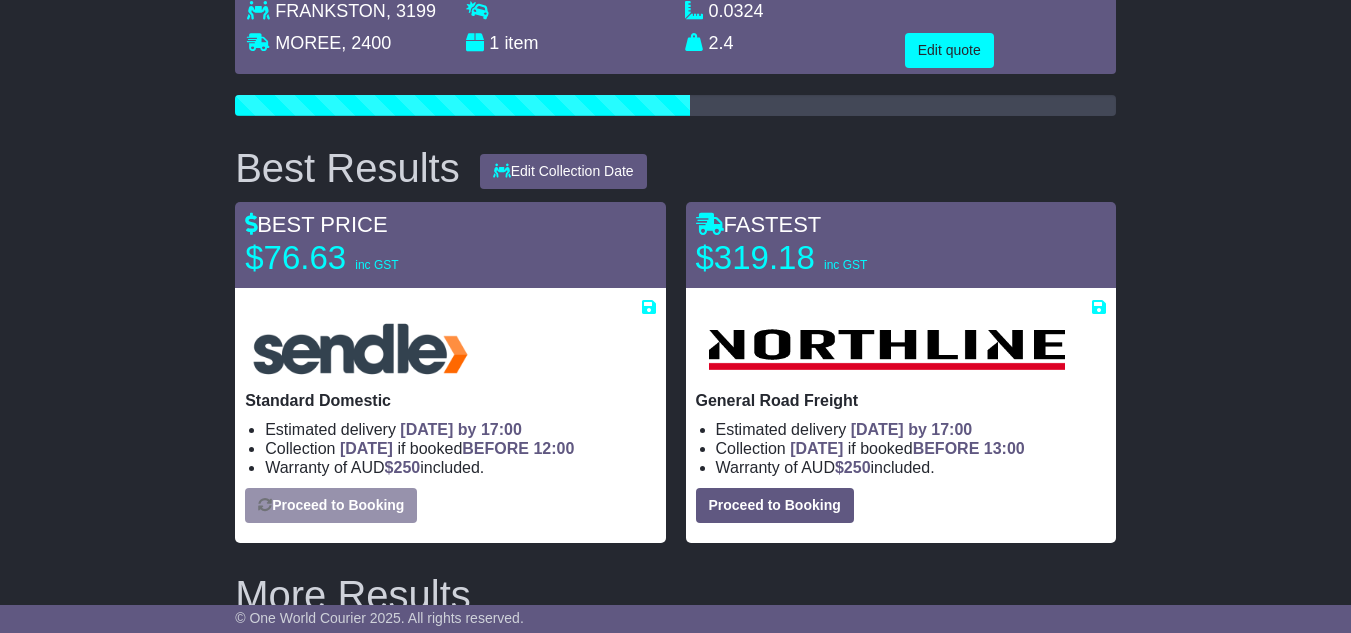 scroll, scrollTop: 200, scrollLeft: 0, axis: vertical 